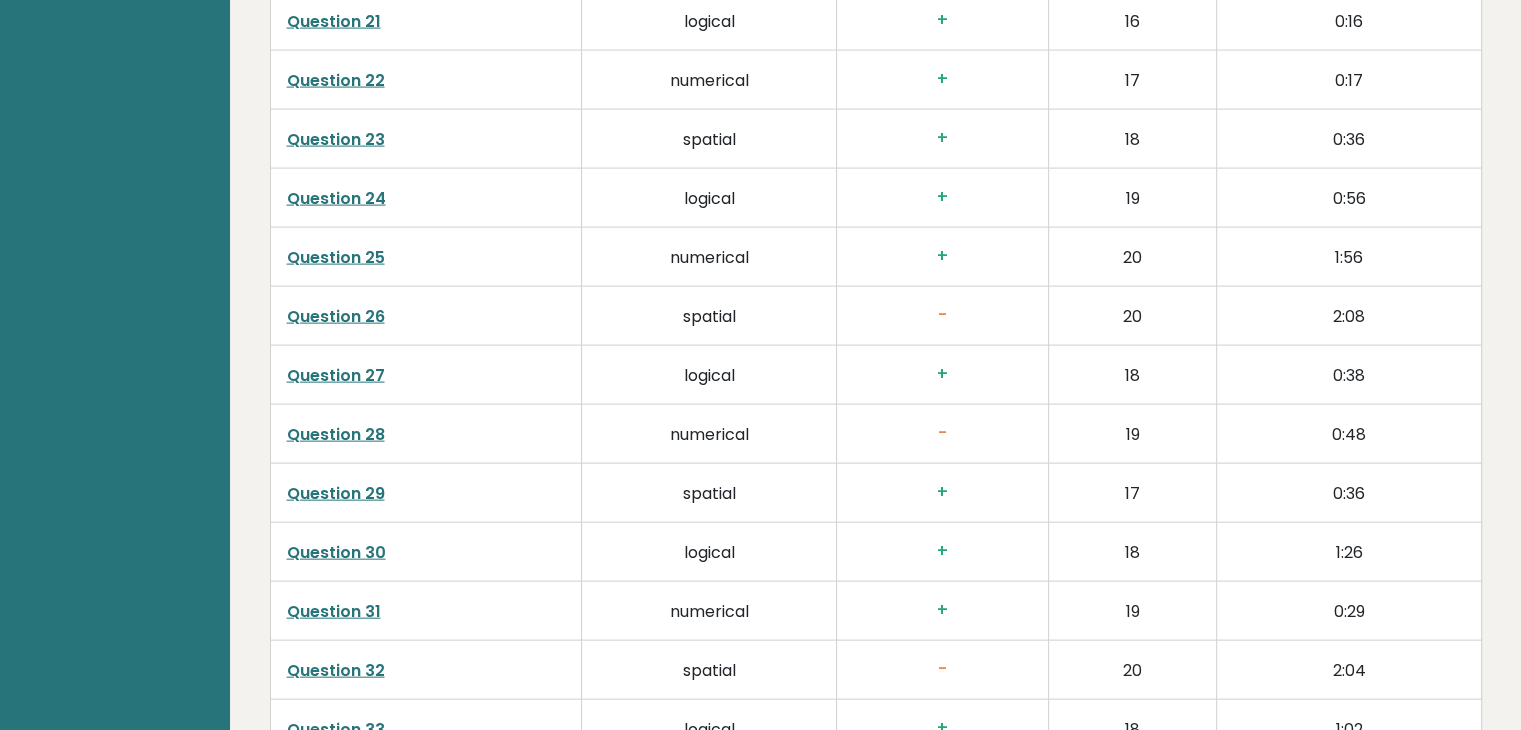 scroll, scrollTop: 4400, scrollLeft: 0, axis: vertical 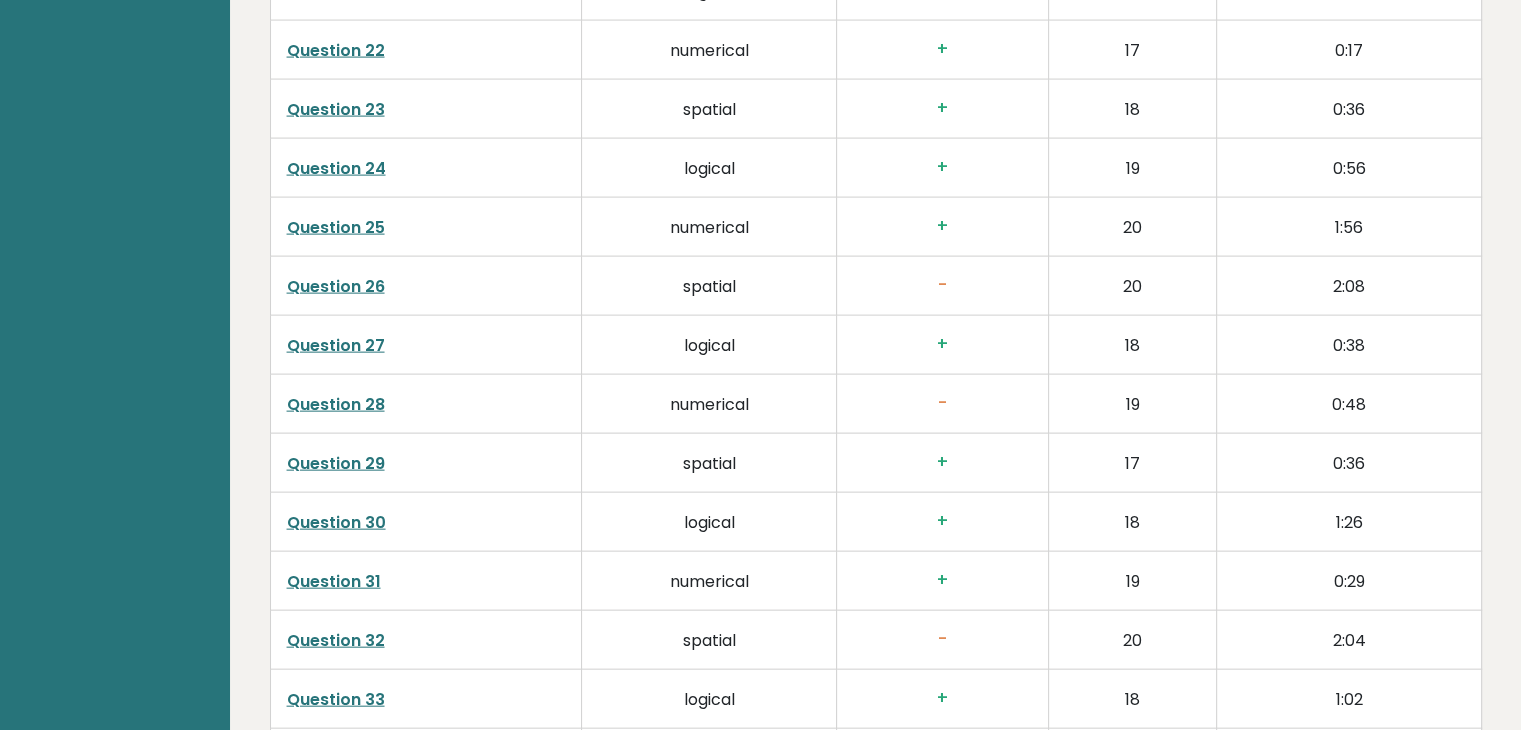 click on "Question
26" at bounding box center [336, 286] 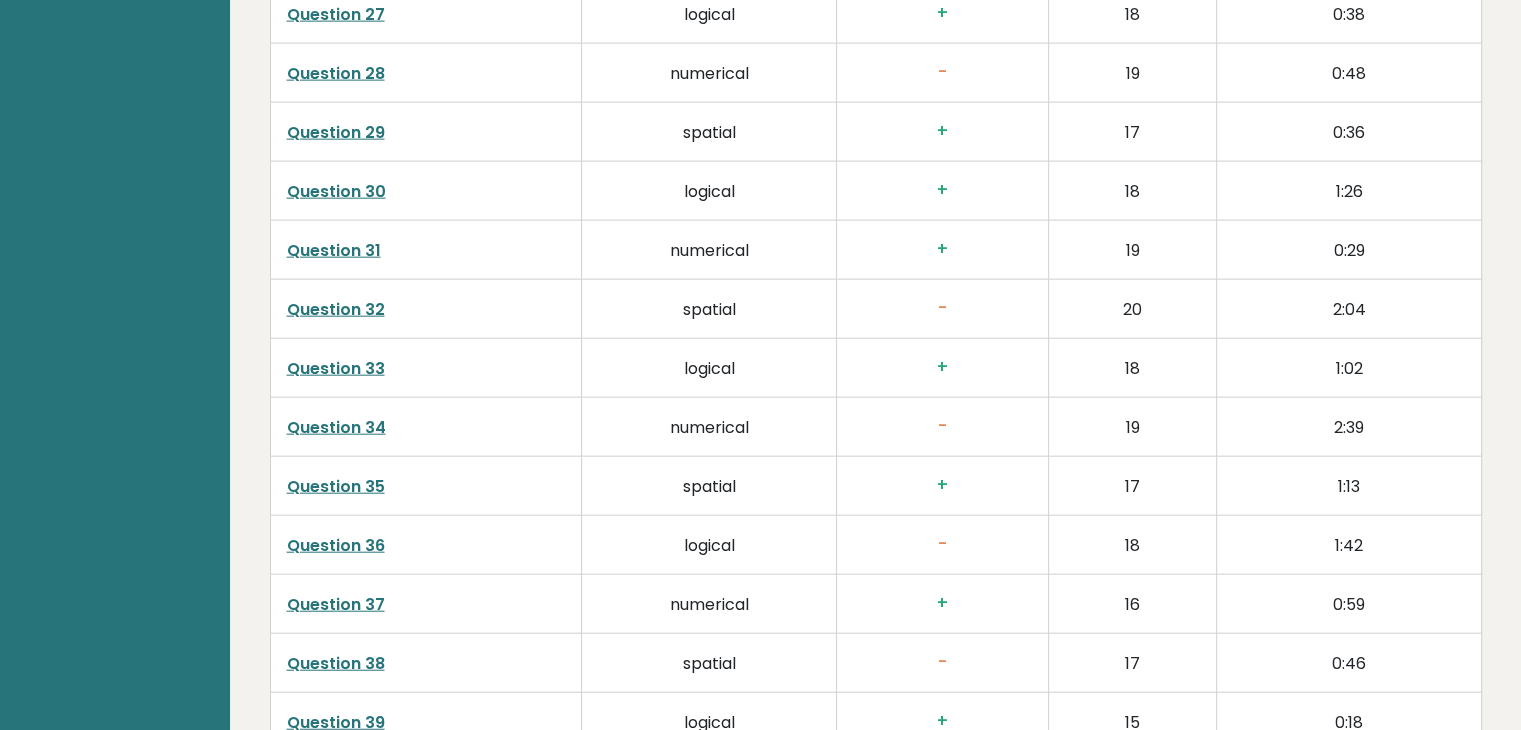 scroll, scrollTop: 4800, scrollLeft: 0, axis: vertical 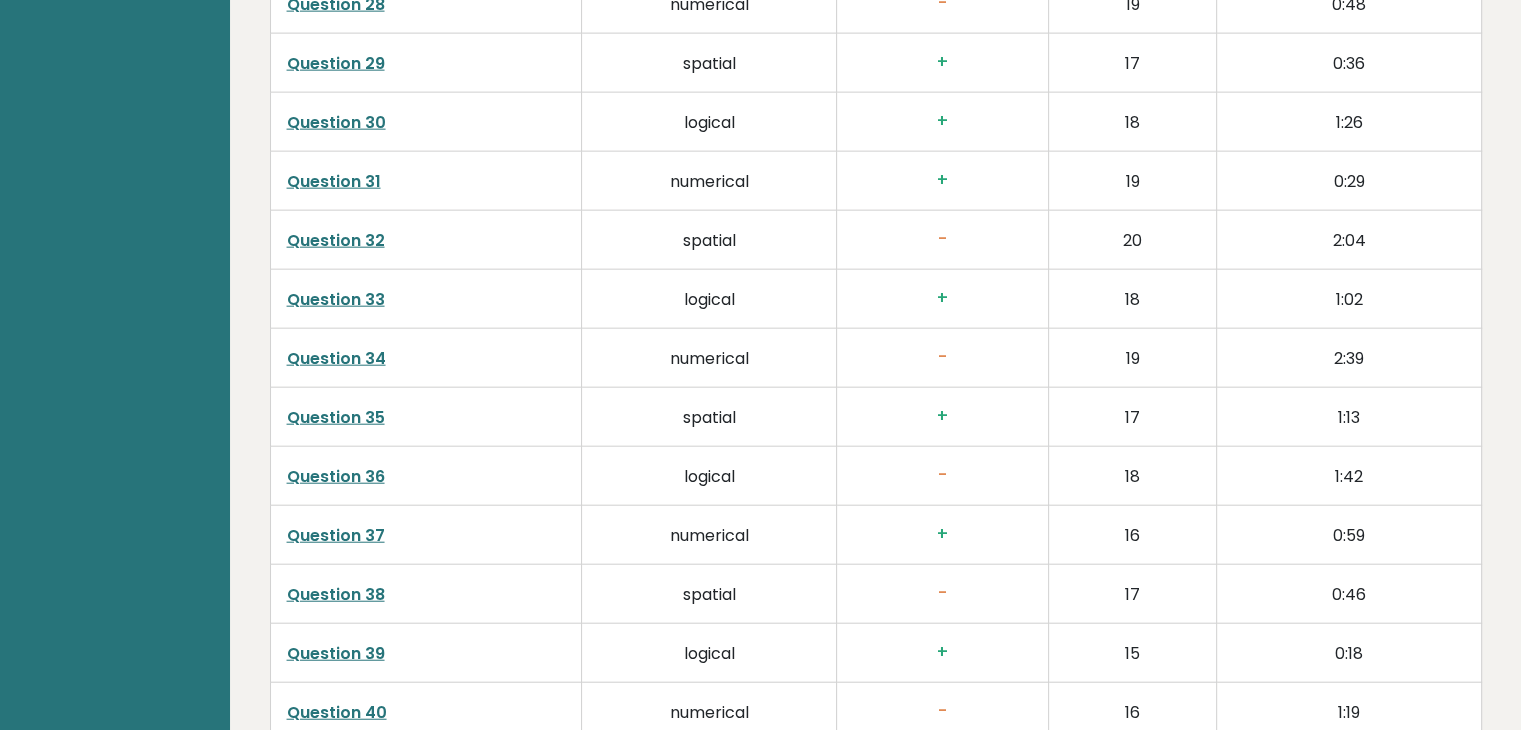 click on "Question
33" at bounding box center [336, 299] 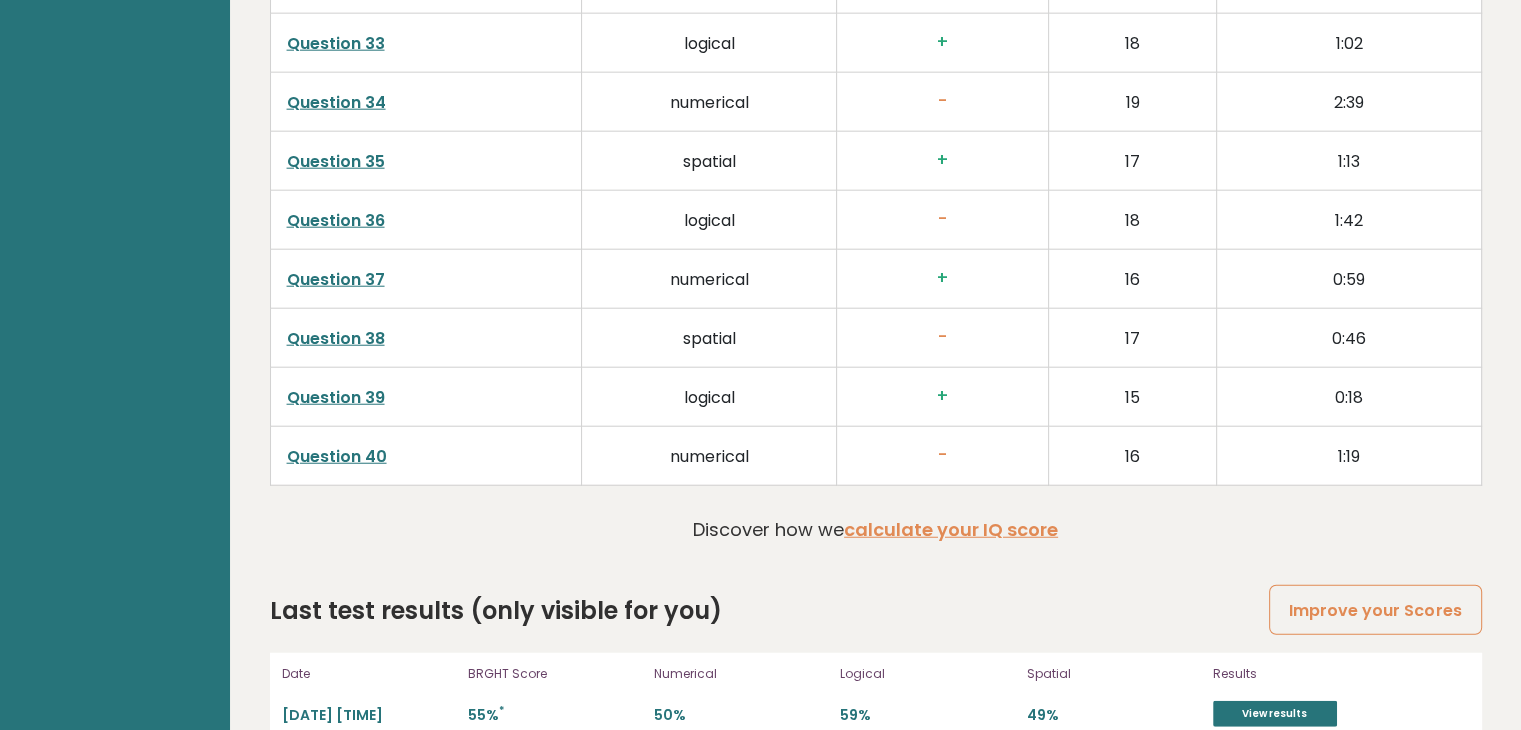 scroll, scrollTop: 5384, scrollLeft: 0, axis: vertical 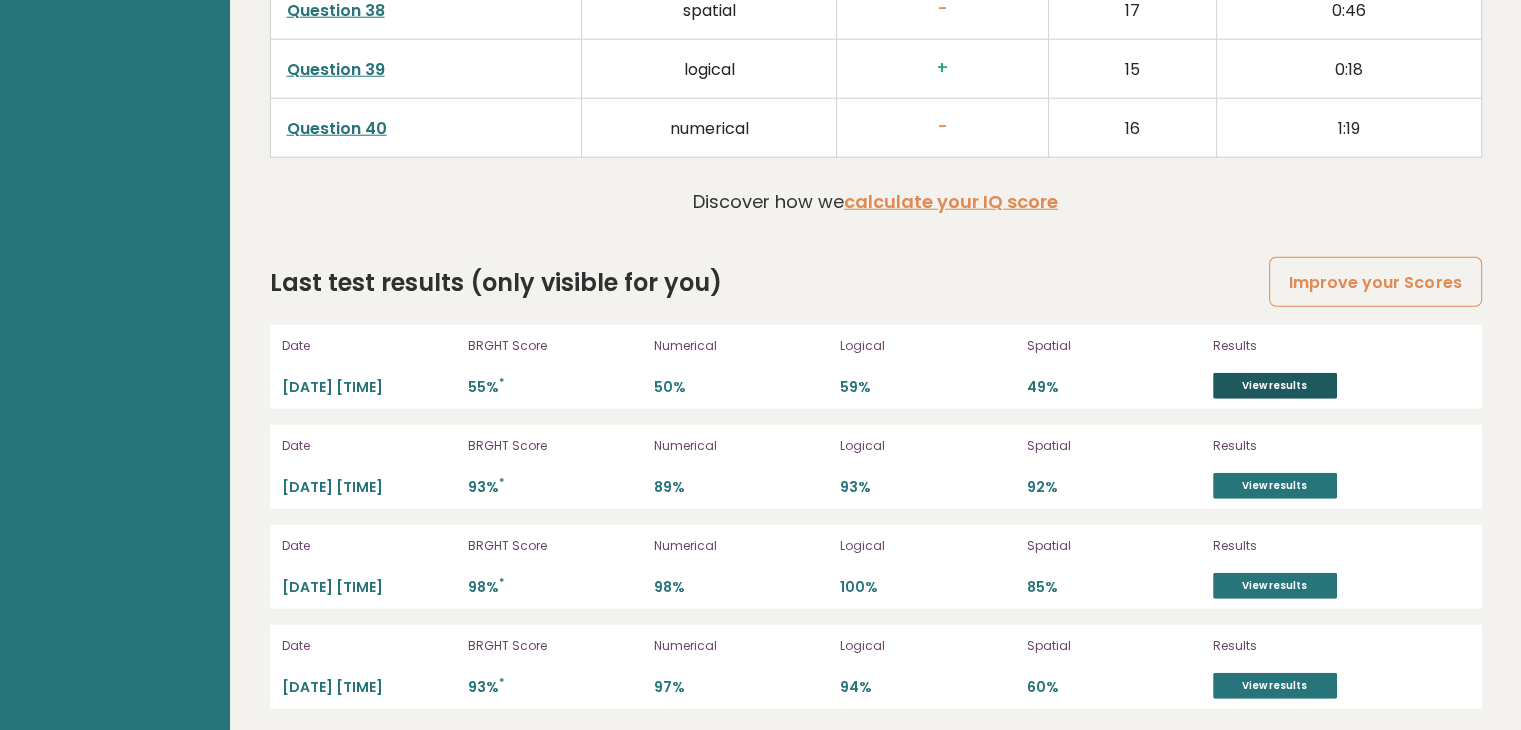 click on "View results" at bounding box center (1275, 386) 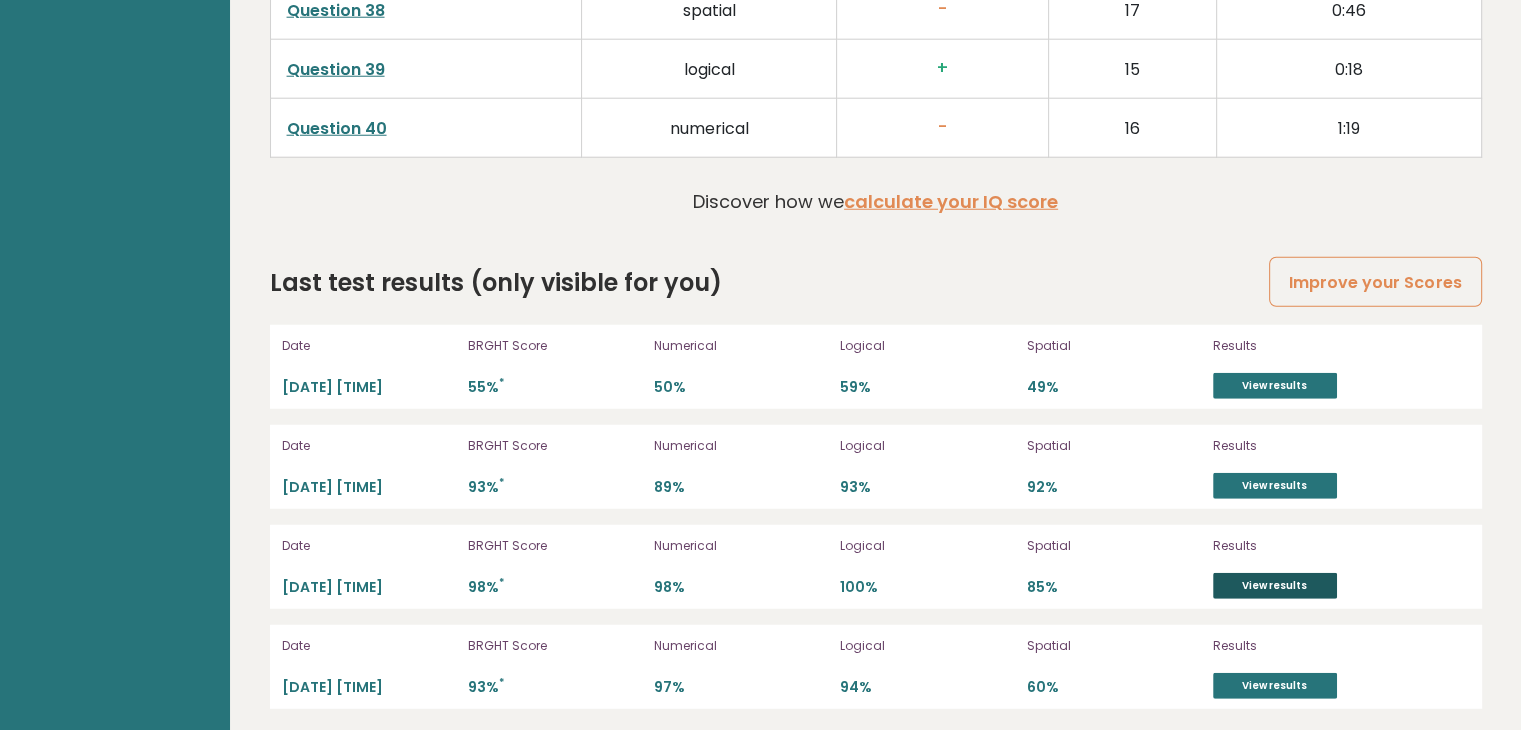 click on "View results" at bounding box center [1275, 586] 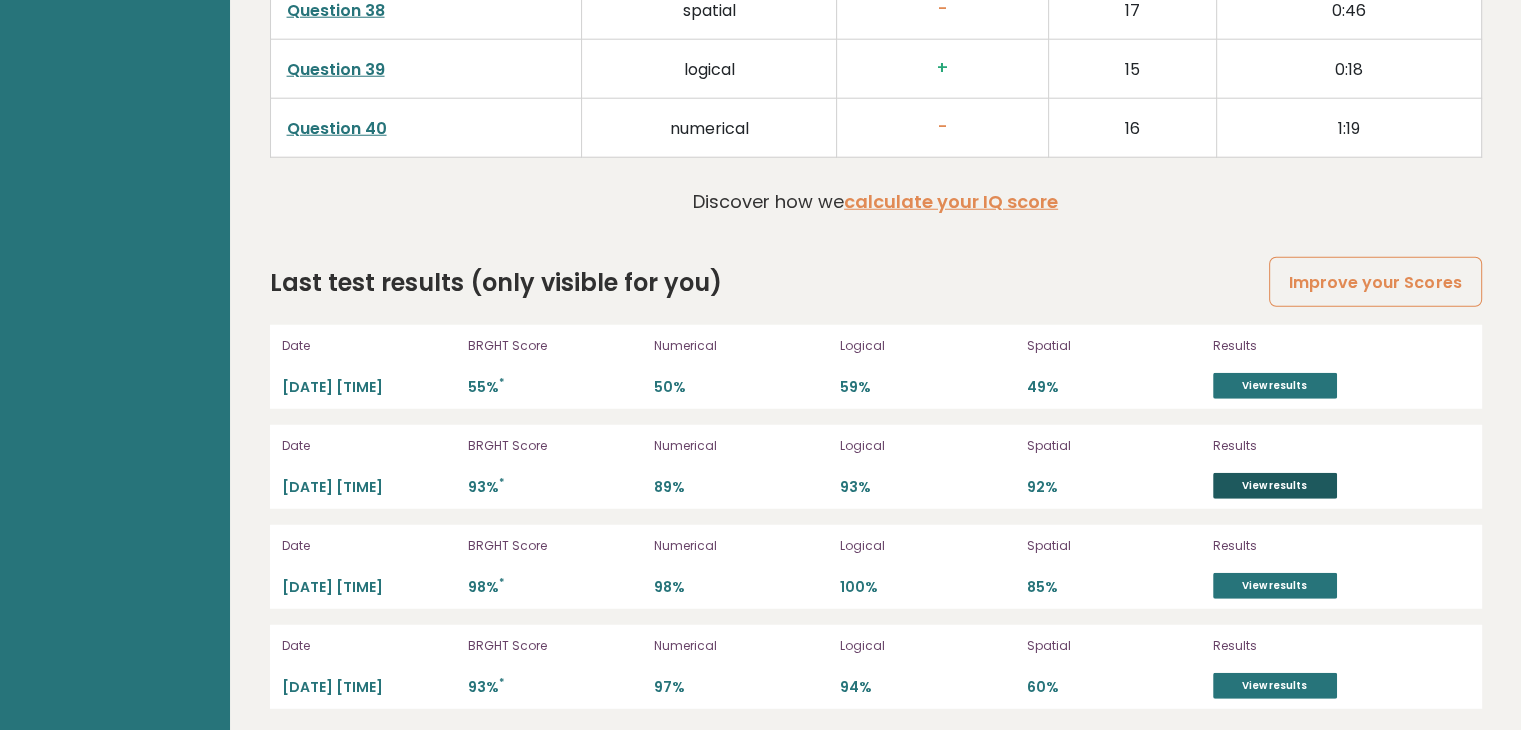 click on "View results" at bounding box center (1275, 486) 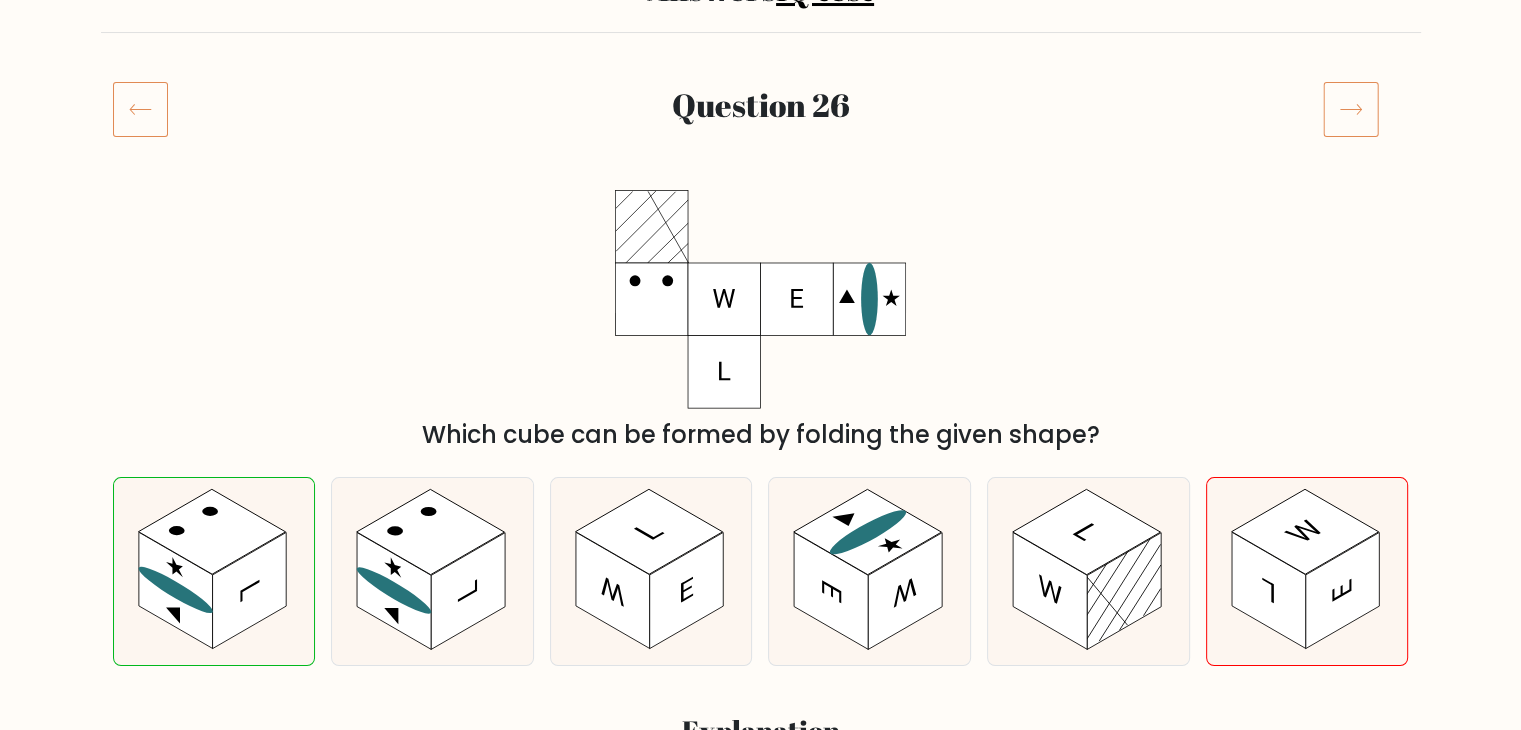 scroll, scrollTop: 300, scrollLeft: 0, axis: vertical 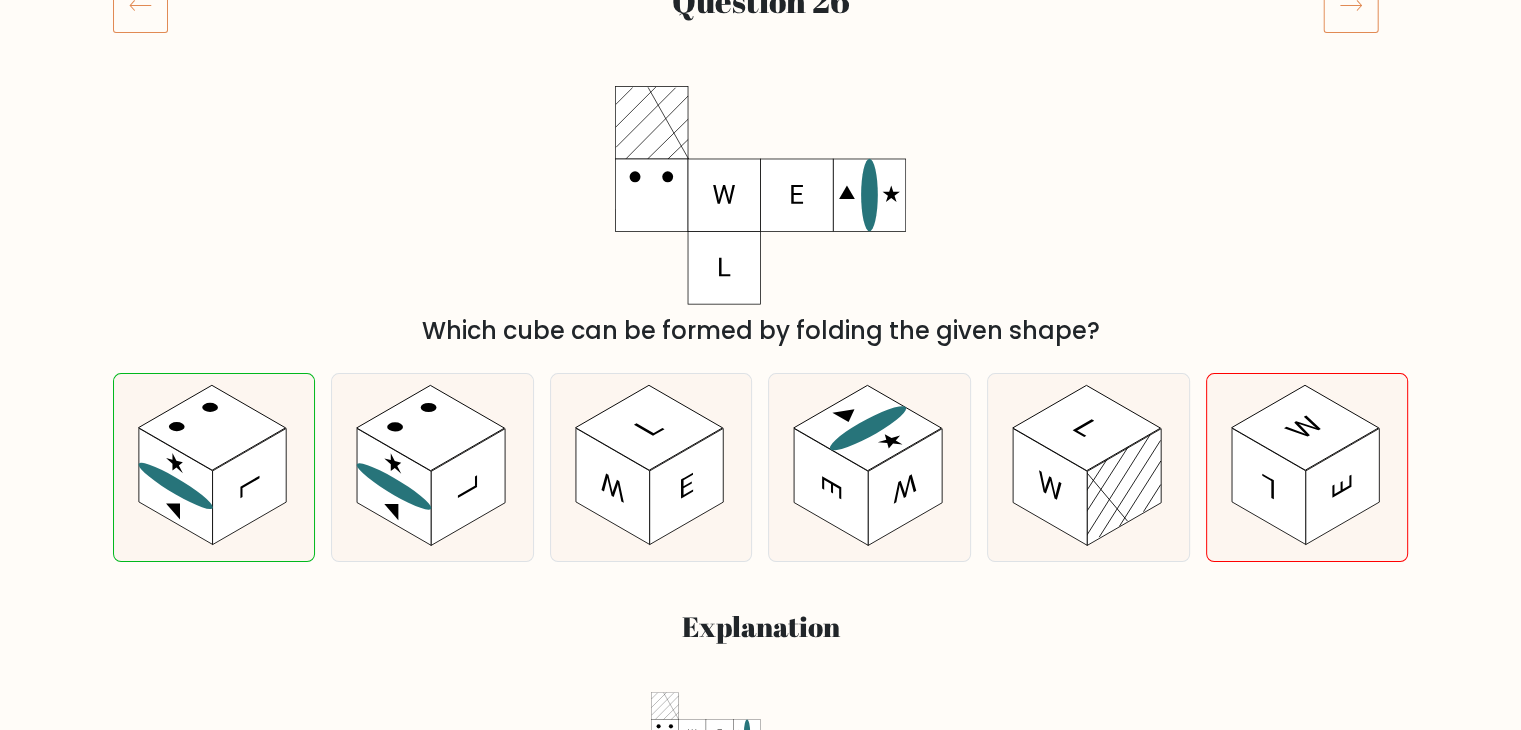 click 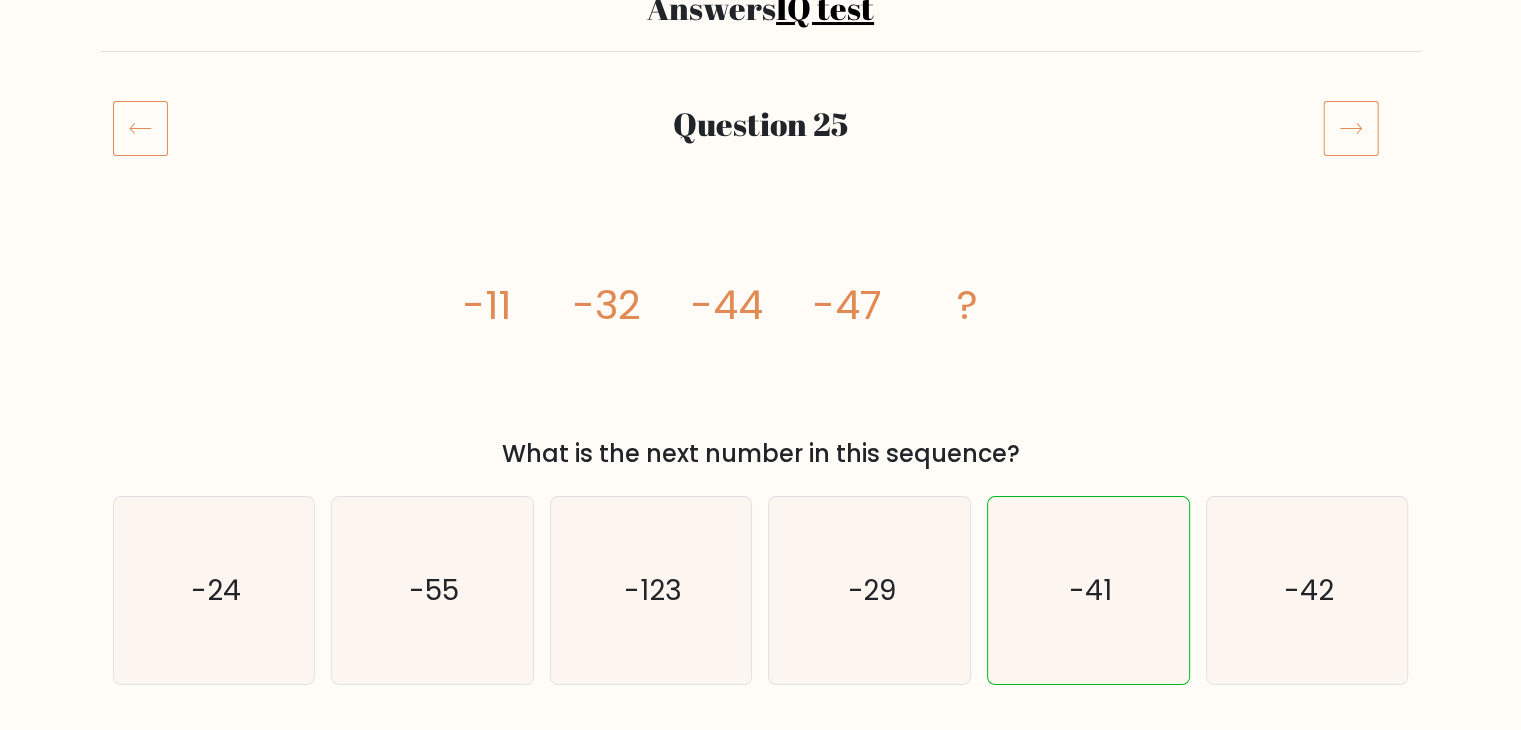 scroll, scrollTop: 0, scrollLeft: 0, axis: both 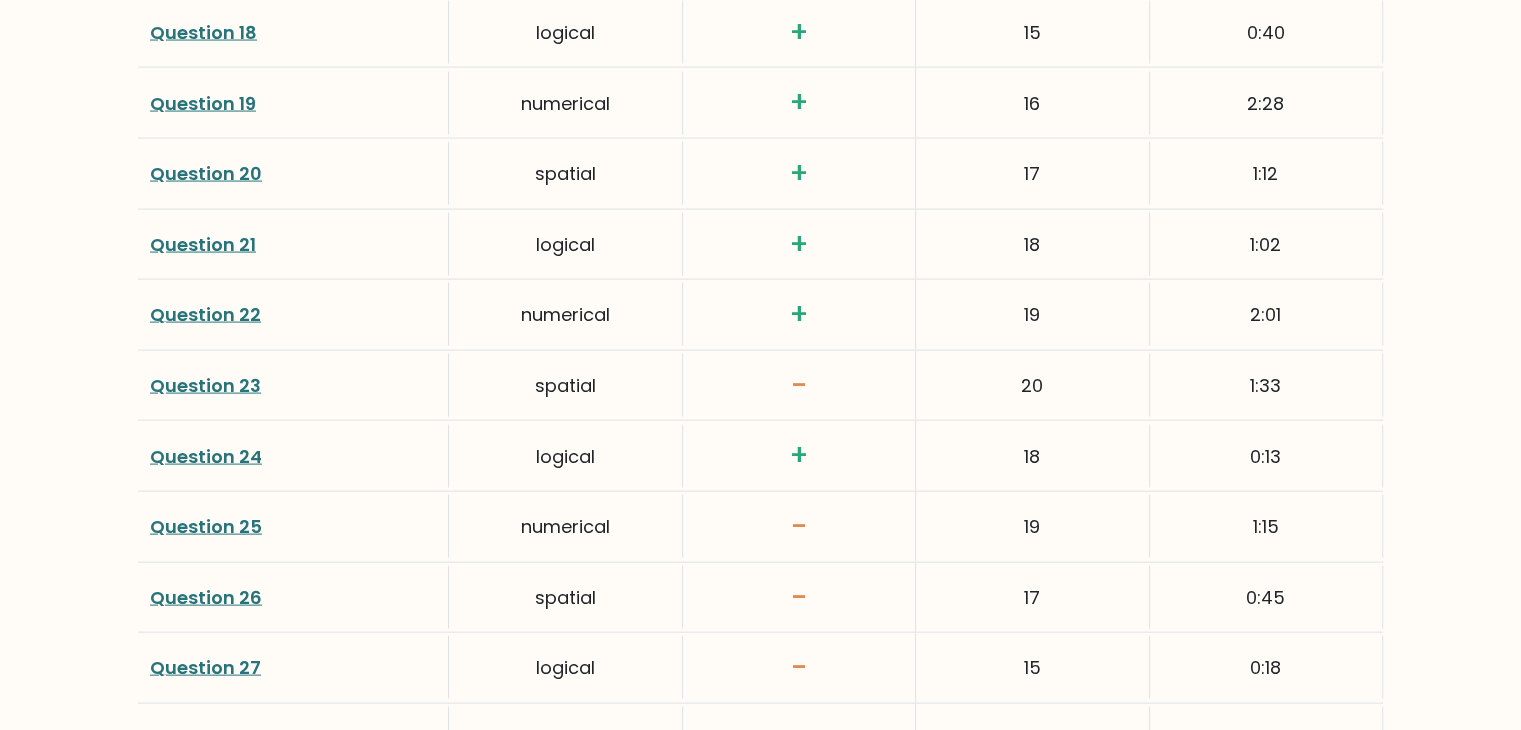 click on "Question 22" at bounding box center [205, 314] 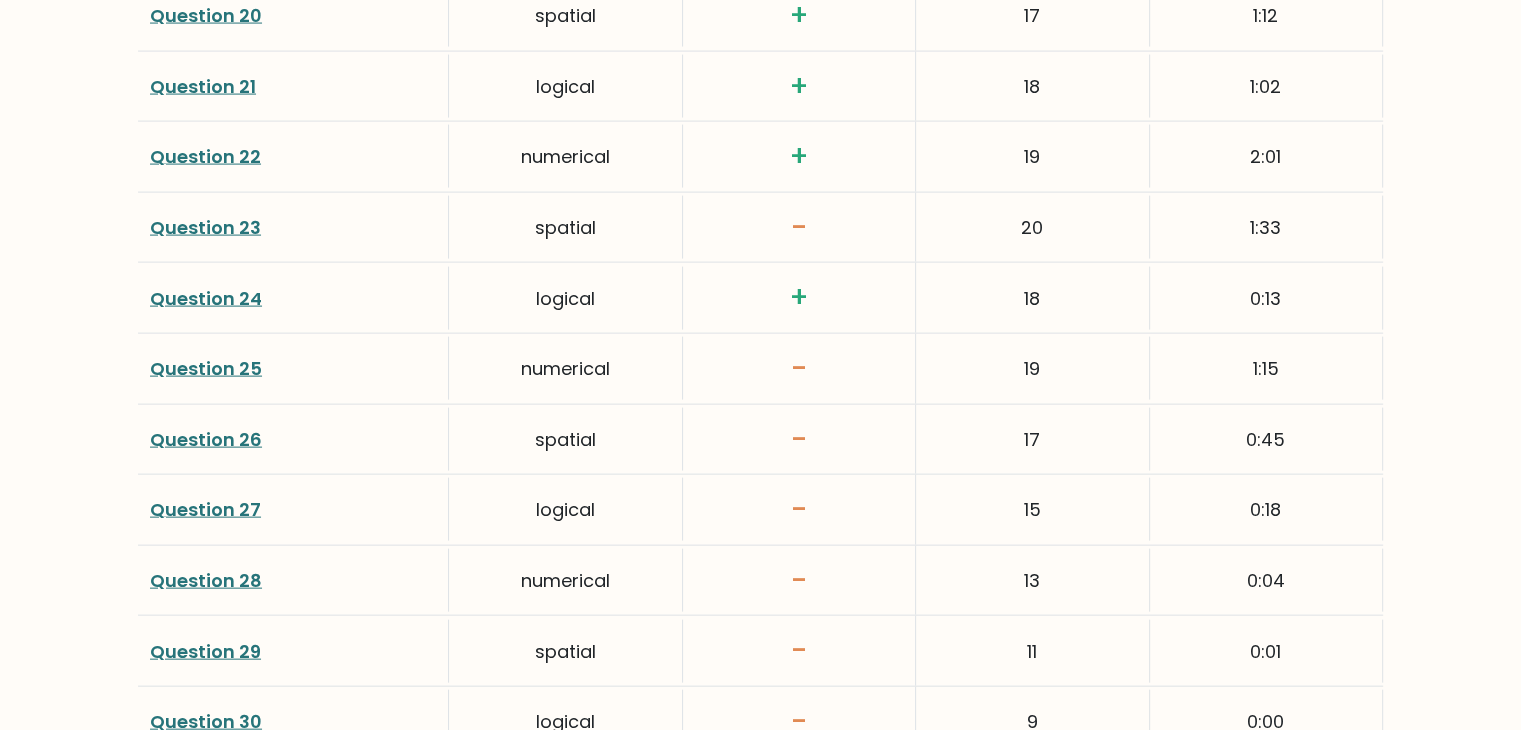 scroll, scrollTop: 4100, scrollLeft: 0, axis: vertical 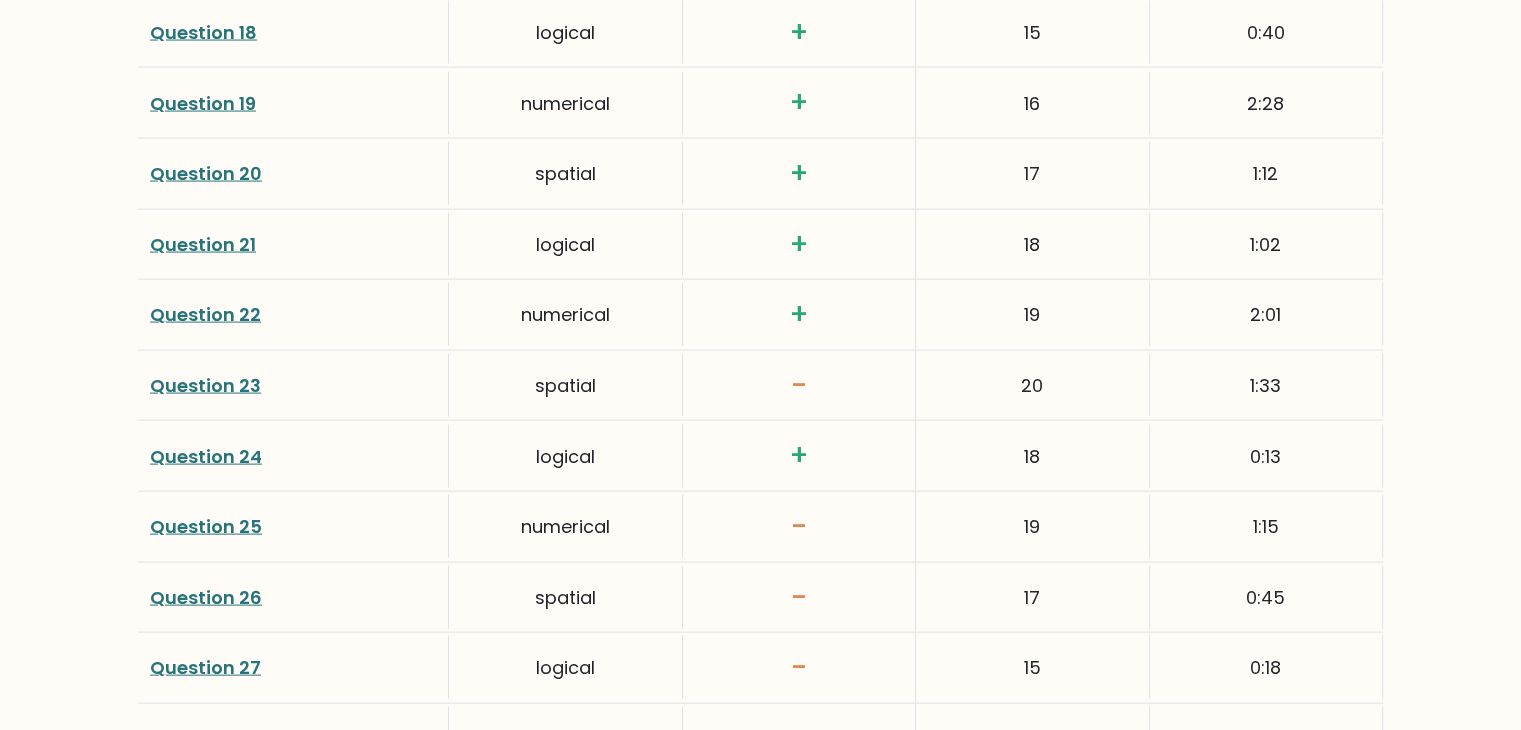 click on "Question 20" at bounding box center [206, 173] 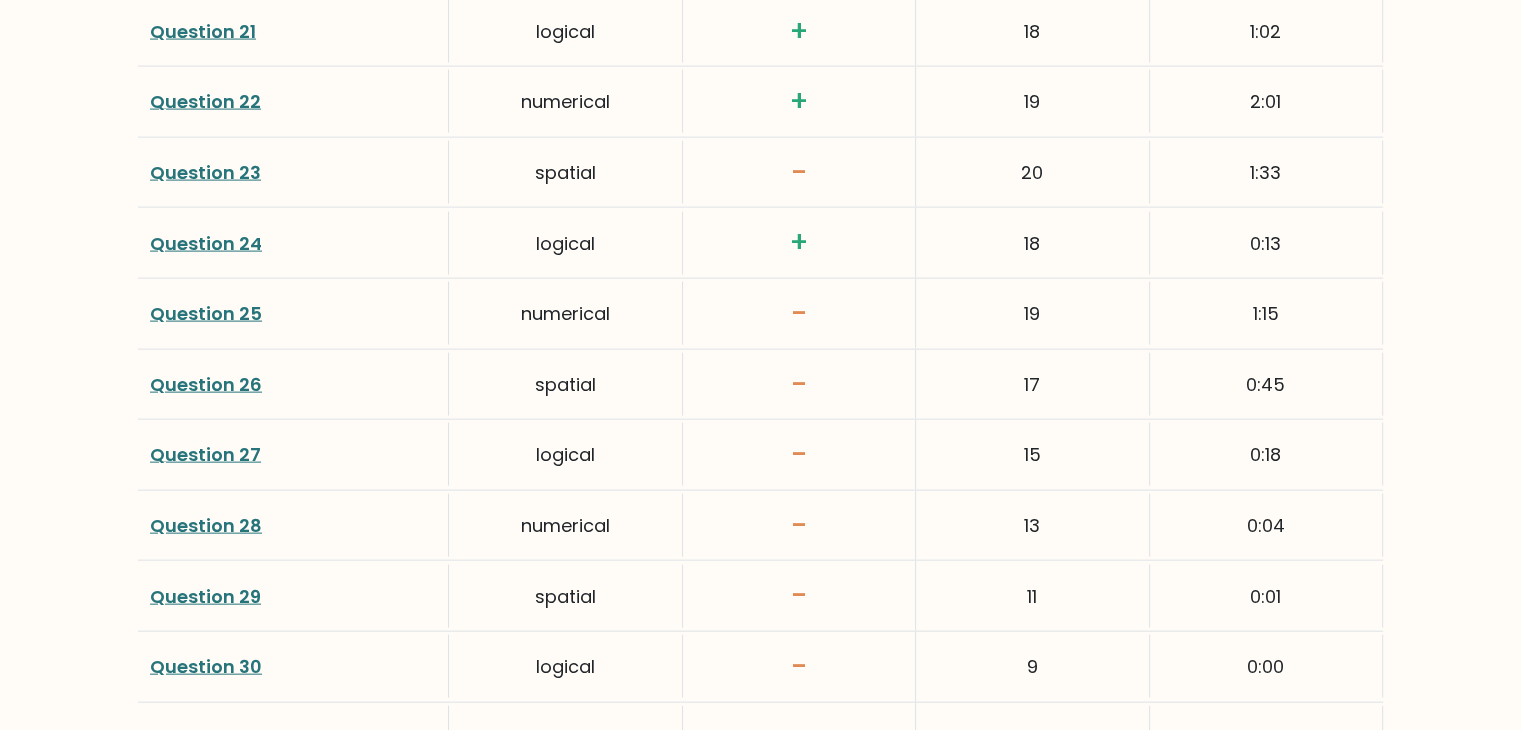 scroll, scrollTop: 4400, scrollLeft: 0, axis: vertical 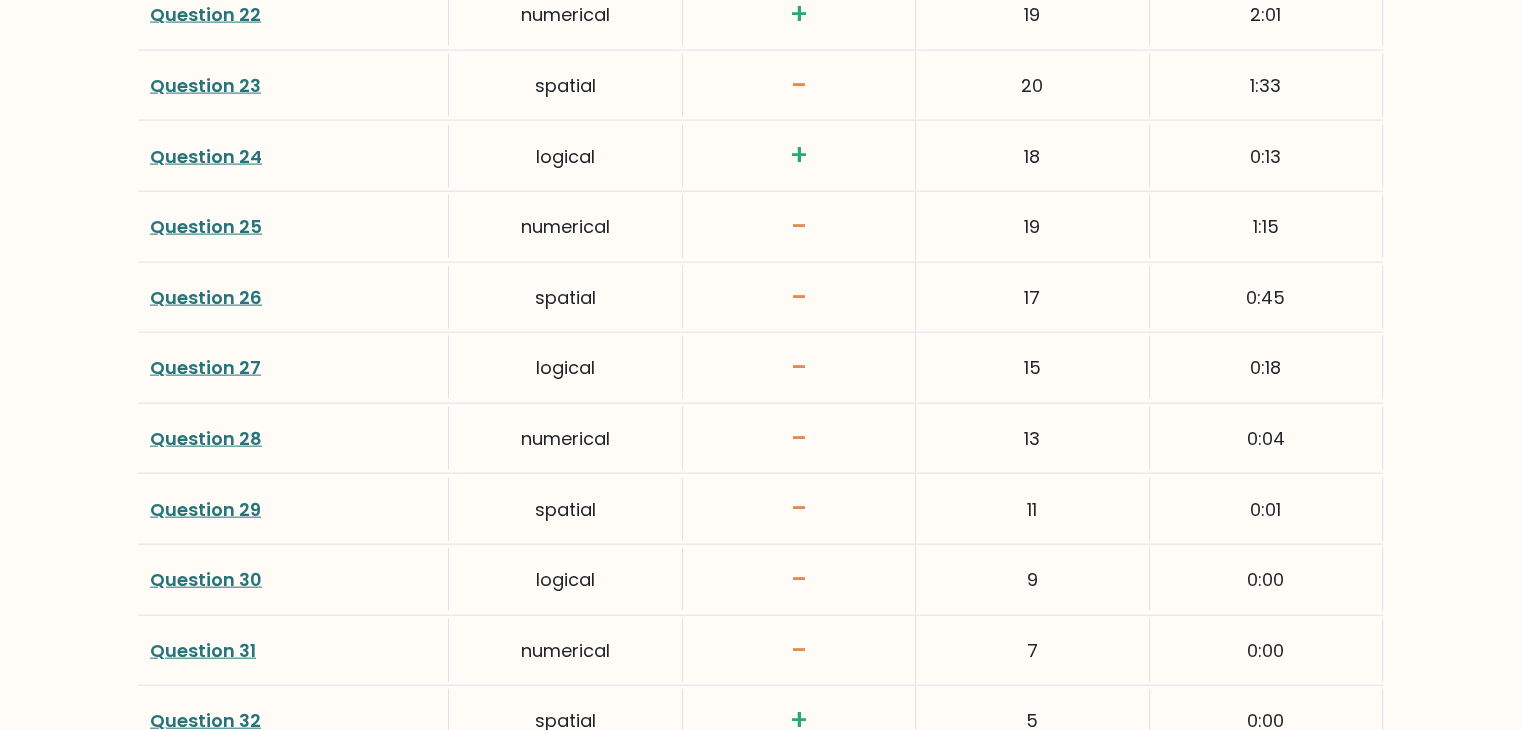 click on "Question 23" at bounding box center (205, 85) 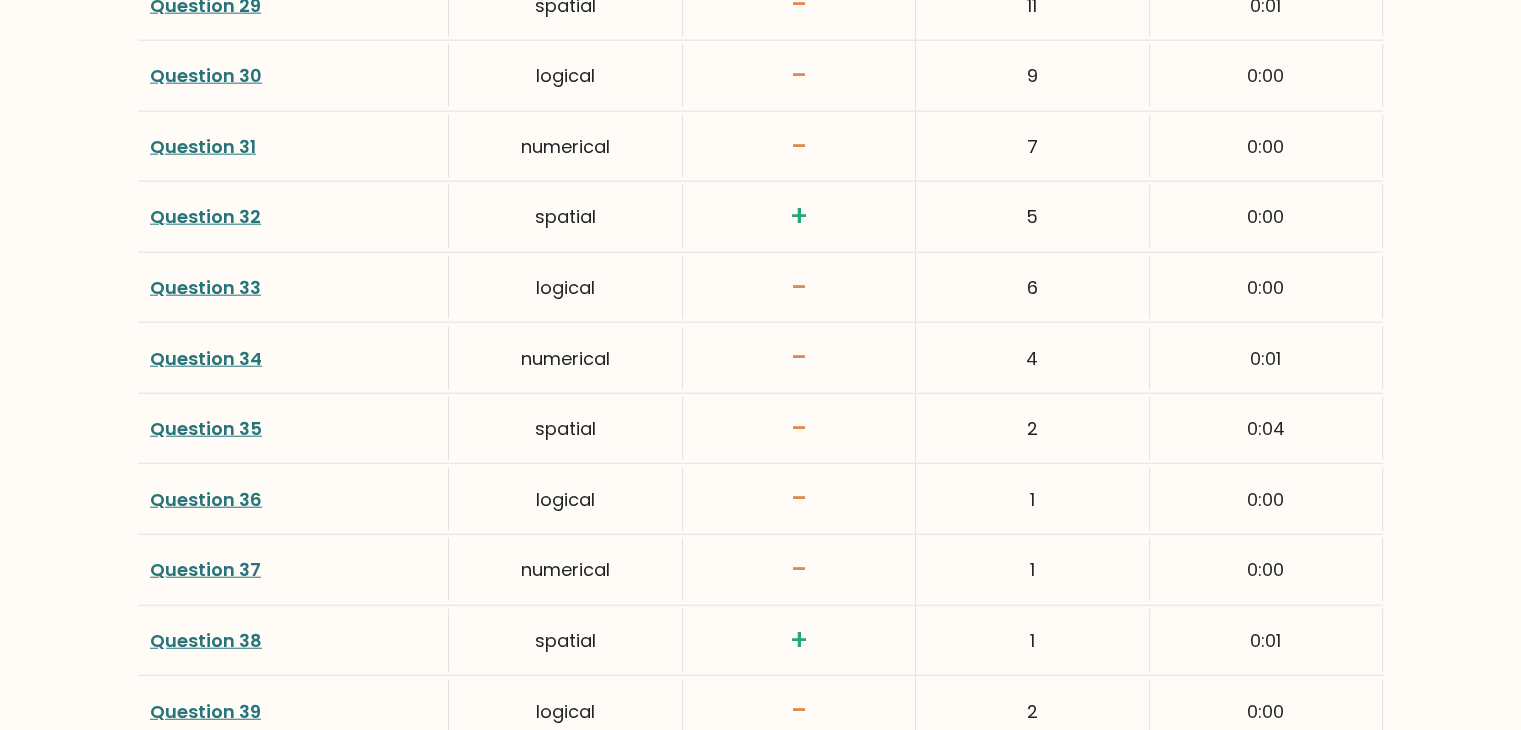 scroll, scrollTop: 4900, scrollLeft: 0, axis: vertical 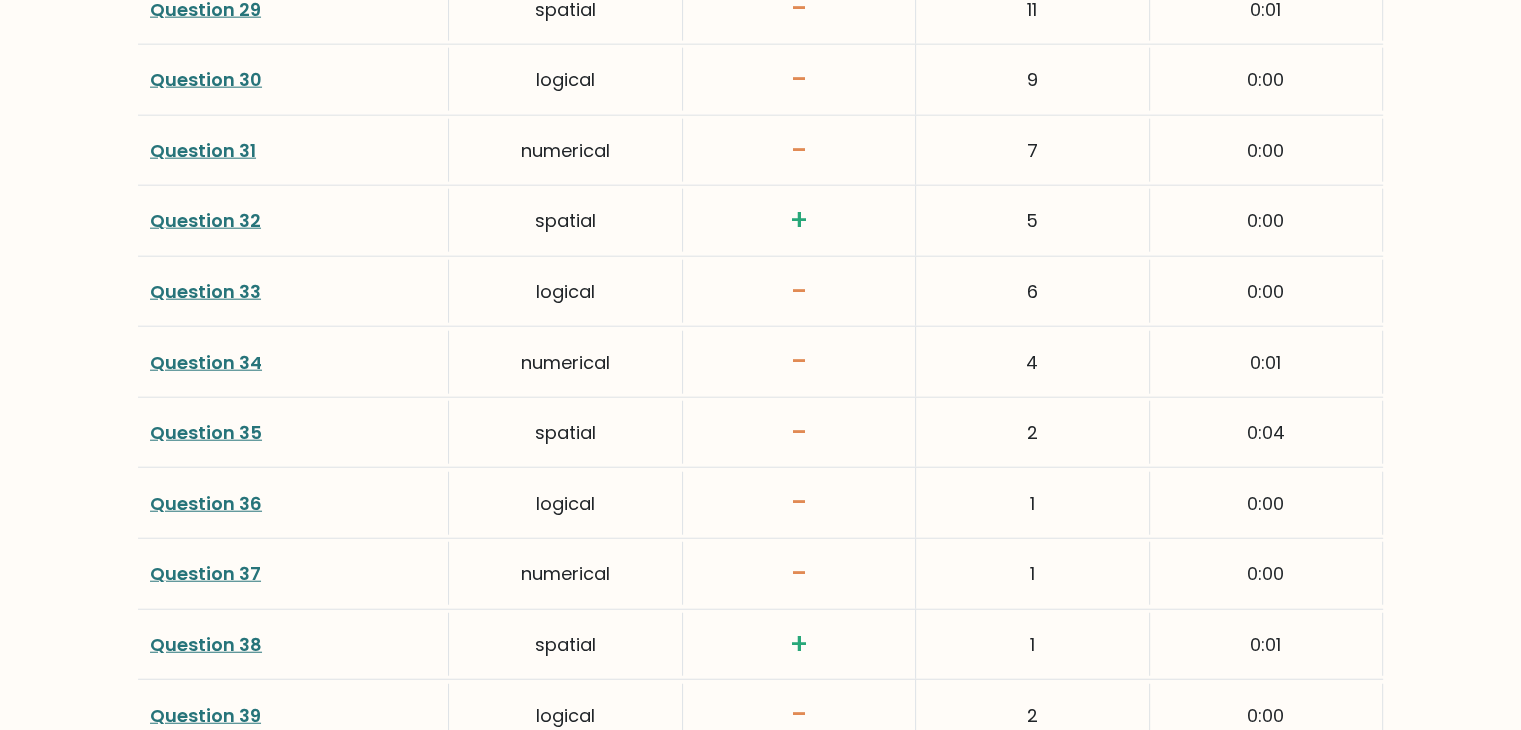 click on "Question 36" at bounding box center (206, 503) 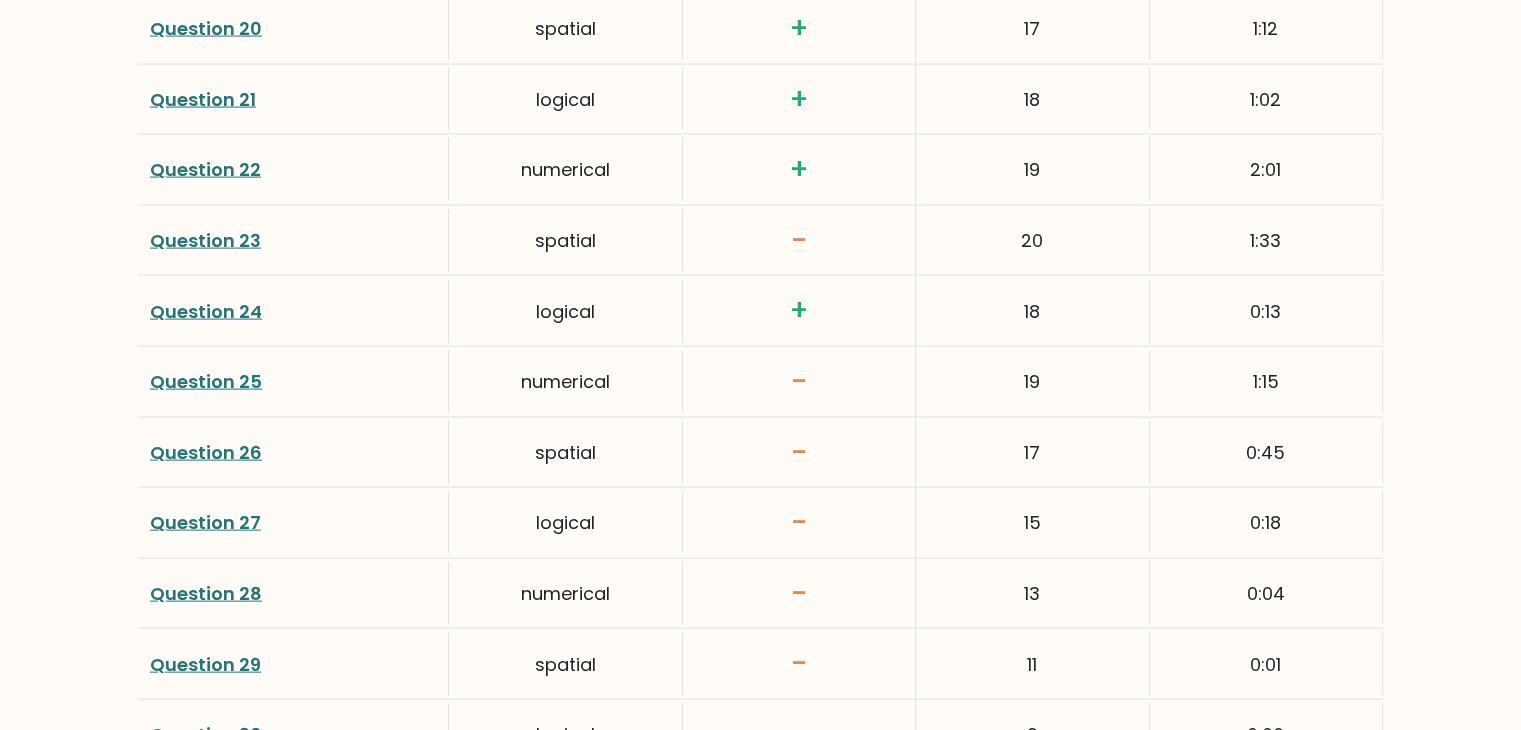 scroll, scrollTop: 4200, scrollLeft: 0, axis: vertical 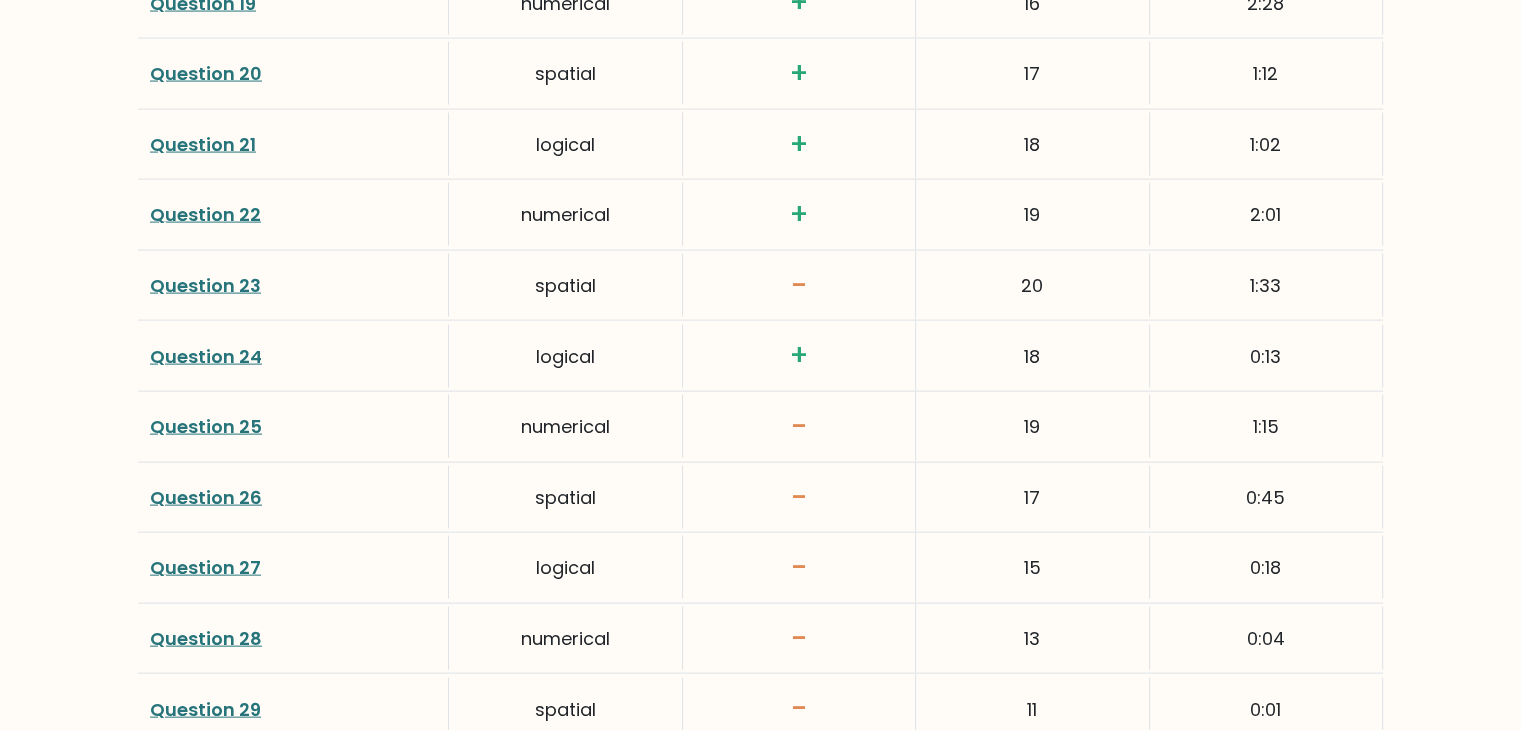 click on "Question 20" at bounding box center [206, 73] 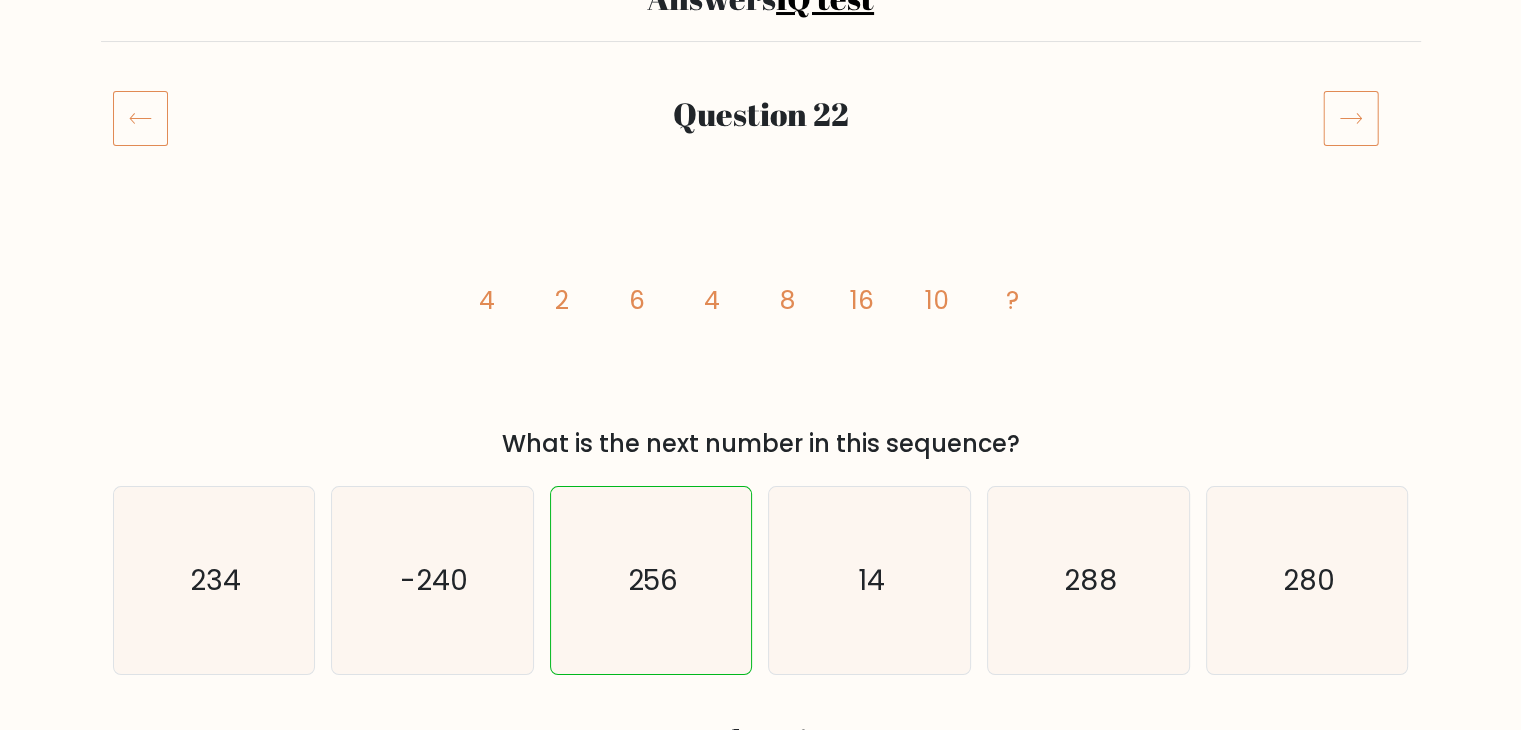 scroll, scrollTop: 200, scrollLeft: 0, axis: vertical 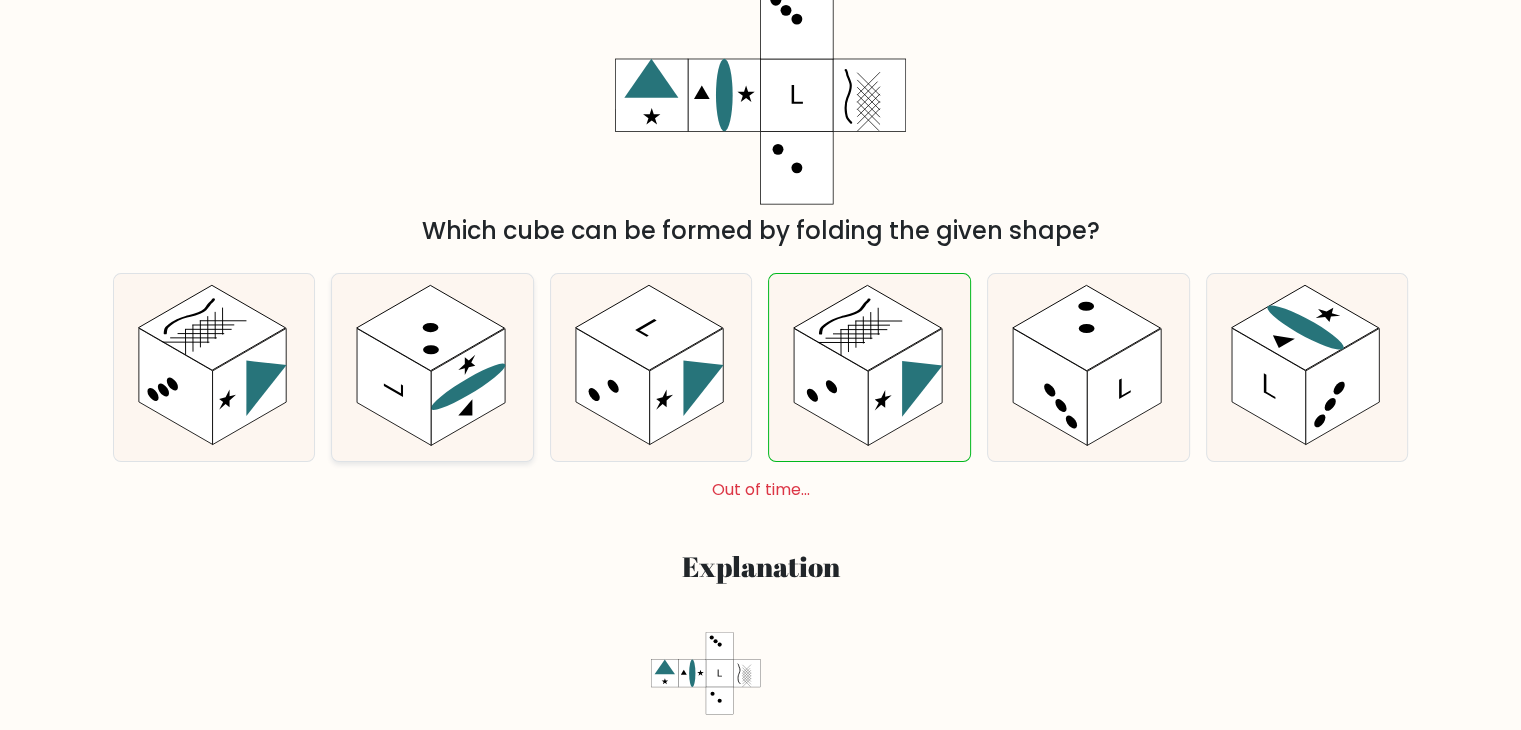 click 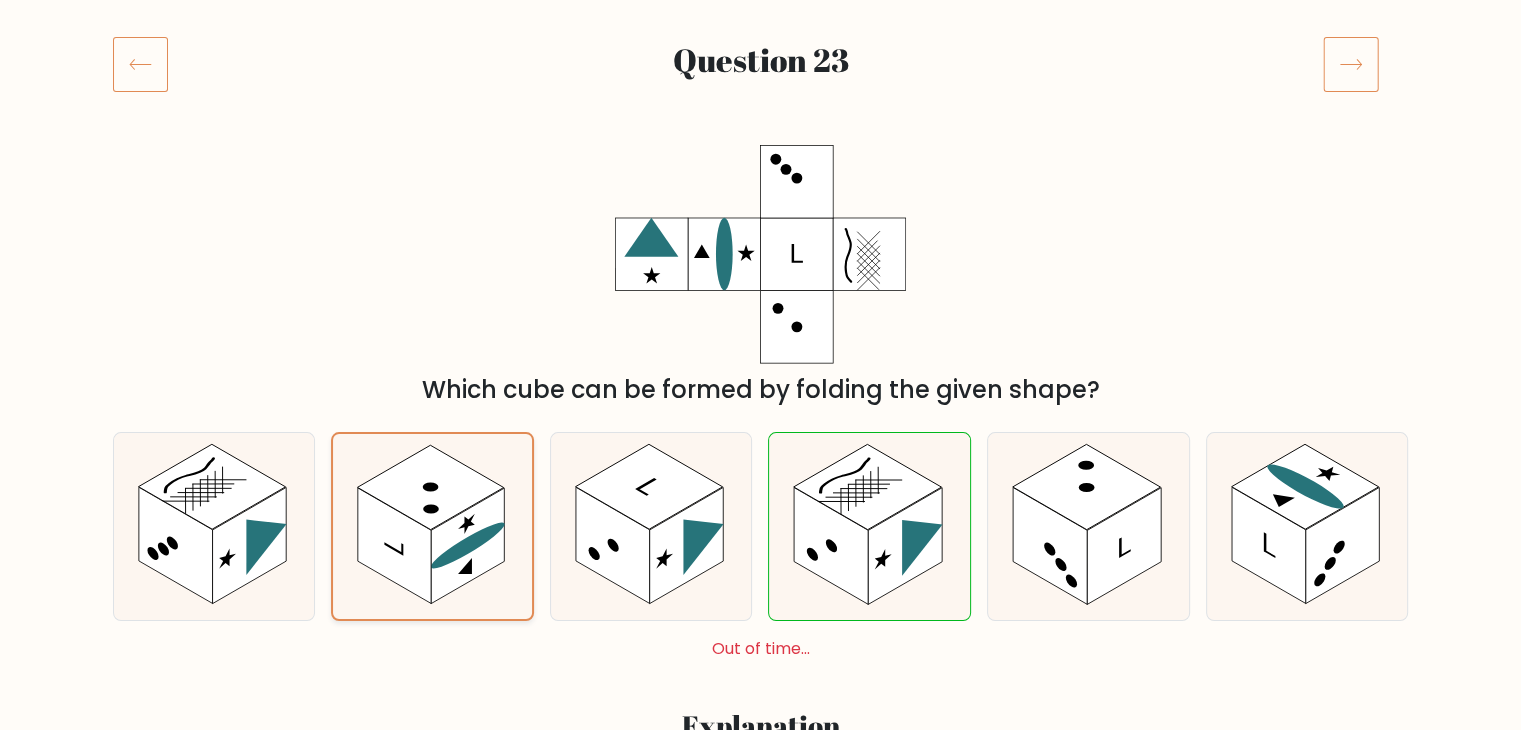 click on "Answers  IQ test
Question 23
Which cube can be formed by folding the given shape?
a." at bounding box center (760, 2101) 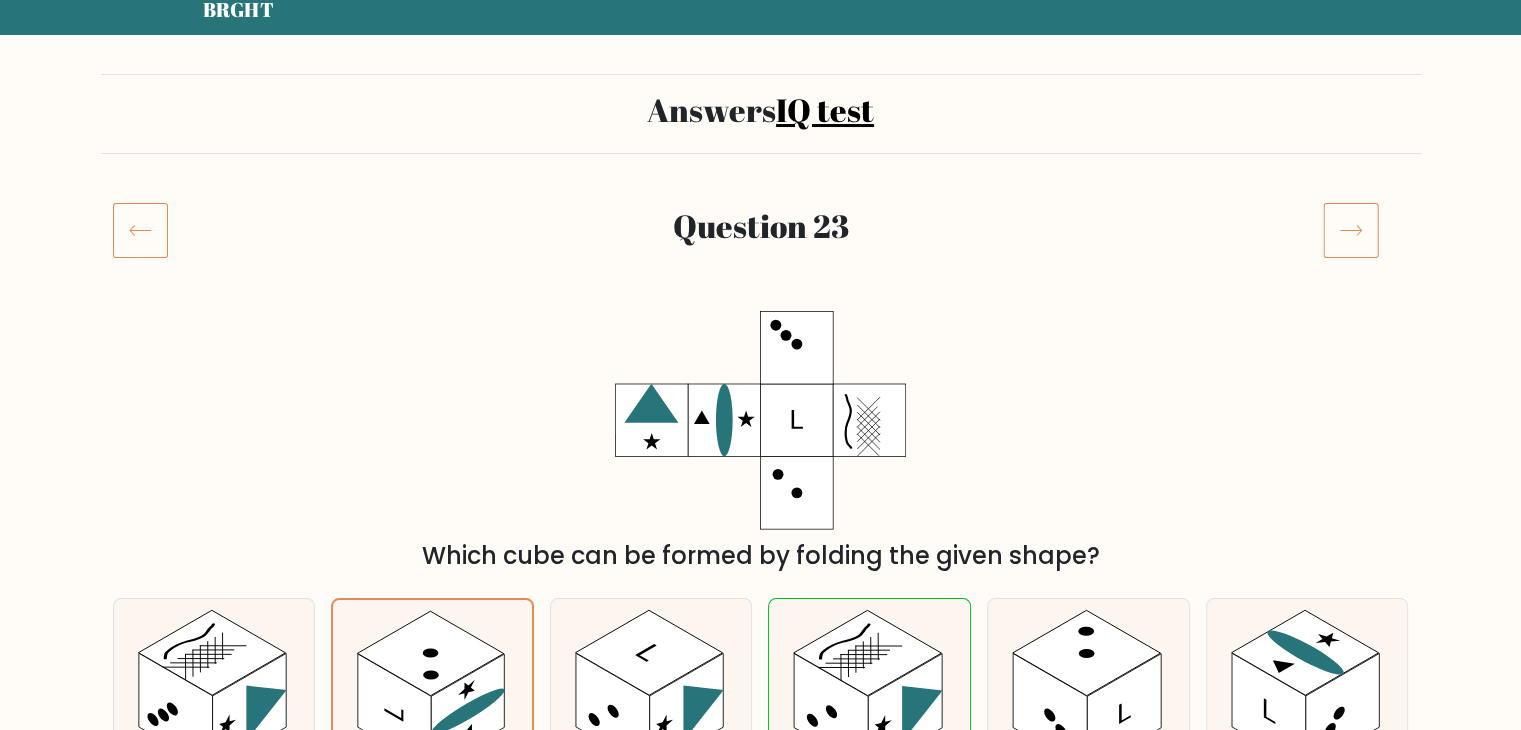 scroll, scrollTop: 604, scrollLeft: 0, axis: vertical 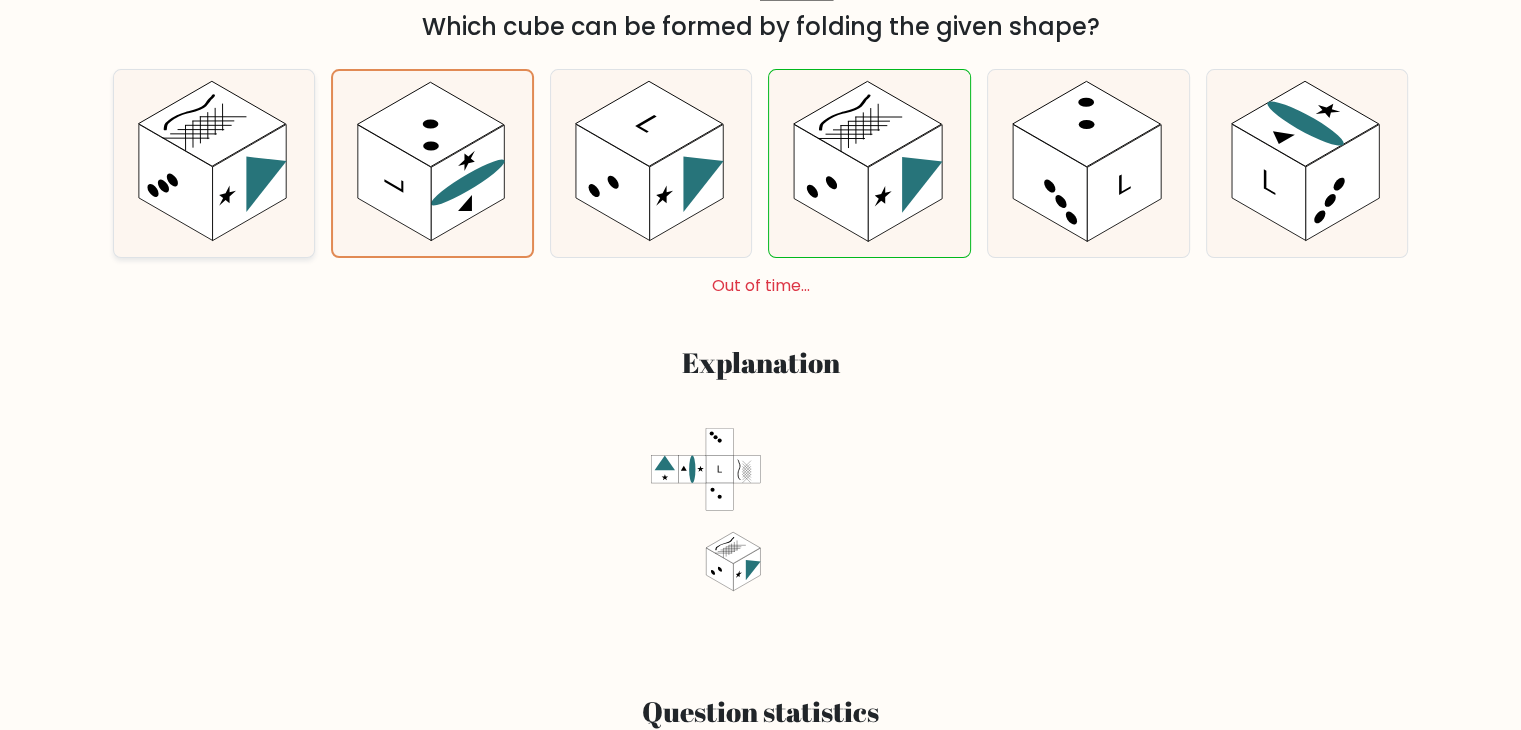 click 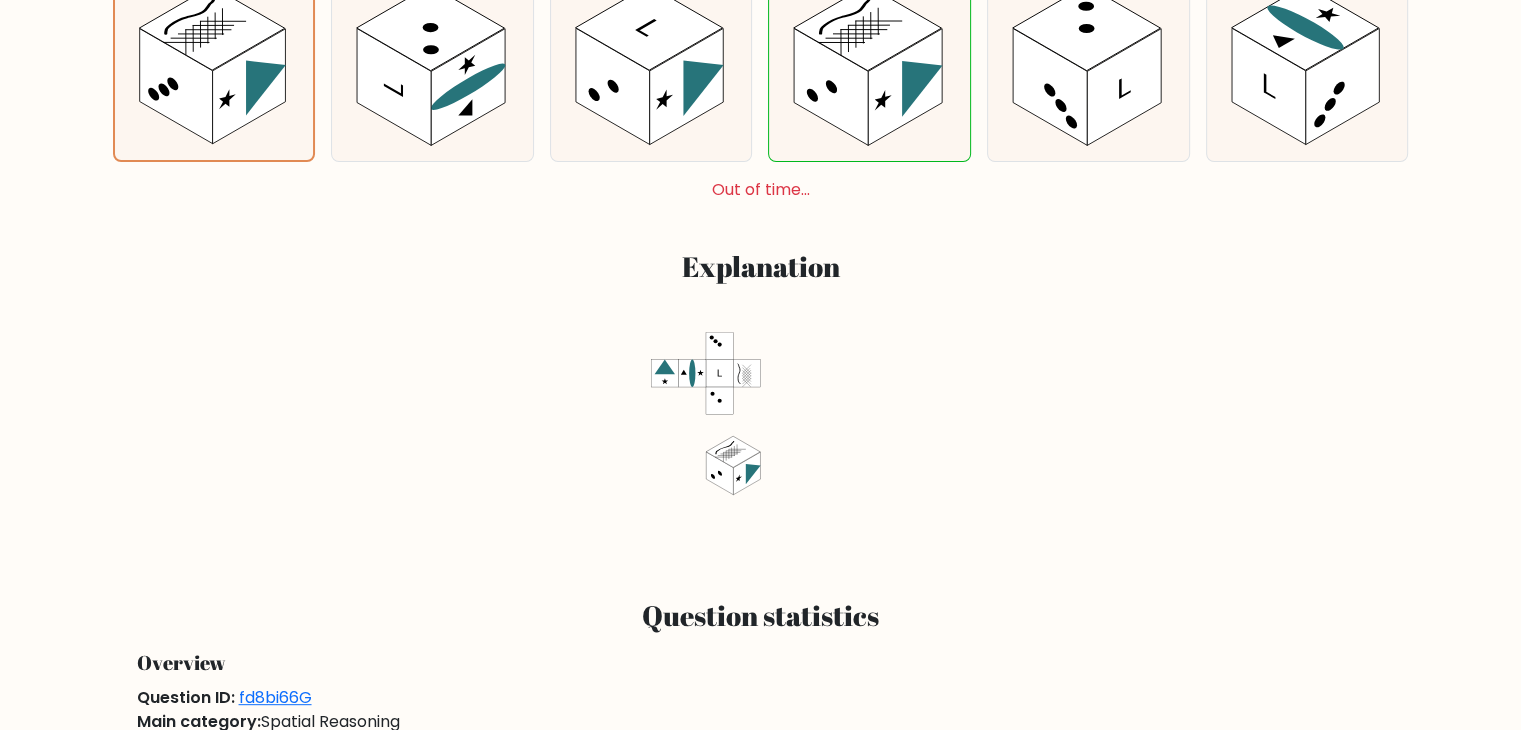 scroll, scrollTop: 704, scrollLeft: 0, axis: vertical 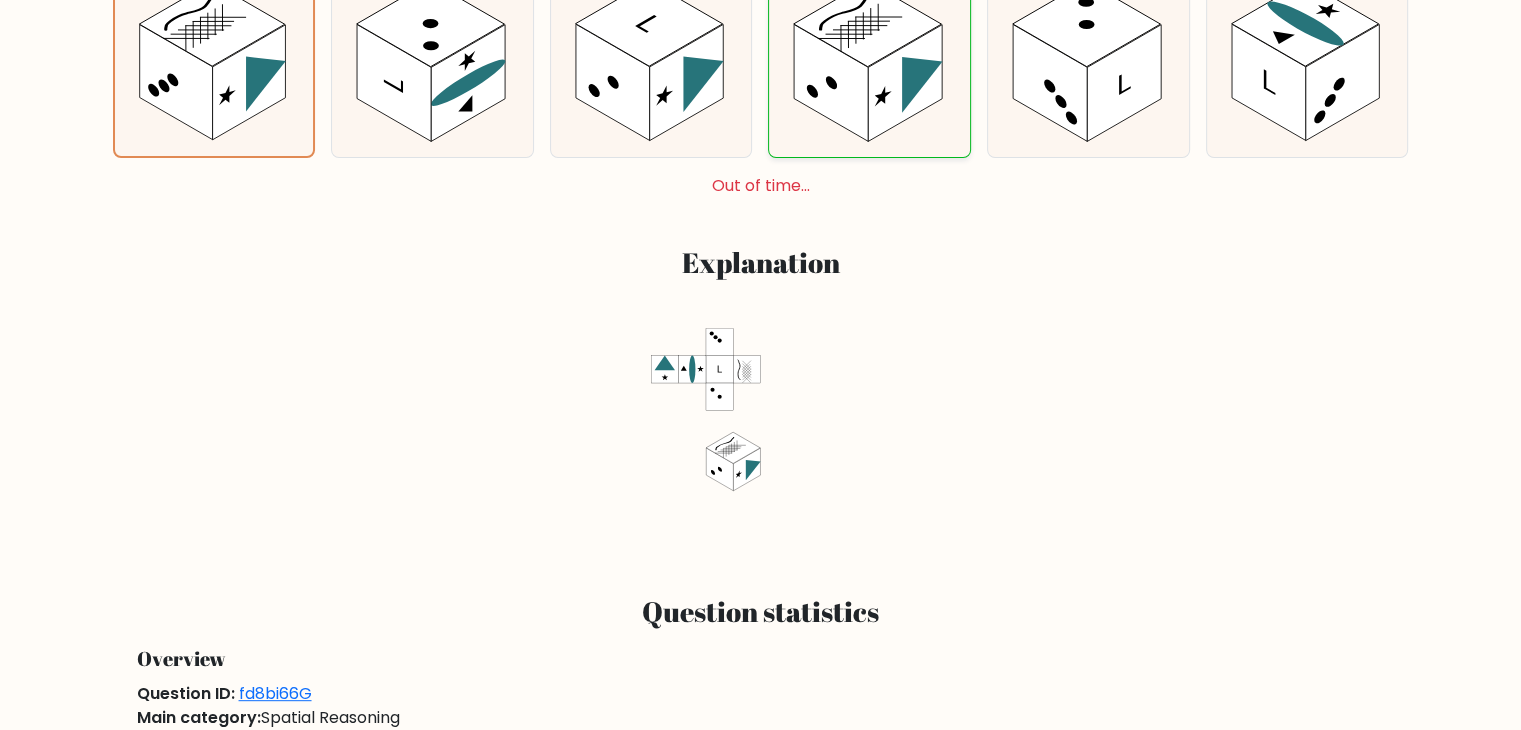 click 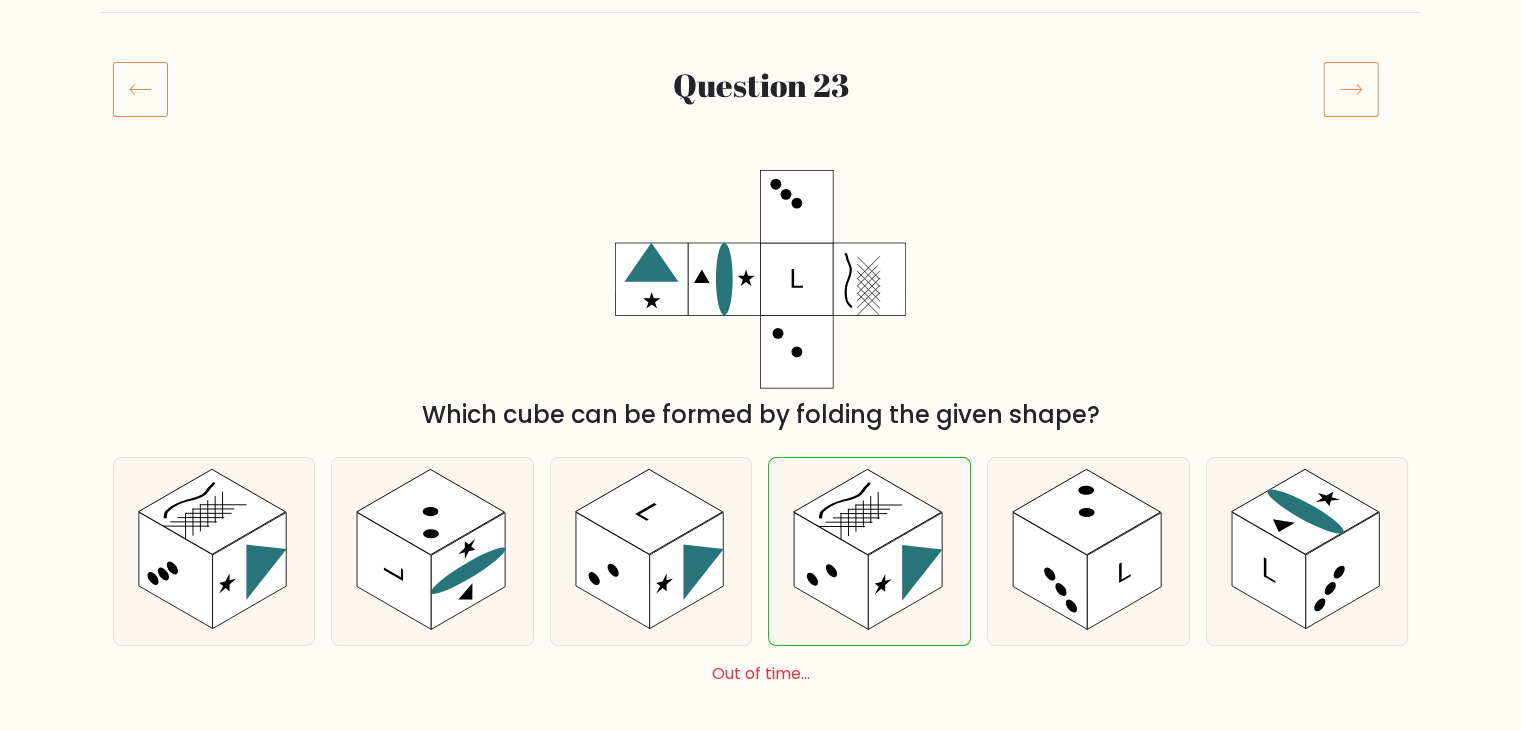 scroll, scrollTop: 215, scrollLeft: 0, axis: vertical 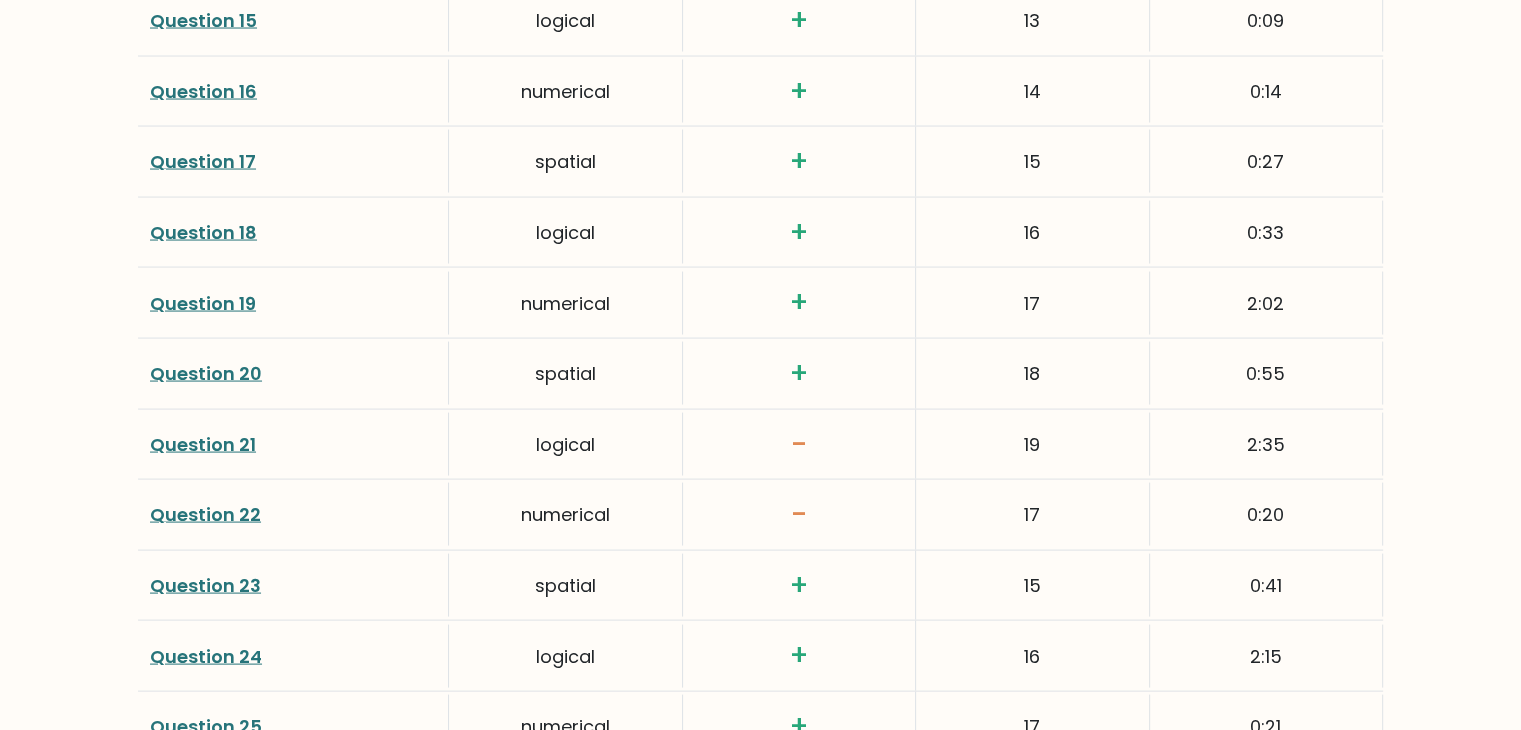 click on "Question 21" at bounding box center (203, 444) 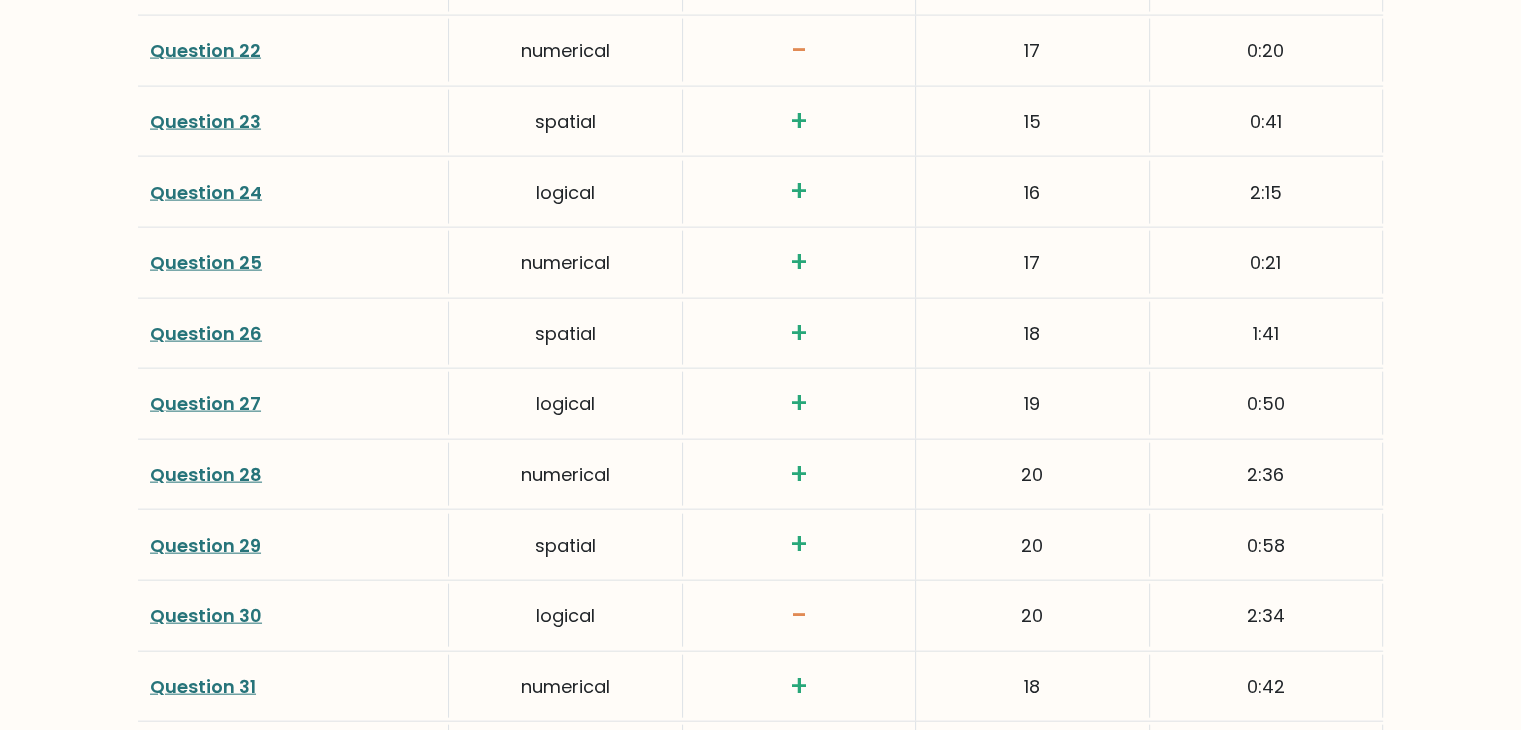 scroll, scrollTop: 4400, scrollLeft: 0, axis: vertical 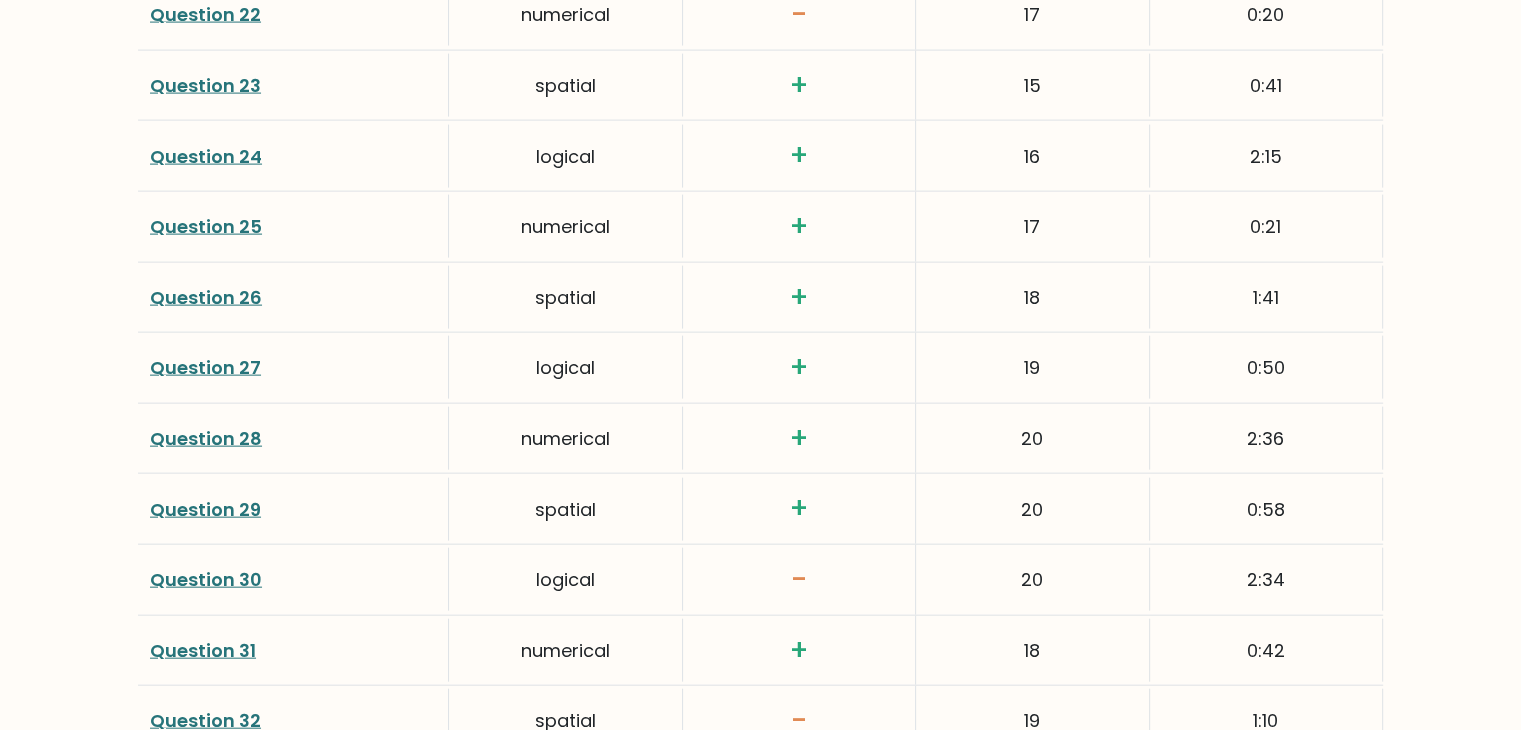 click on "Question 29" at bounding box center (205, 509) 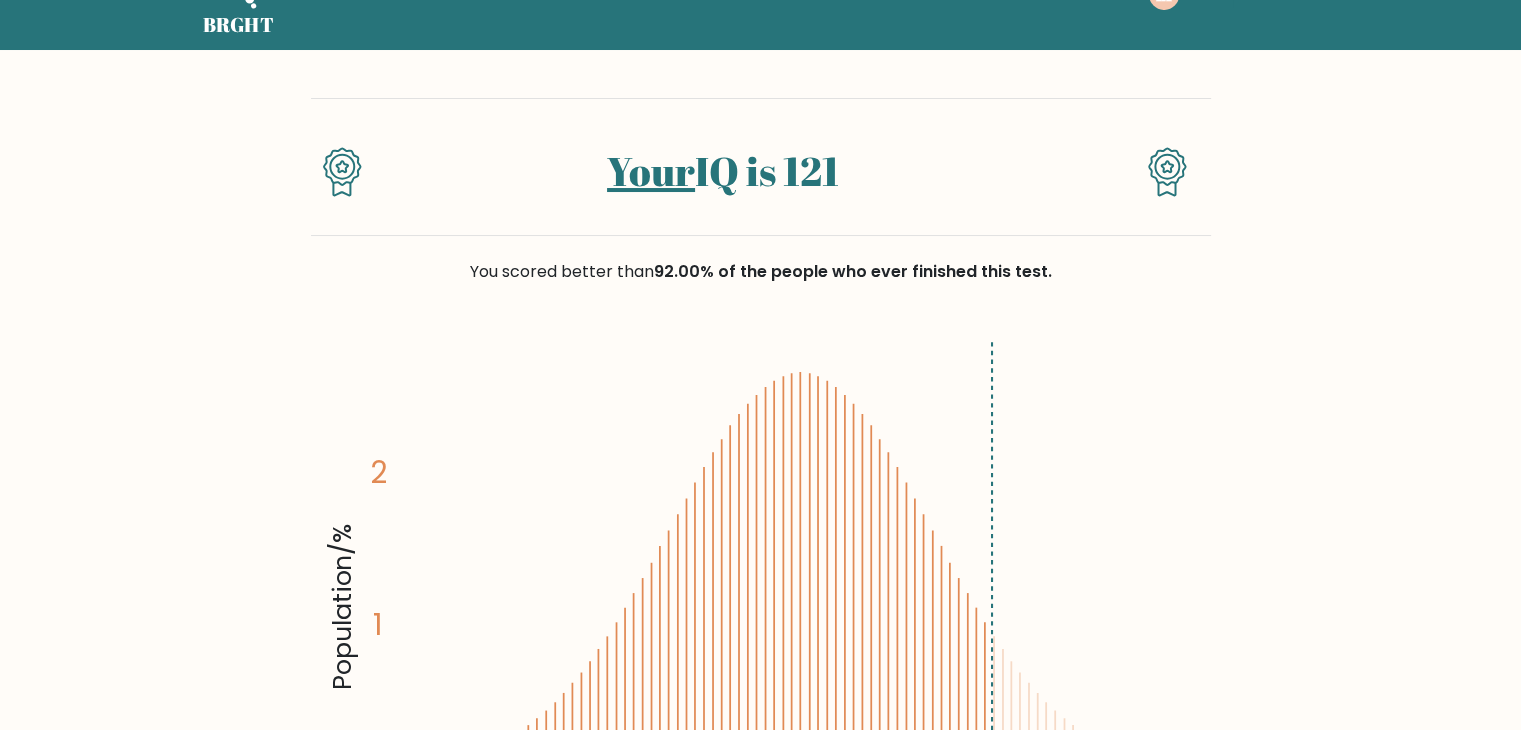 scroll, scrollTop: 0, scrollLeft: 0, axis: both 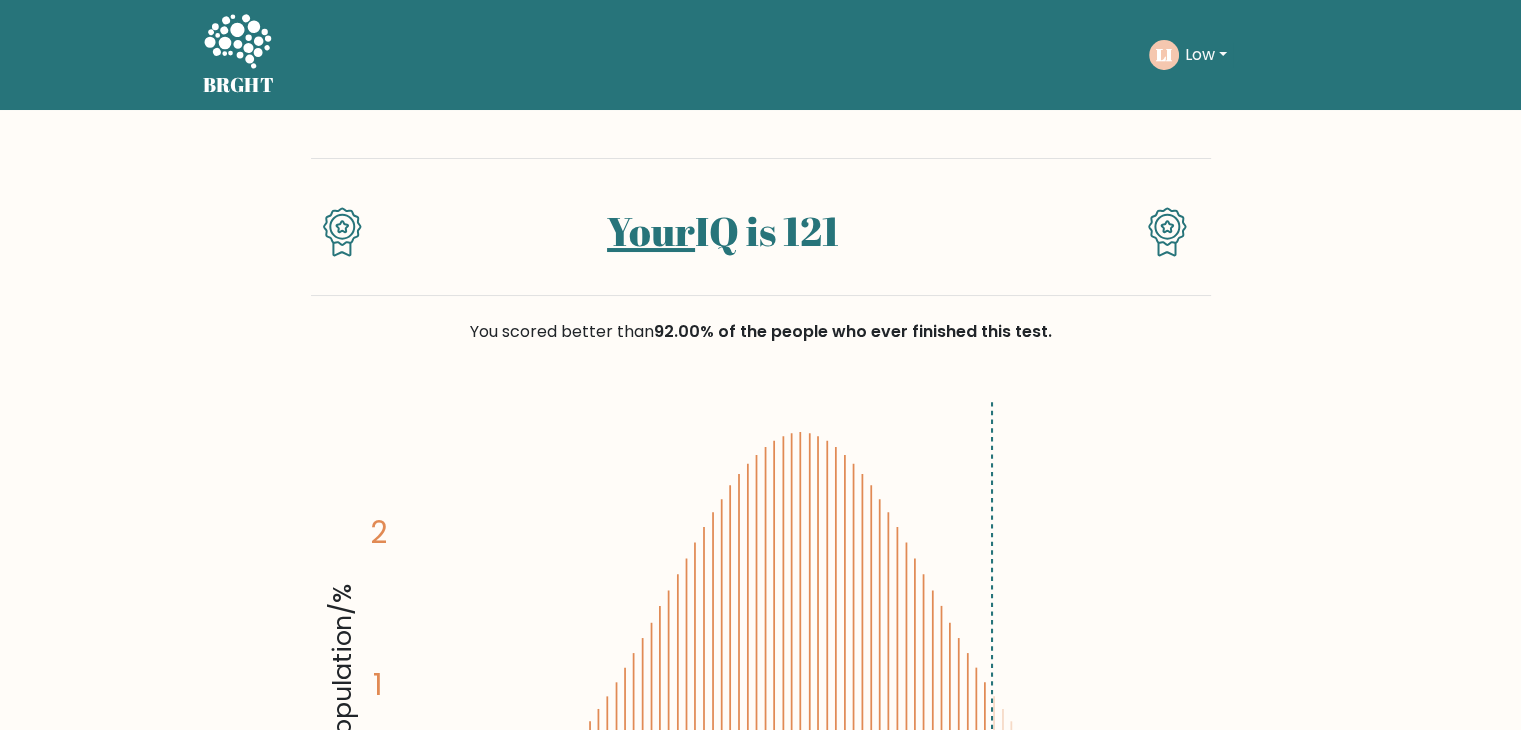 click 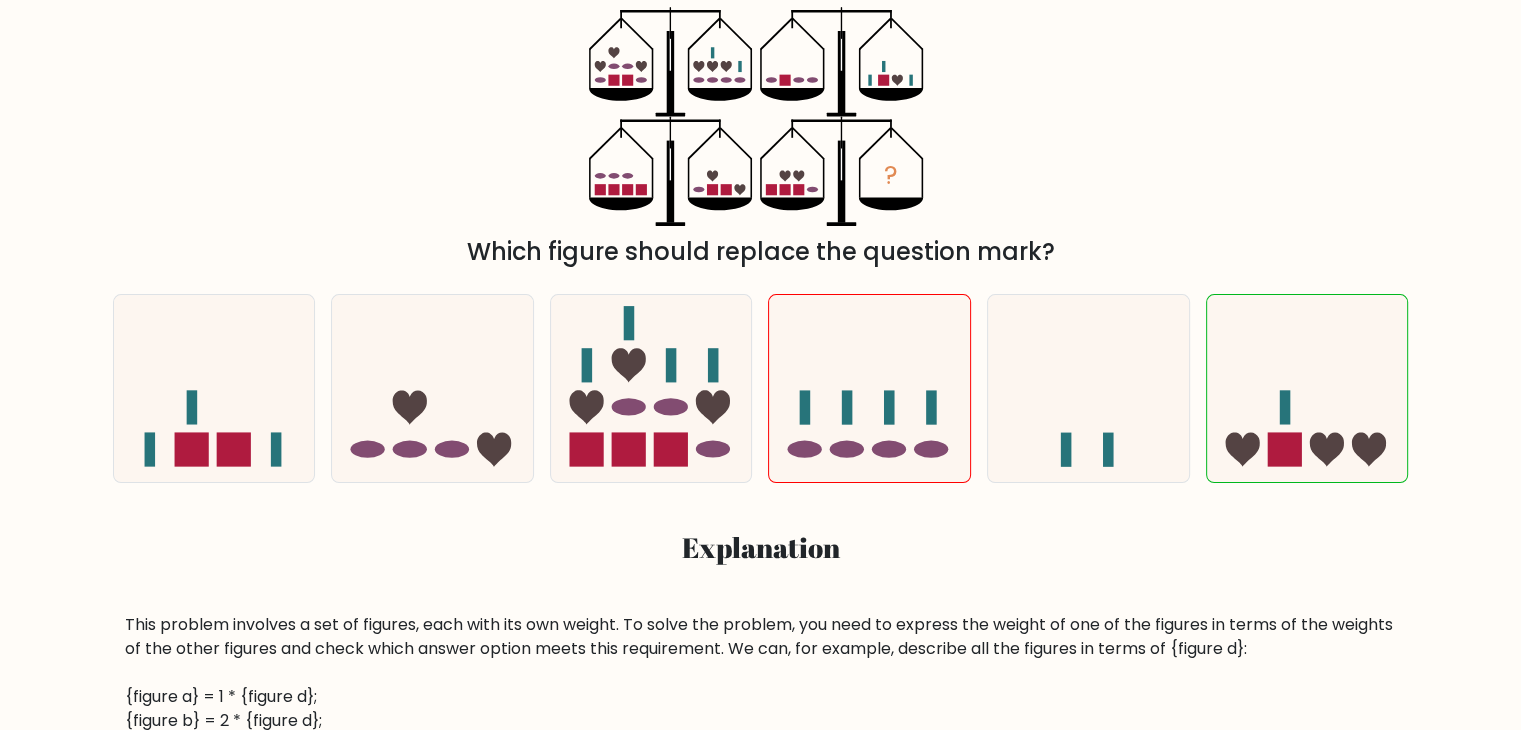 scroll, scrollTop: 500, scrollLeft: 0, axis: vertical 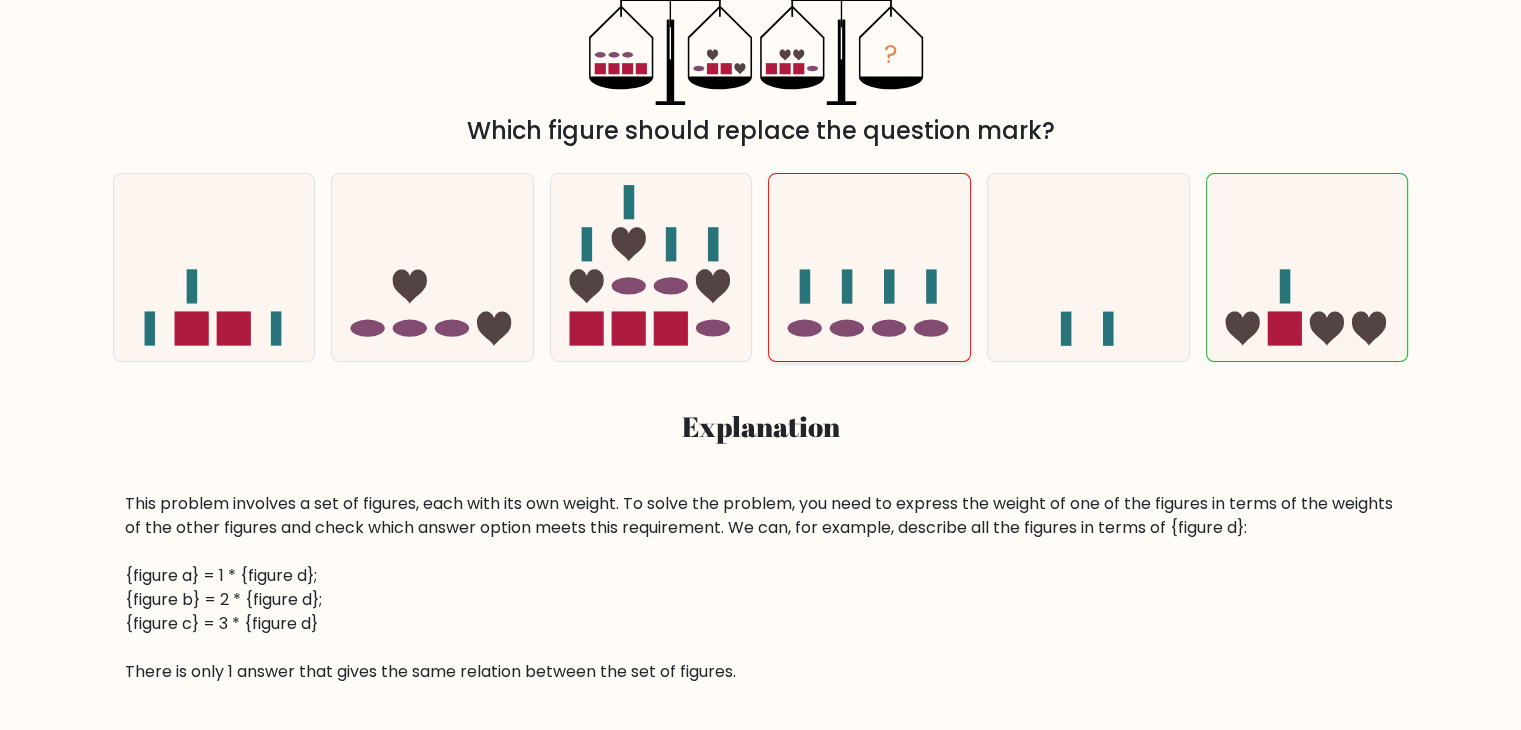 click 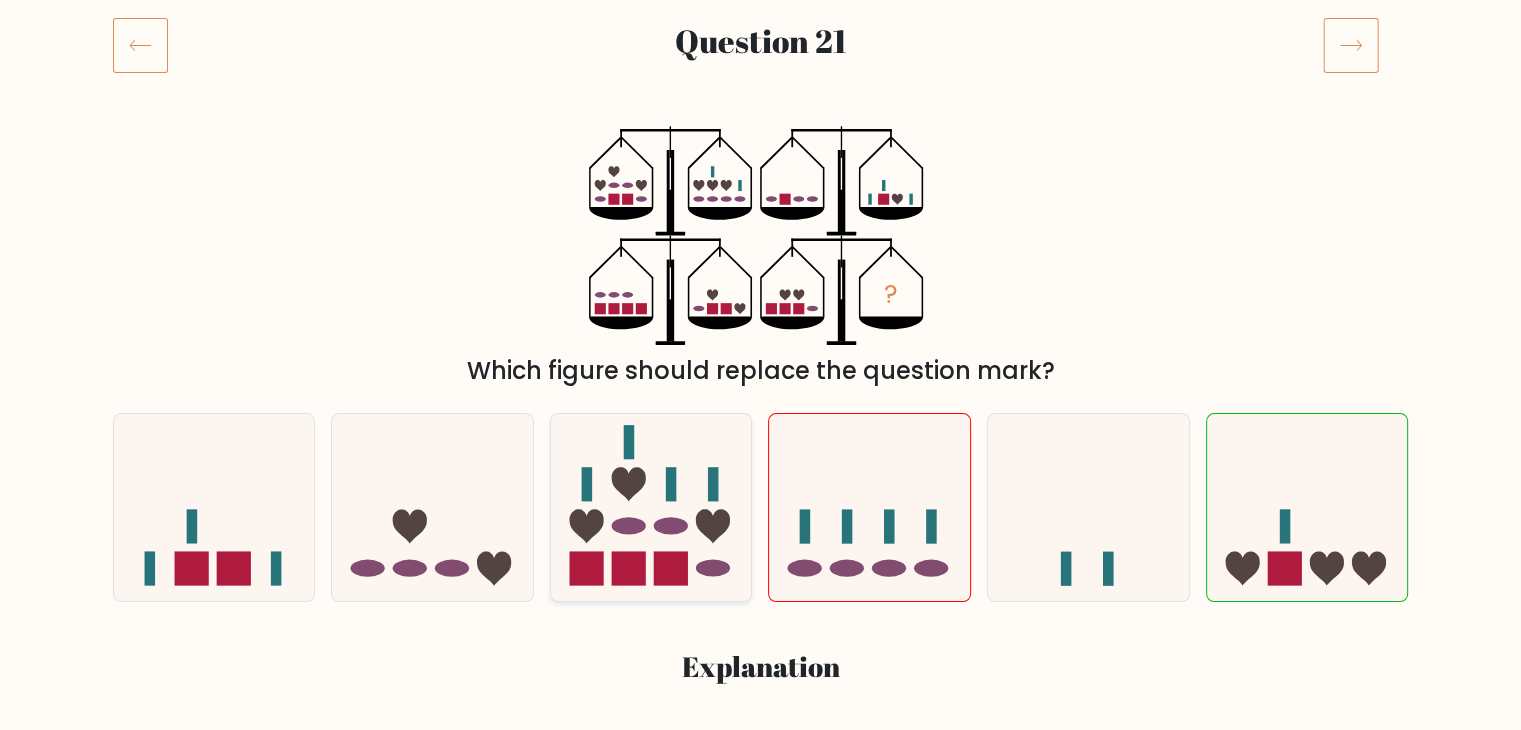 scroll, scrollTop: 304, scrollLeft: 0, axis: vertical 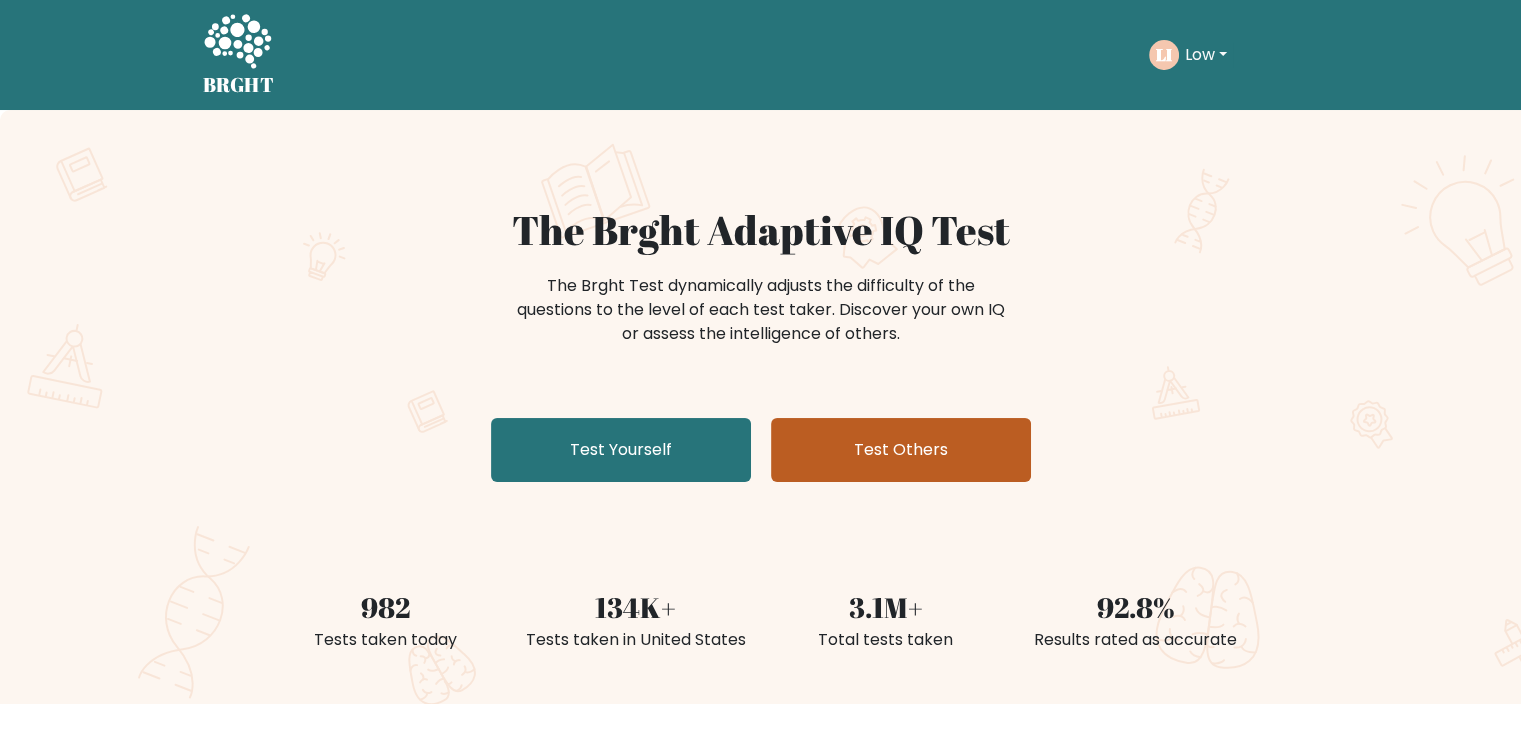 click on "Test Others" at bounding box center (901, 450) 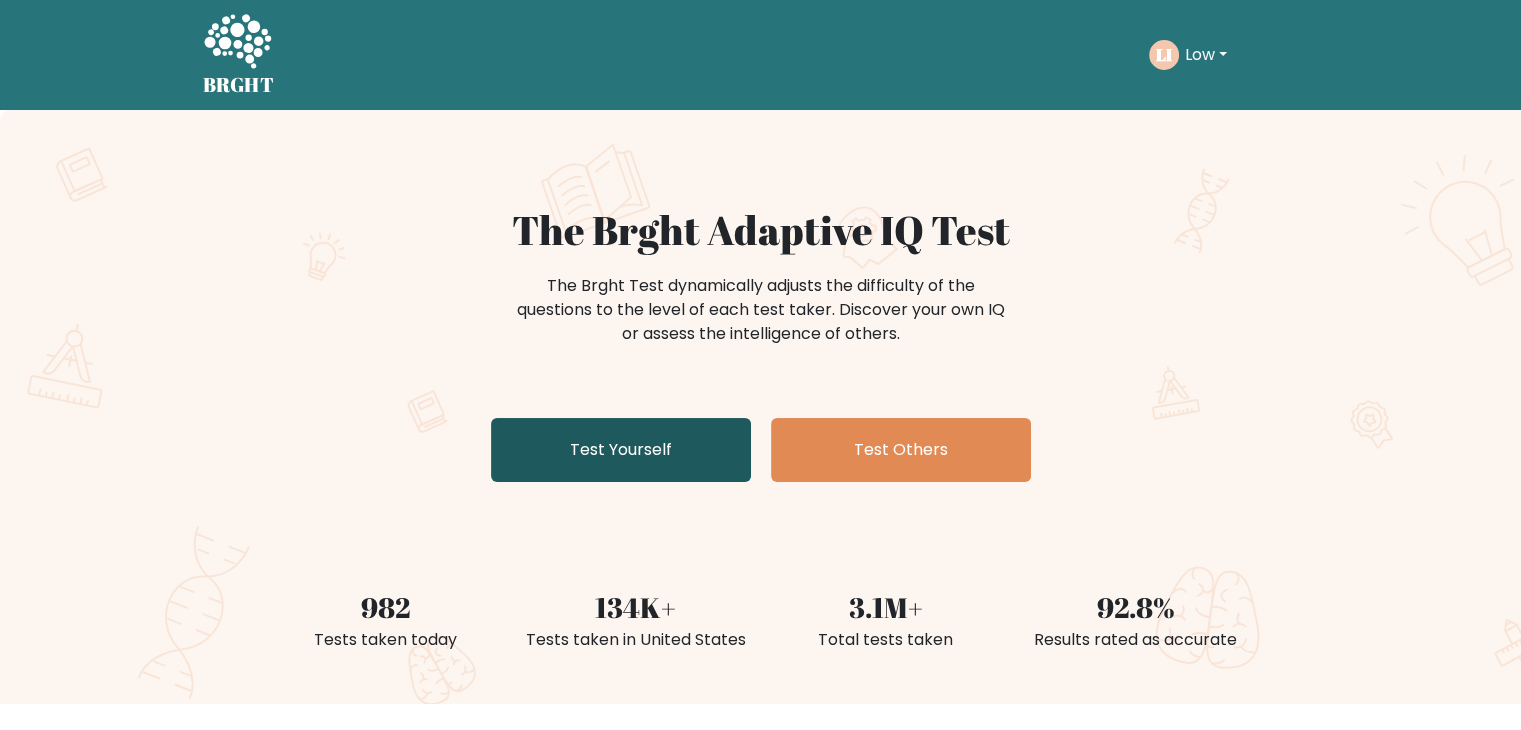 click on "Test Yourself" at bounding box center (621, 450) 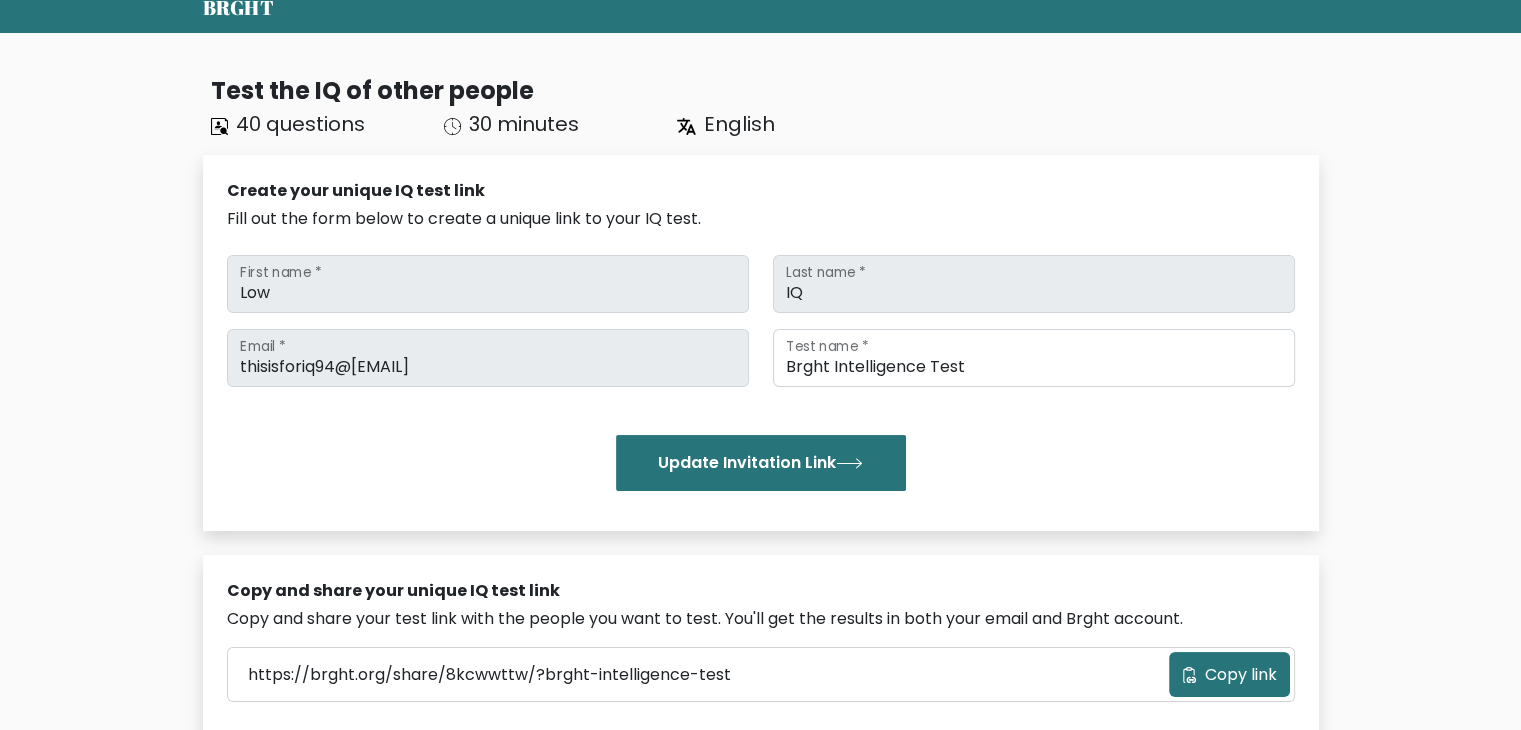 scroll, scrollTop: 0, scrollLeft: 0, axis: both 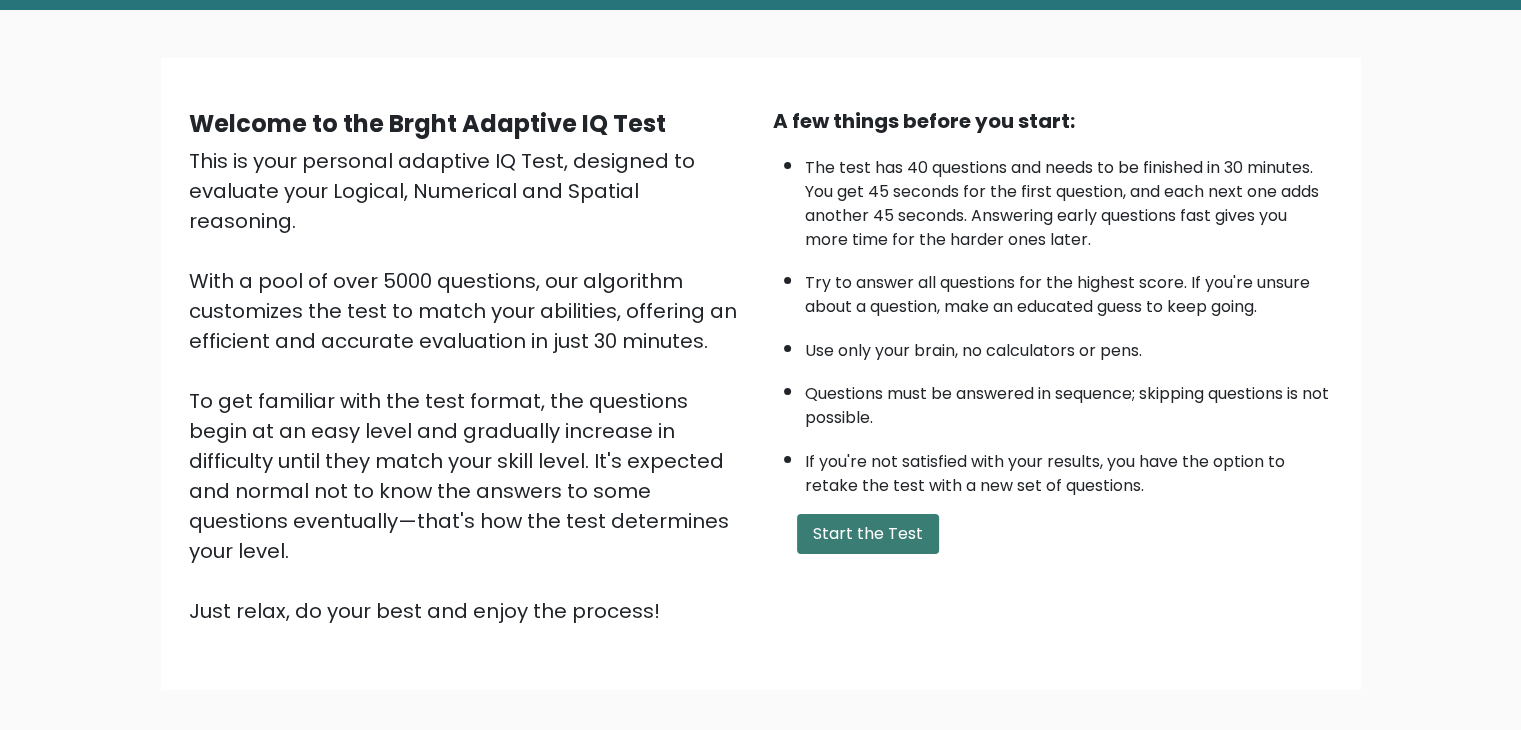 click on "Start the Test" at bounding box center (868, 534) 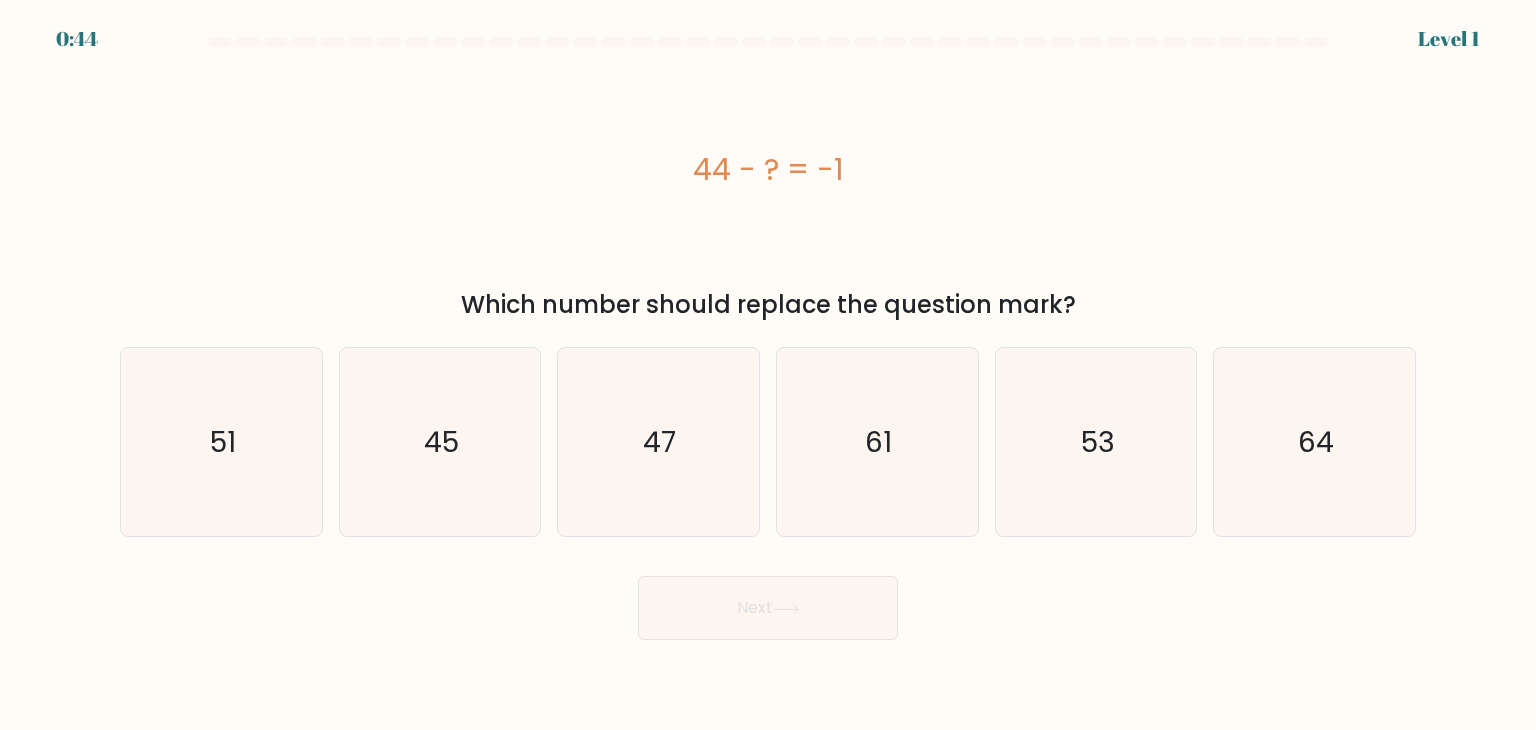 scroll, scrollTop: 0, scrollLeft: 0, axis: both 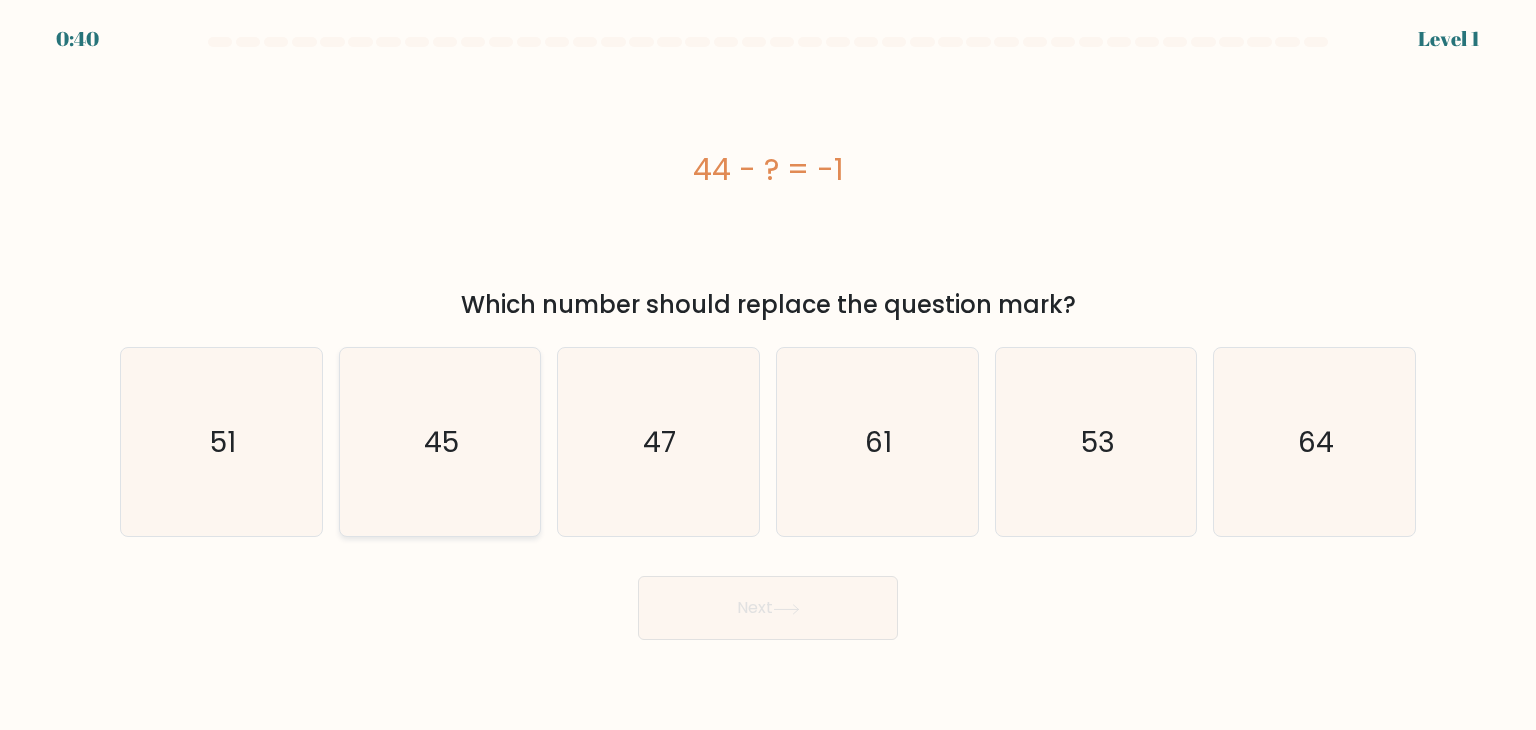 click on "45" 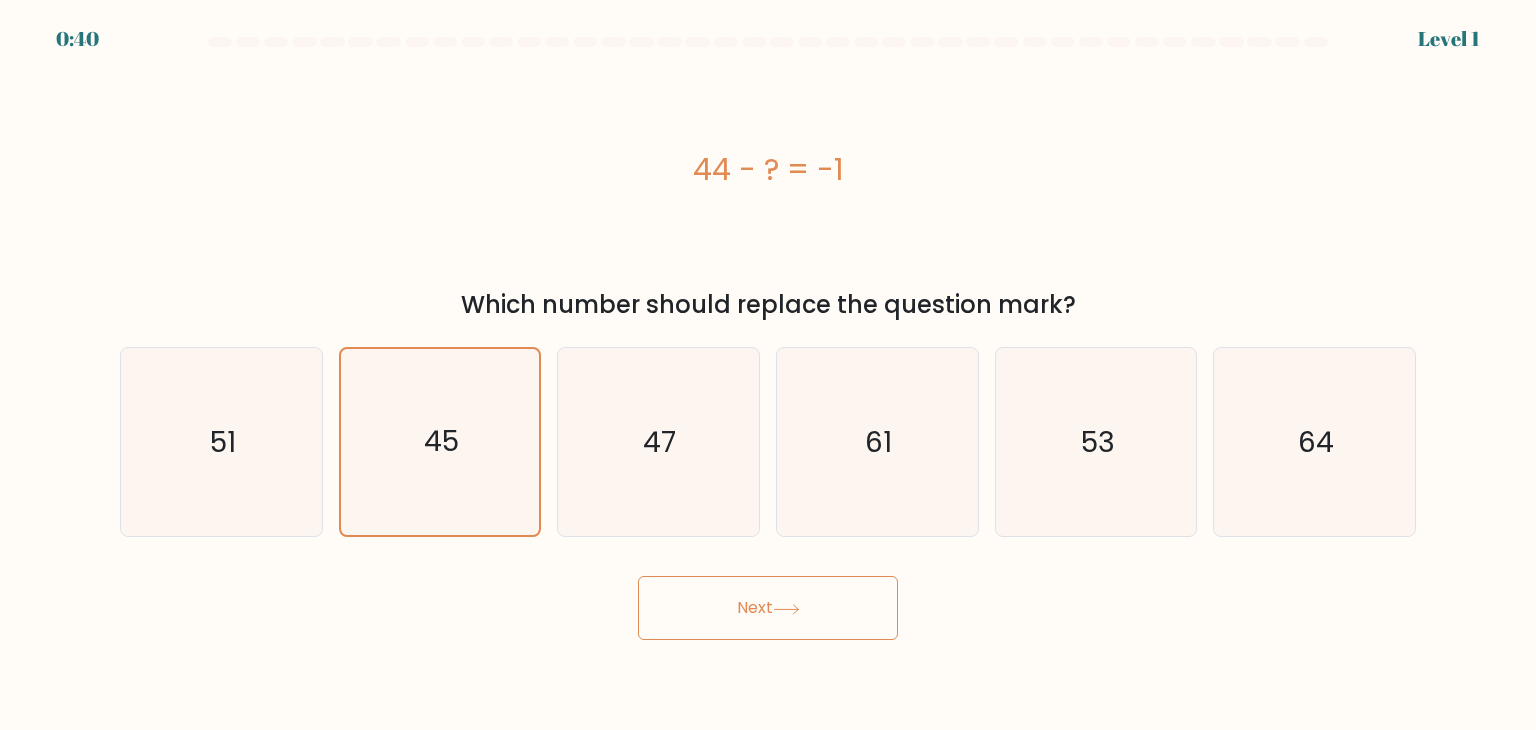 click on "Next" at bounding box center [768, 608] 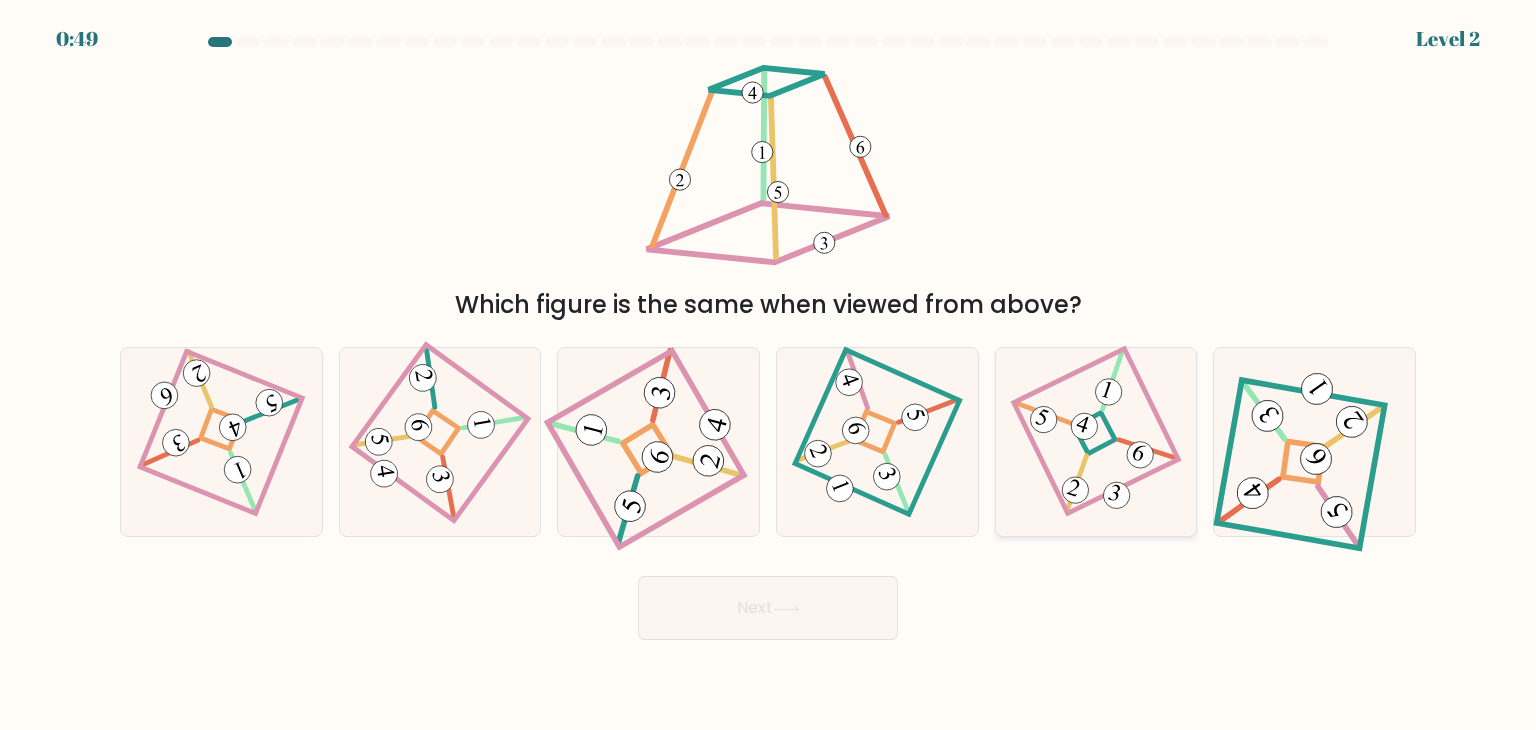 click 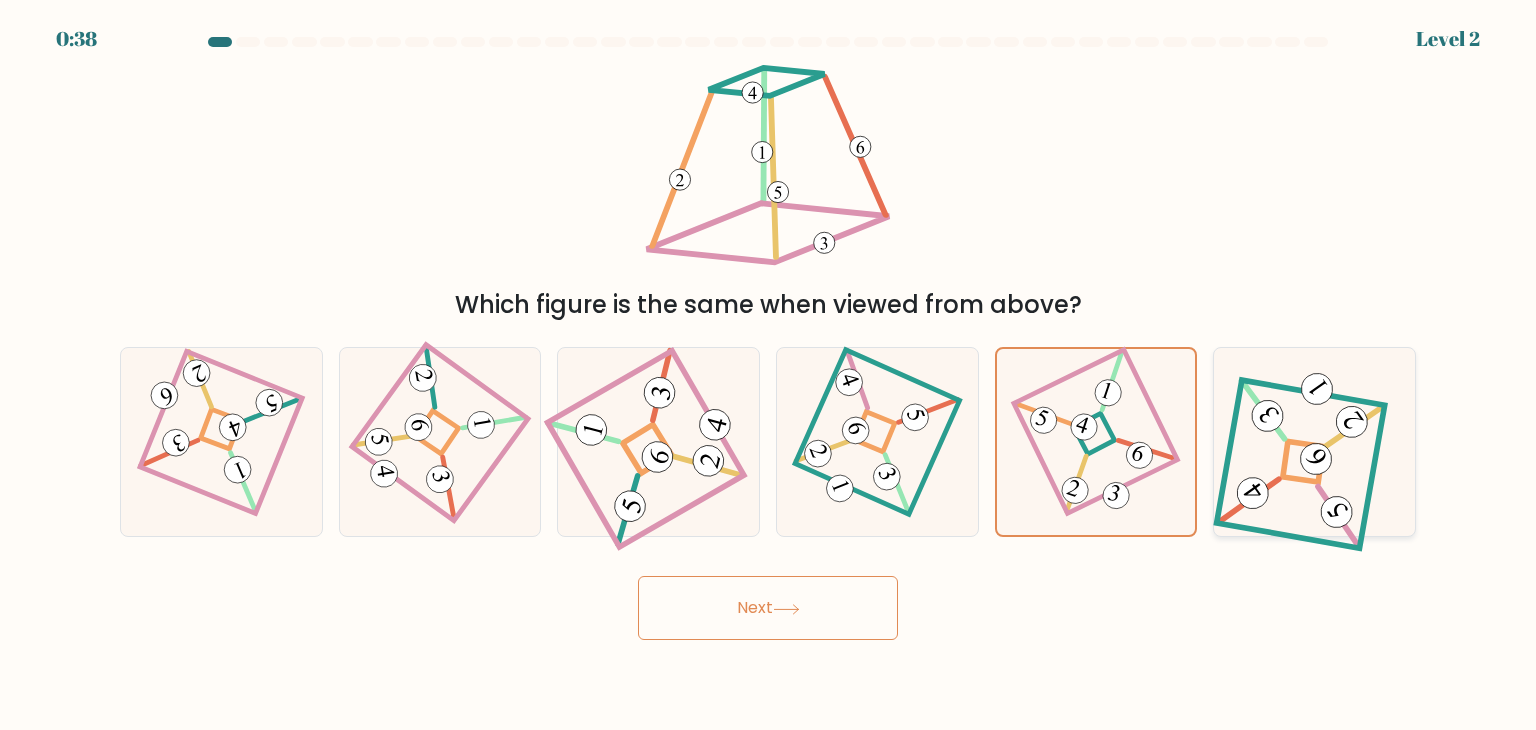 click 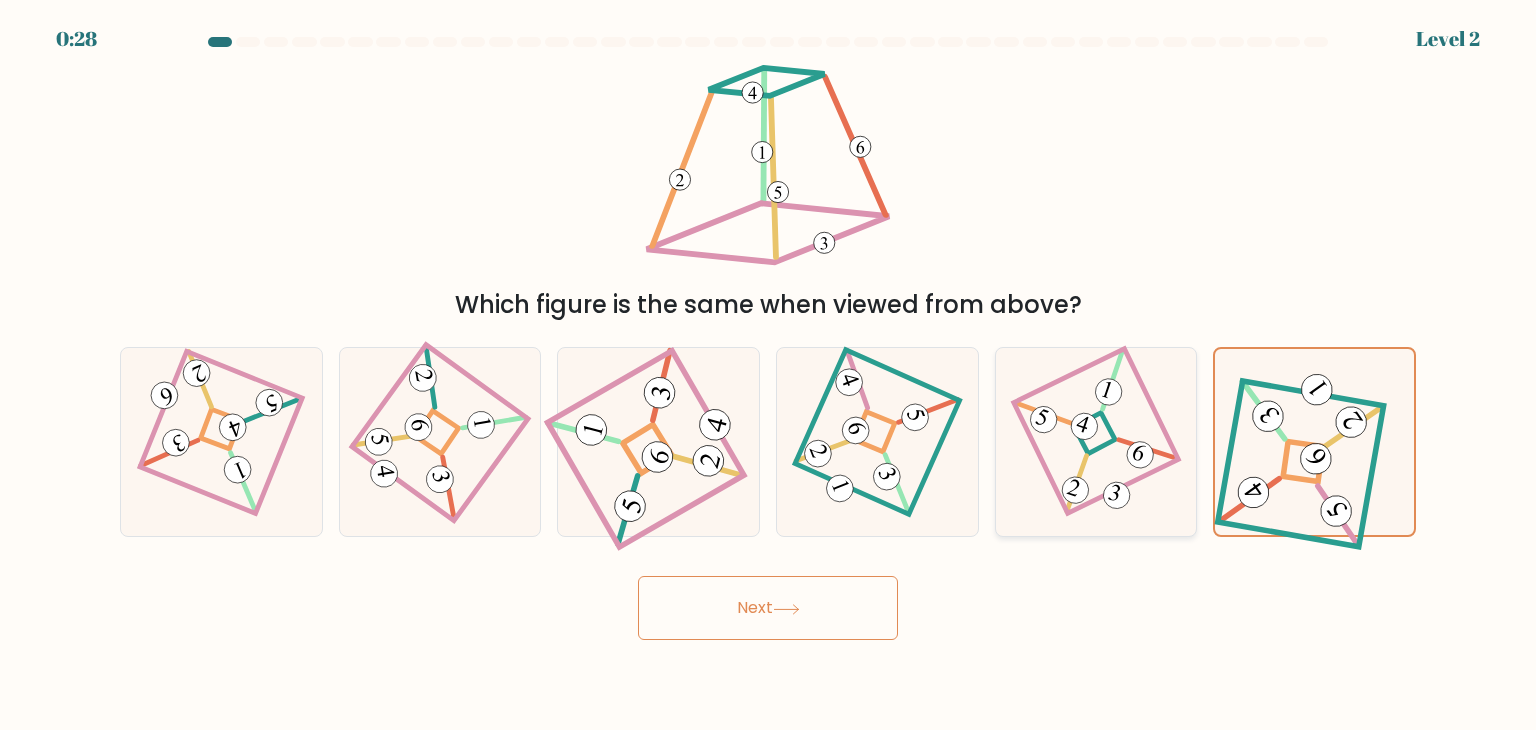 click 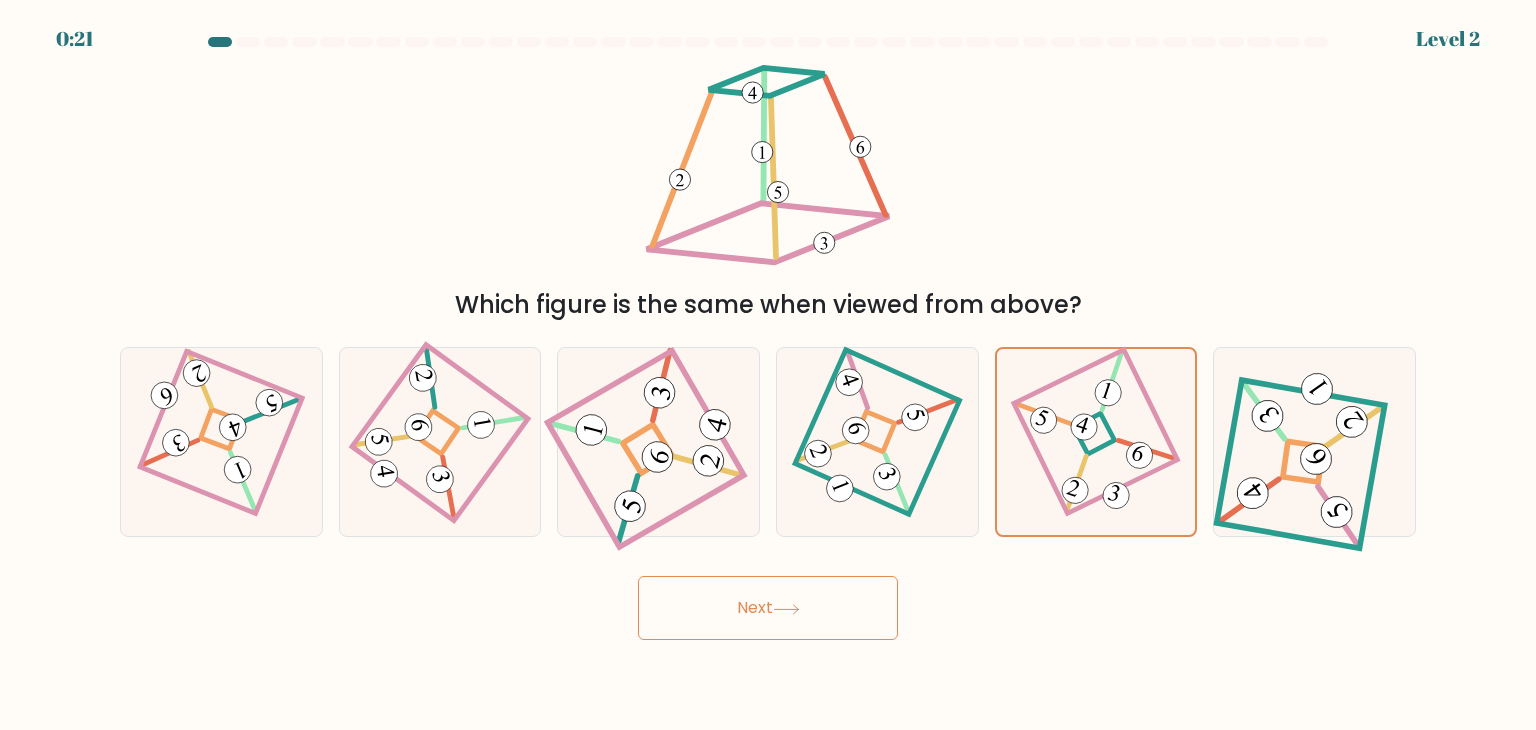 click on "Next" at bounding box center (768, 608) 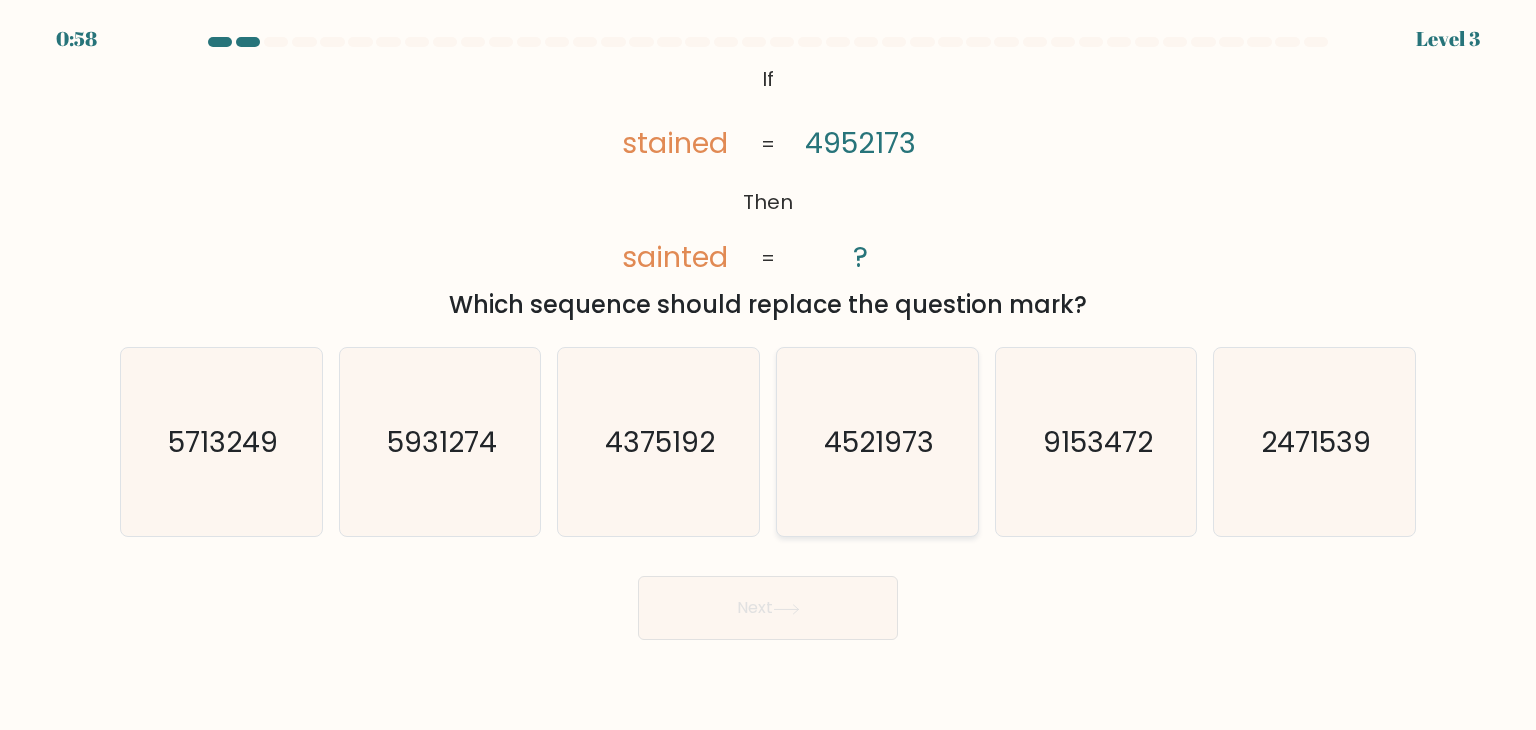 click on "4521973" 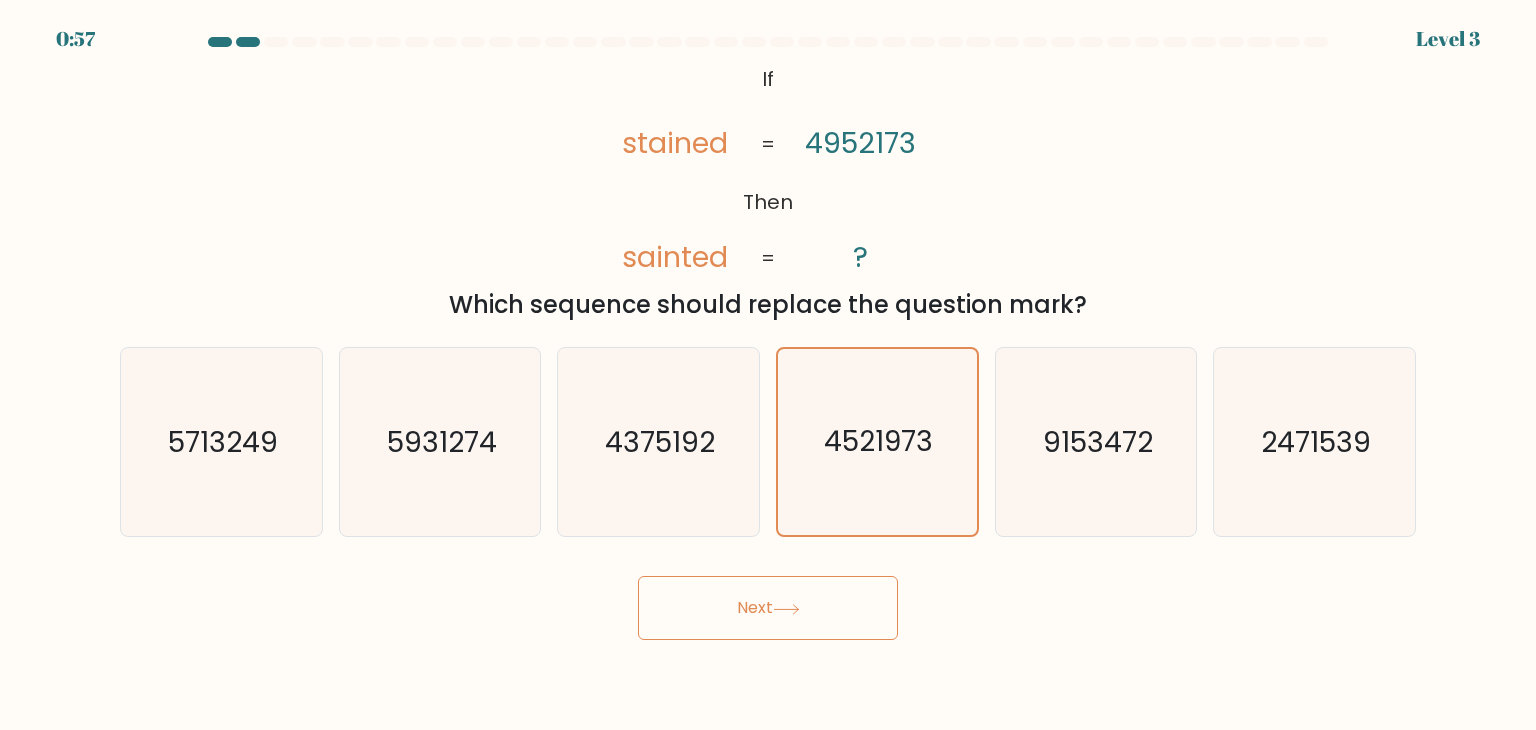 click on "Next" at bounding box center (768, 608) 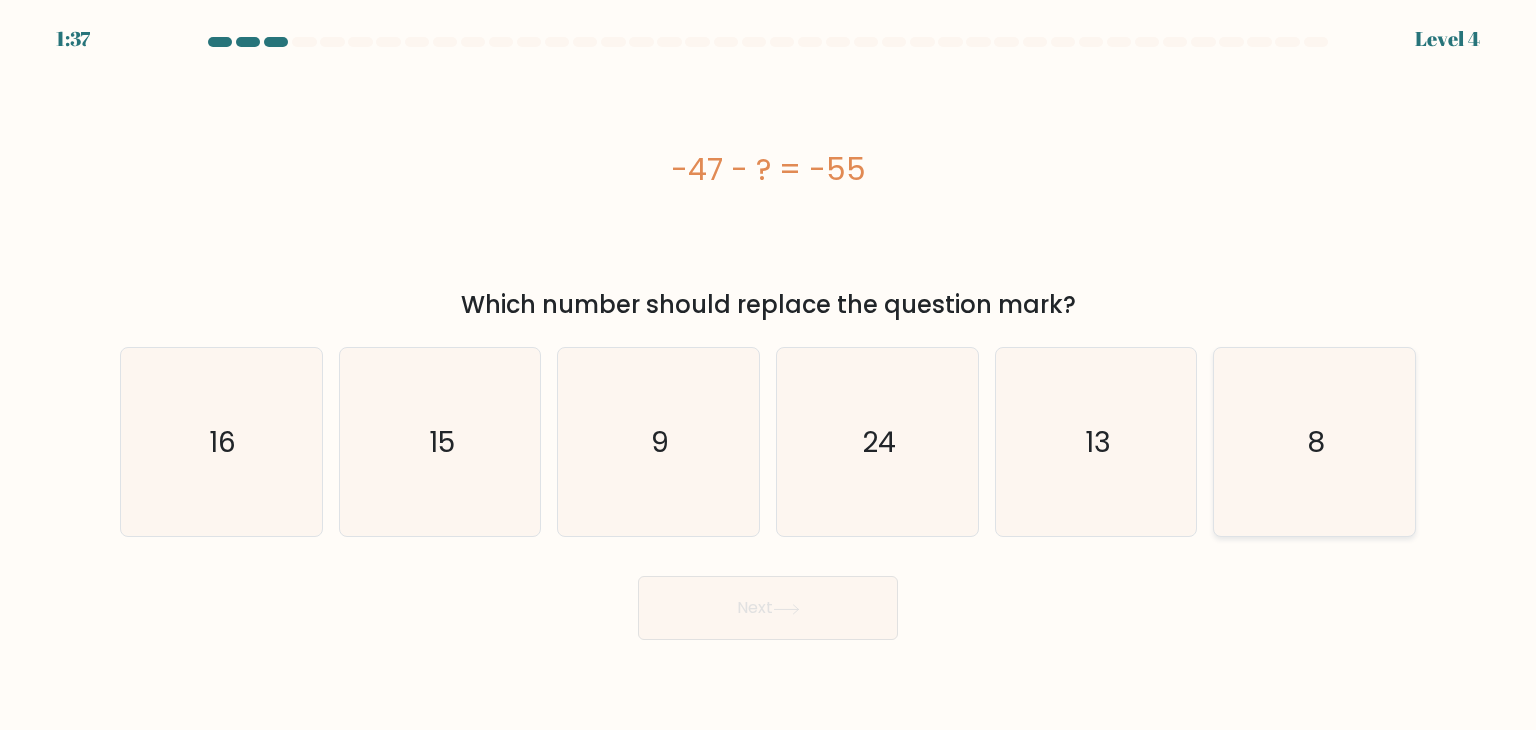 click on "8" 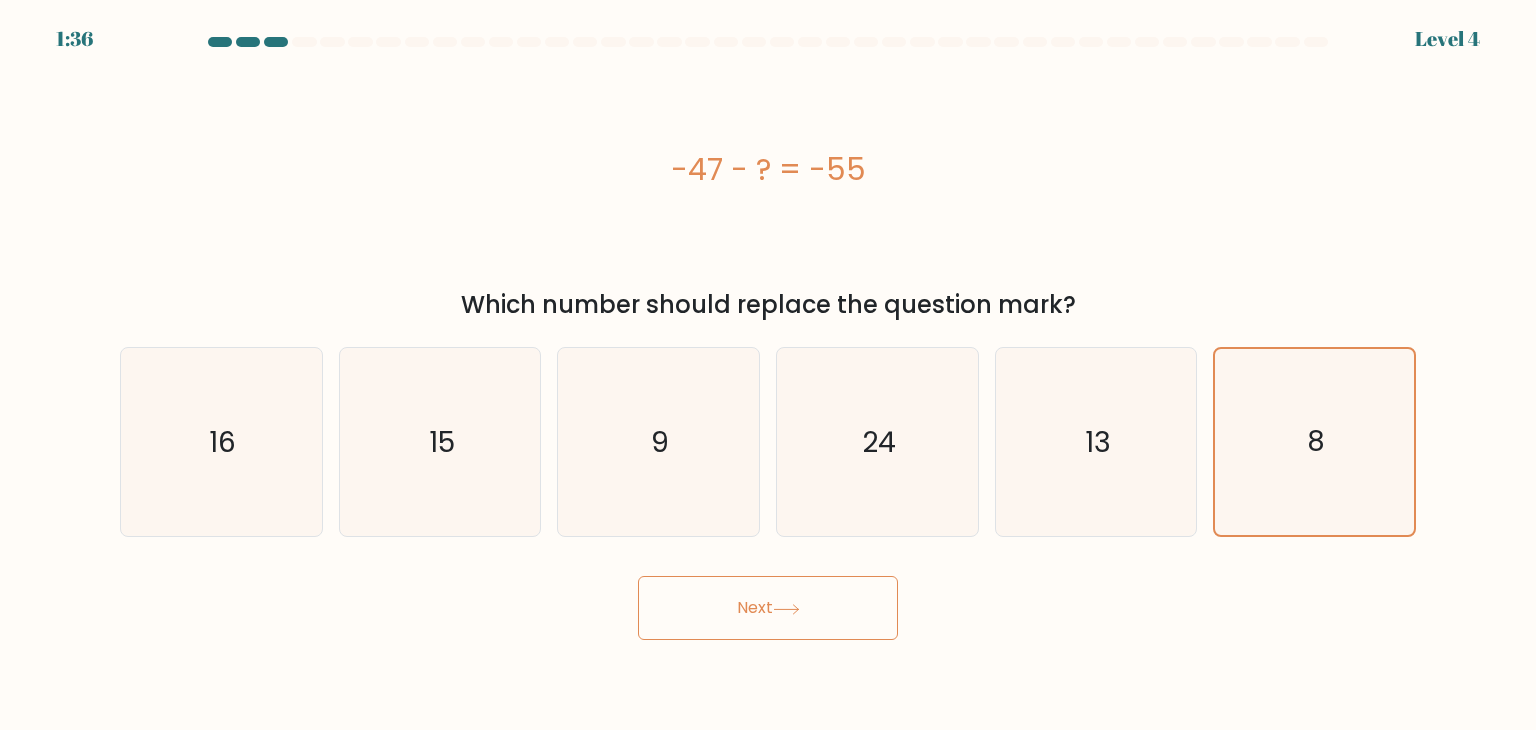 click on "Next" at bounding box center (768, 608) 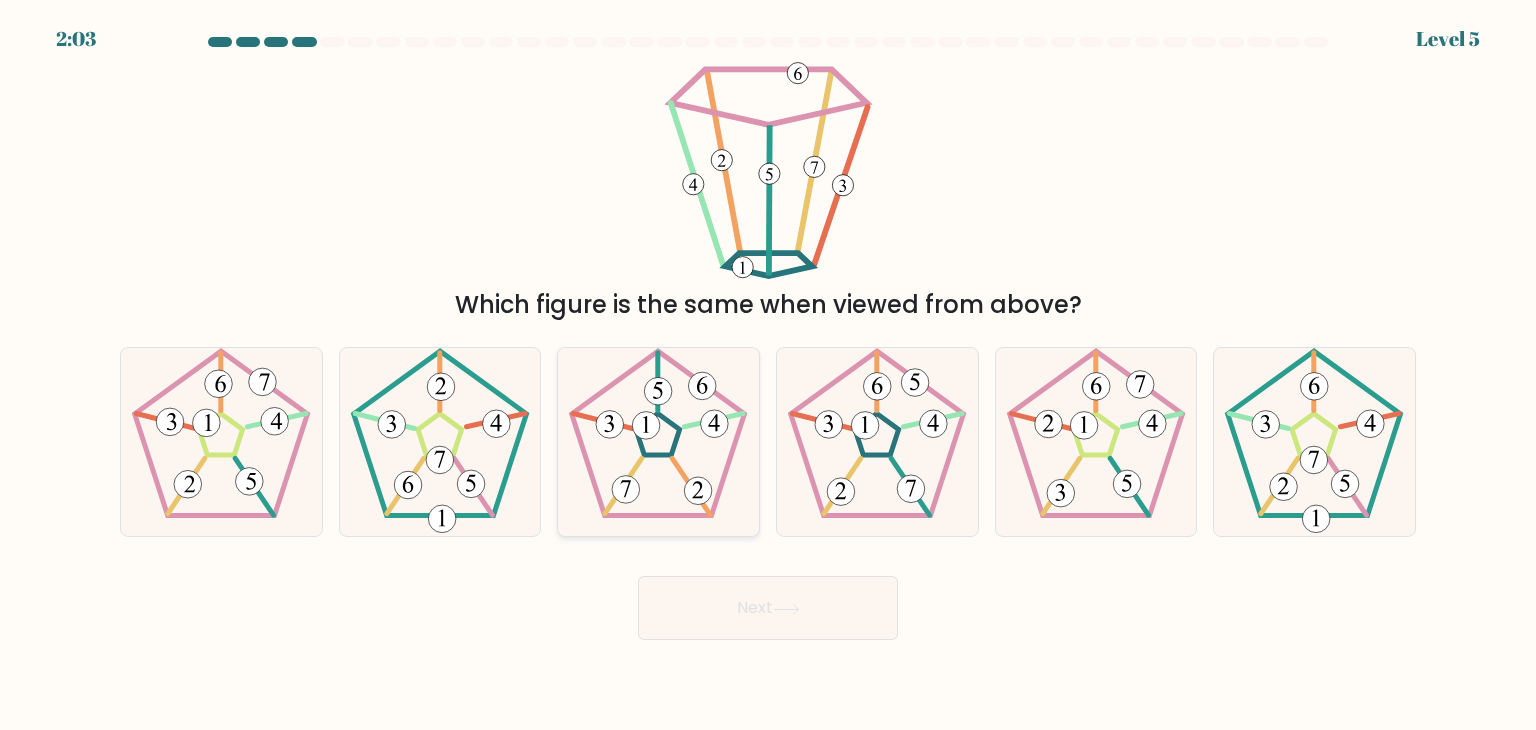 click 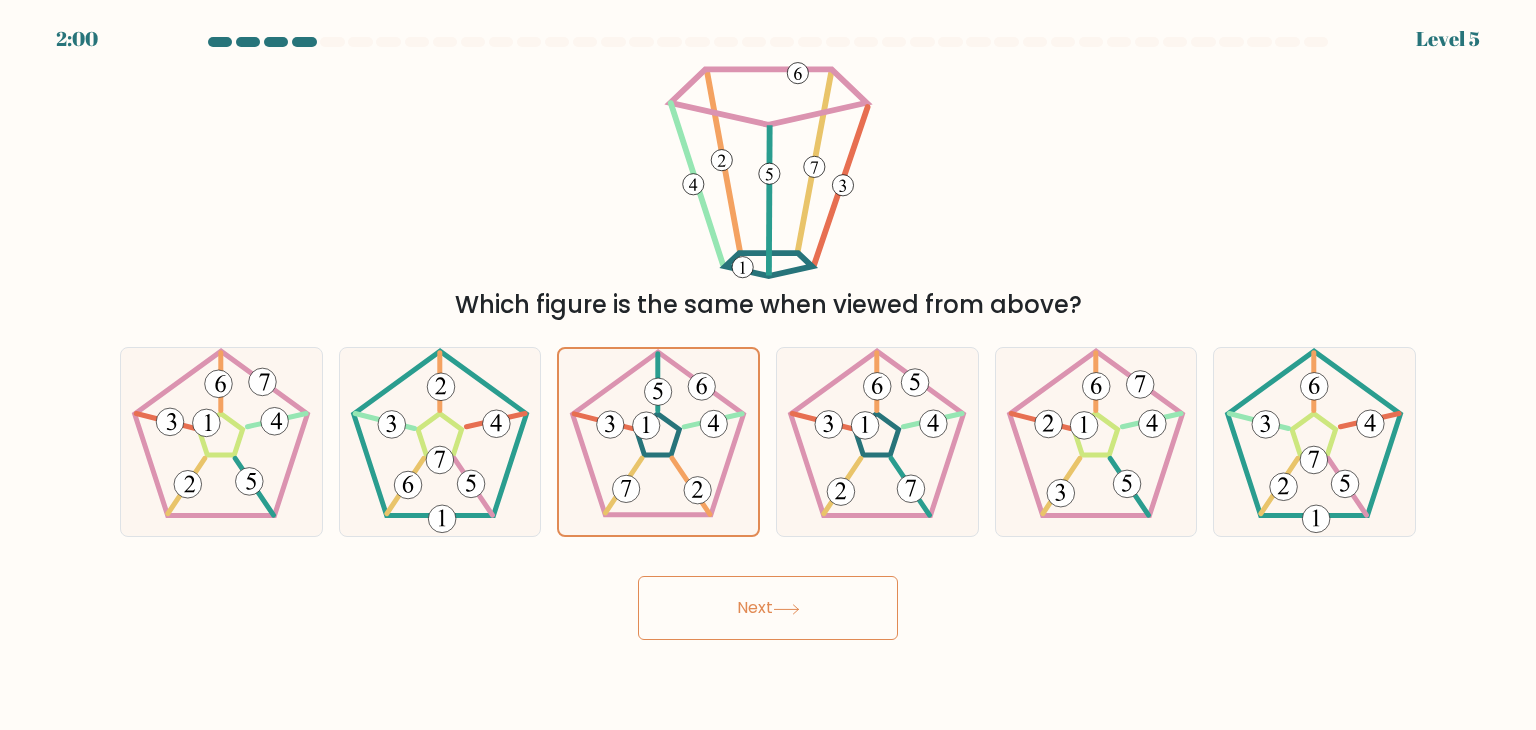 click on "Next" at bounding box center [768, 608] 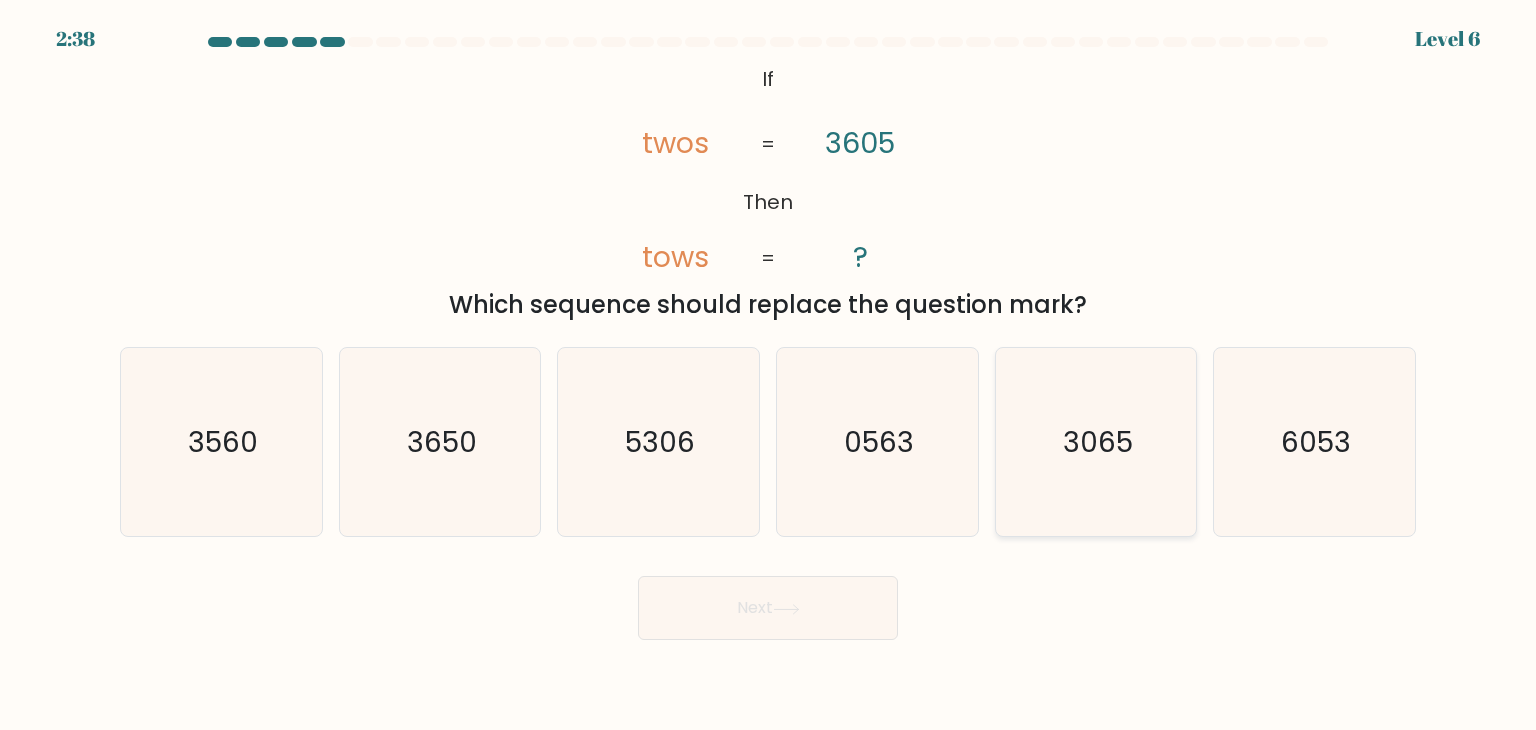 click on "3065" 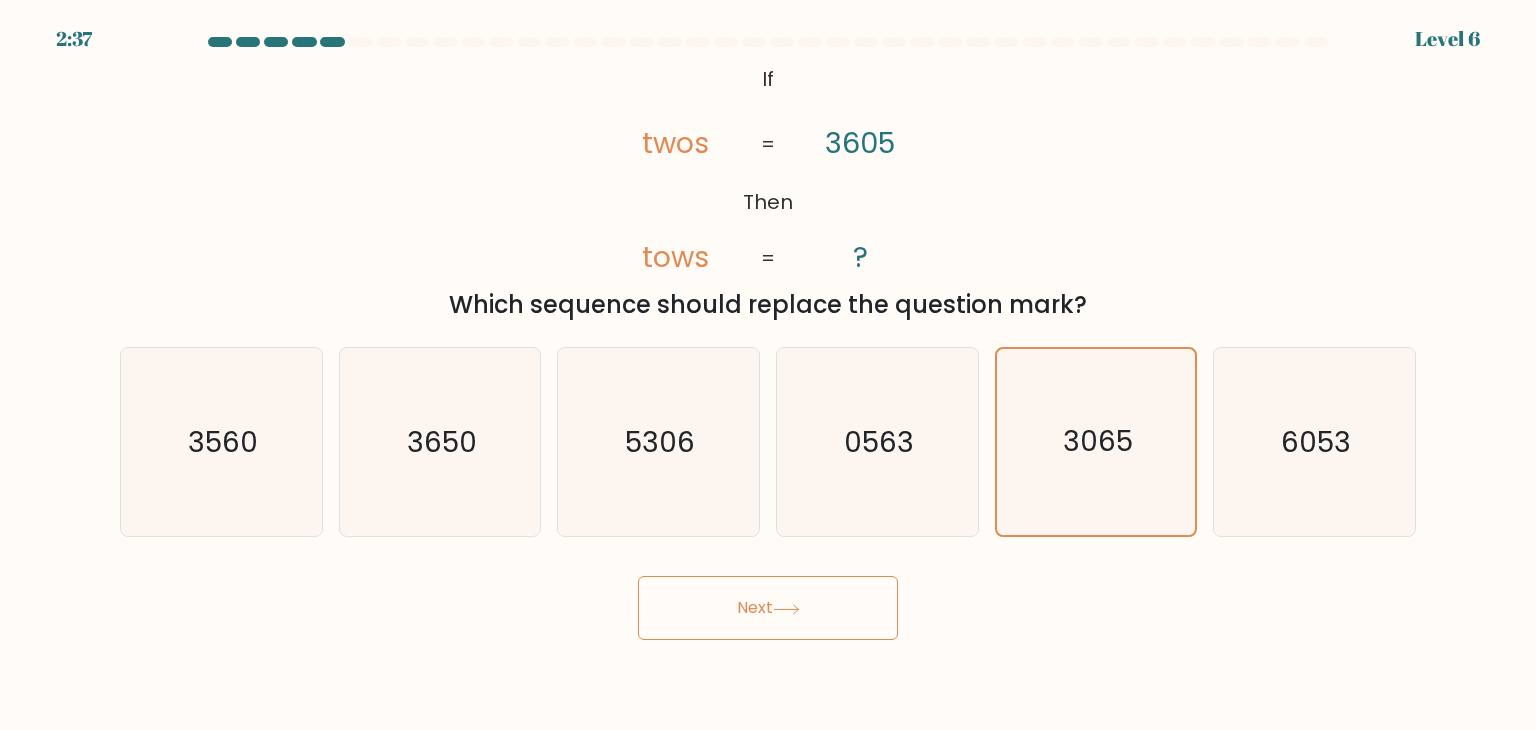 click 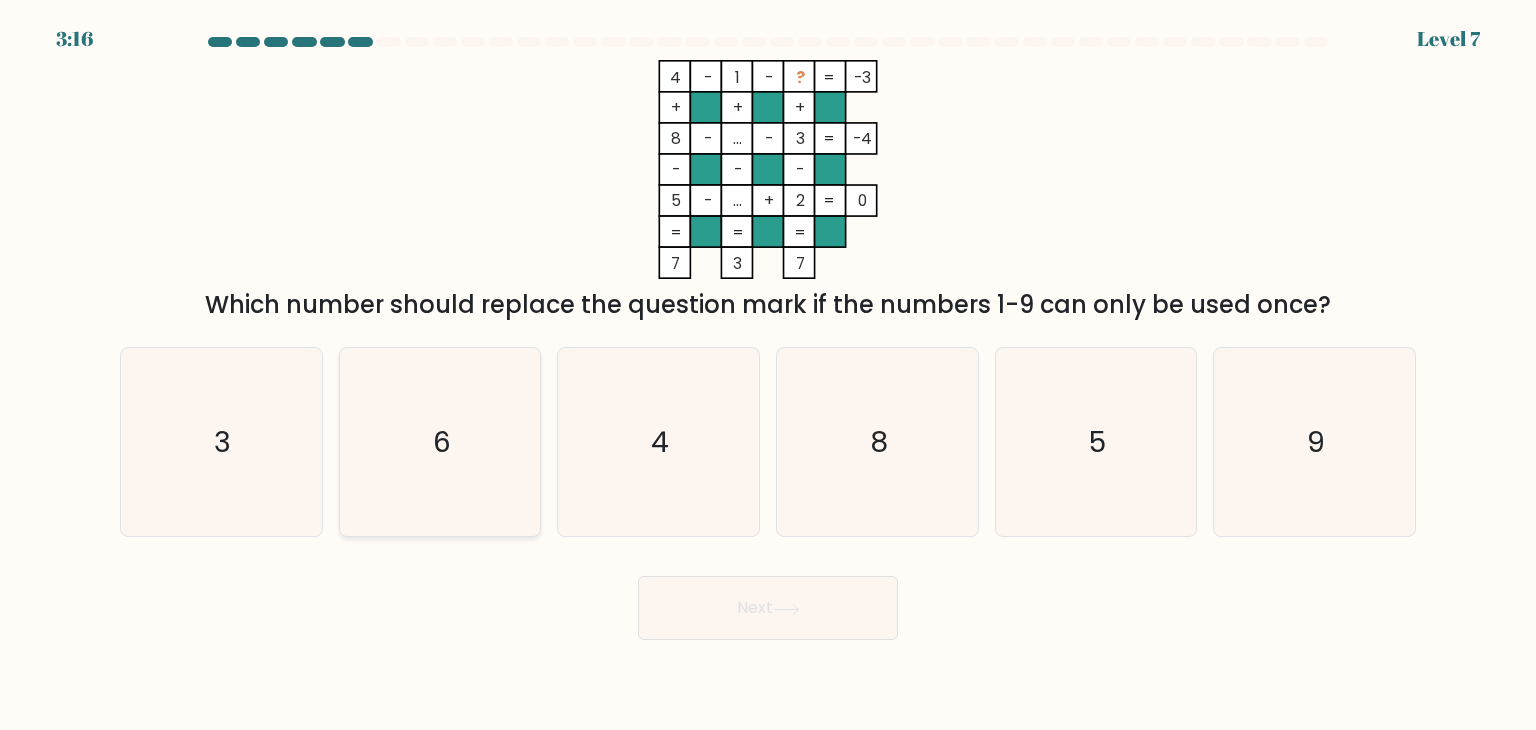 click on "6" 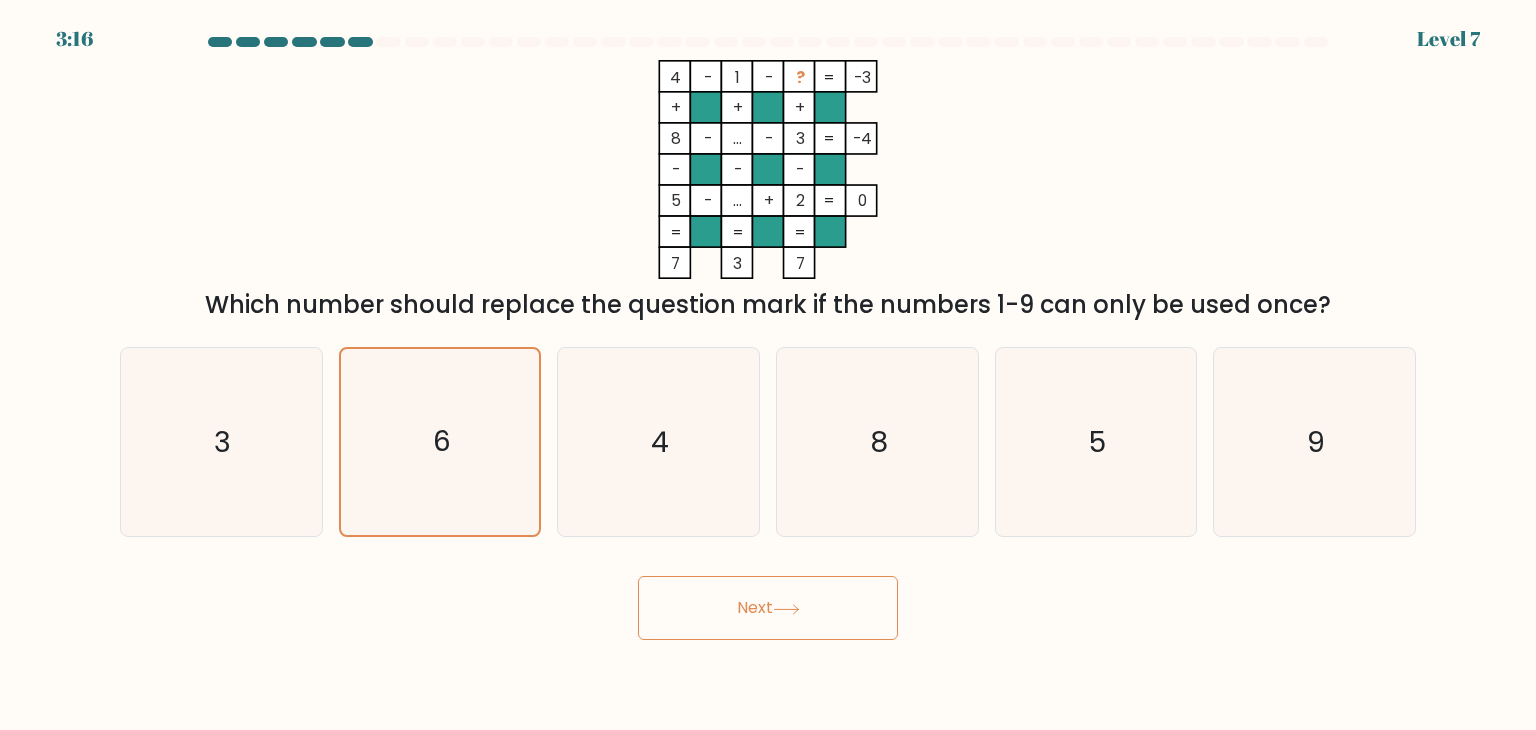 click on "Next" at bounding box center (768, 608) 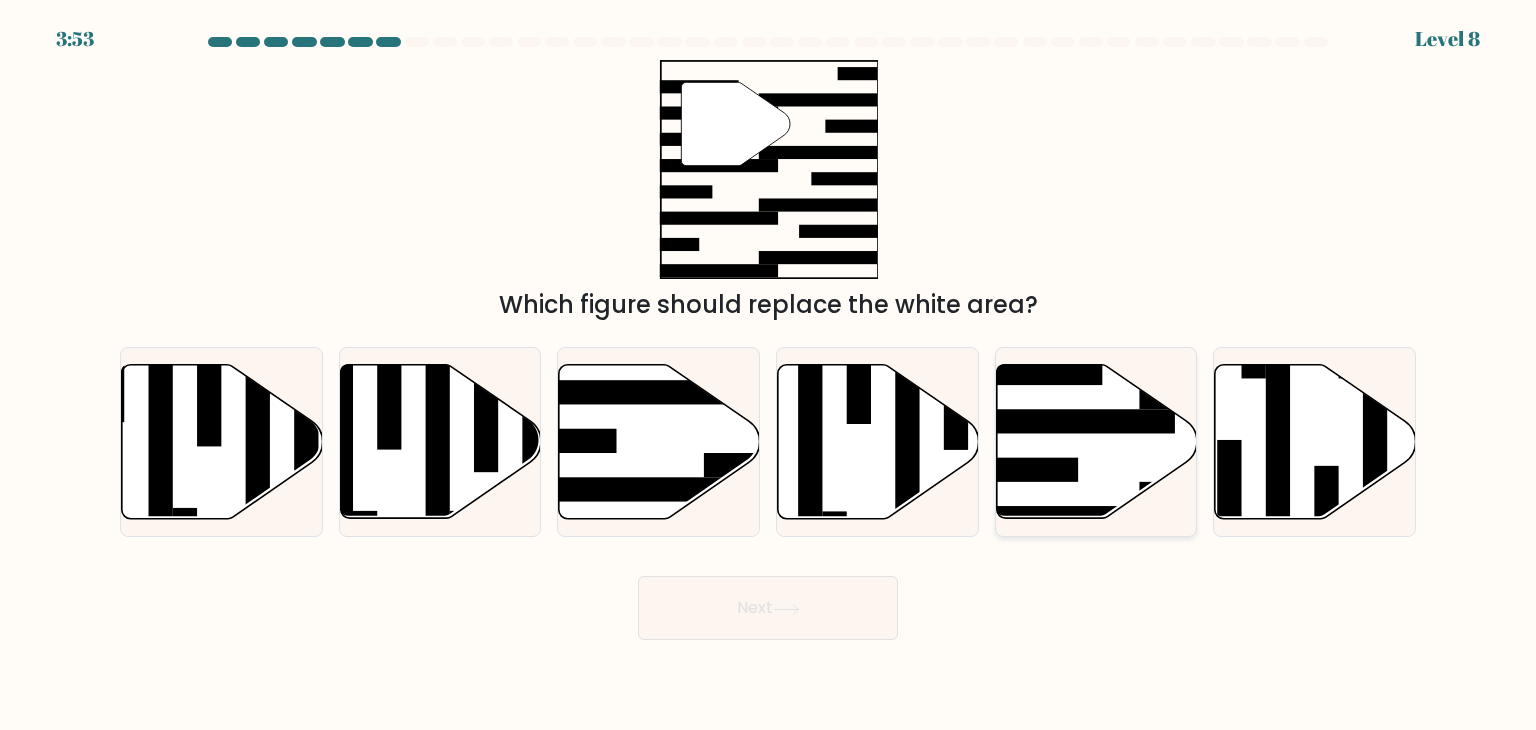 click 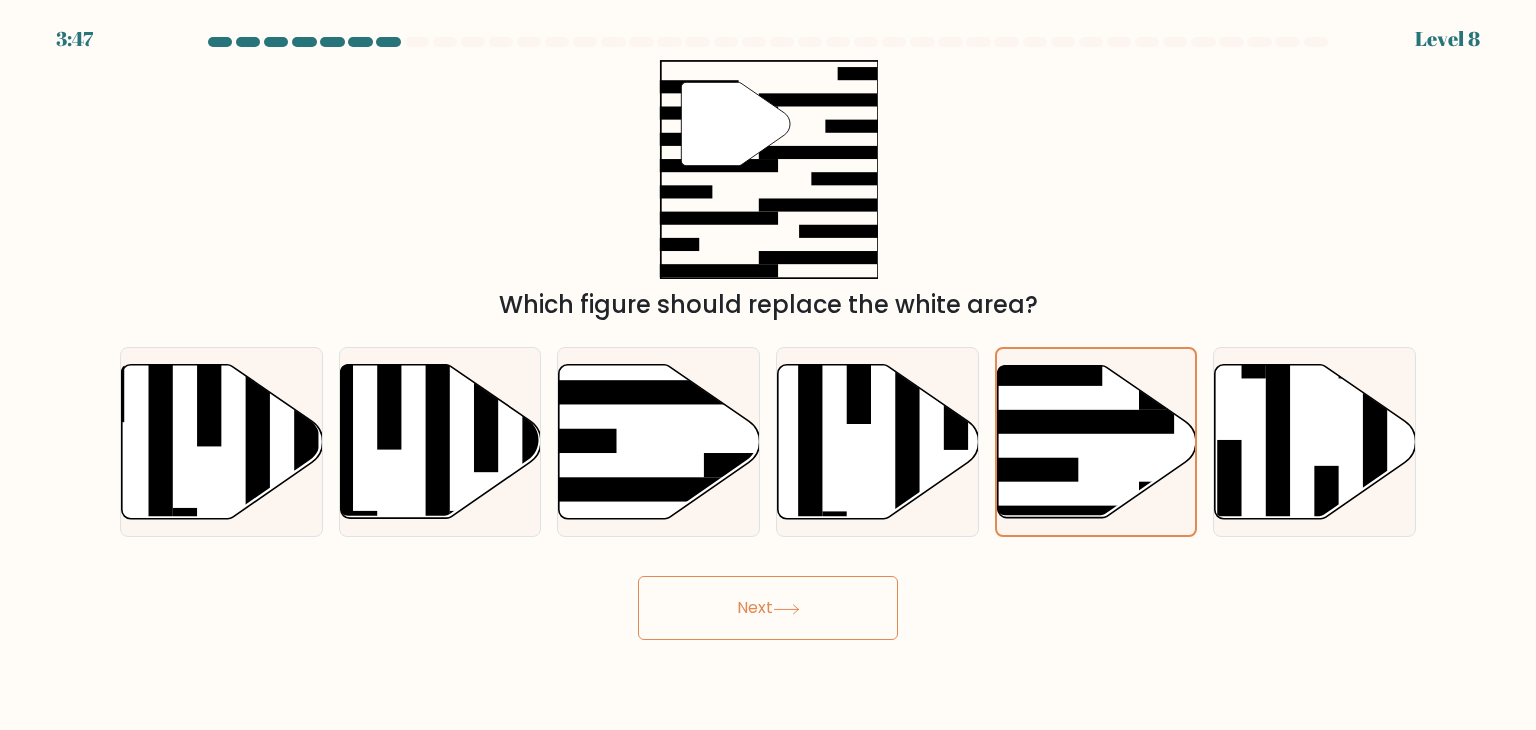 click on "Next" at bounding box center (768, 608) 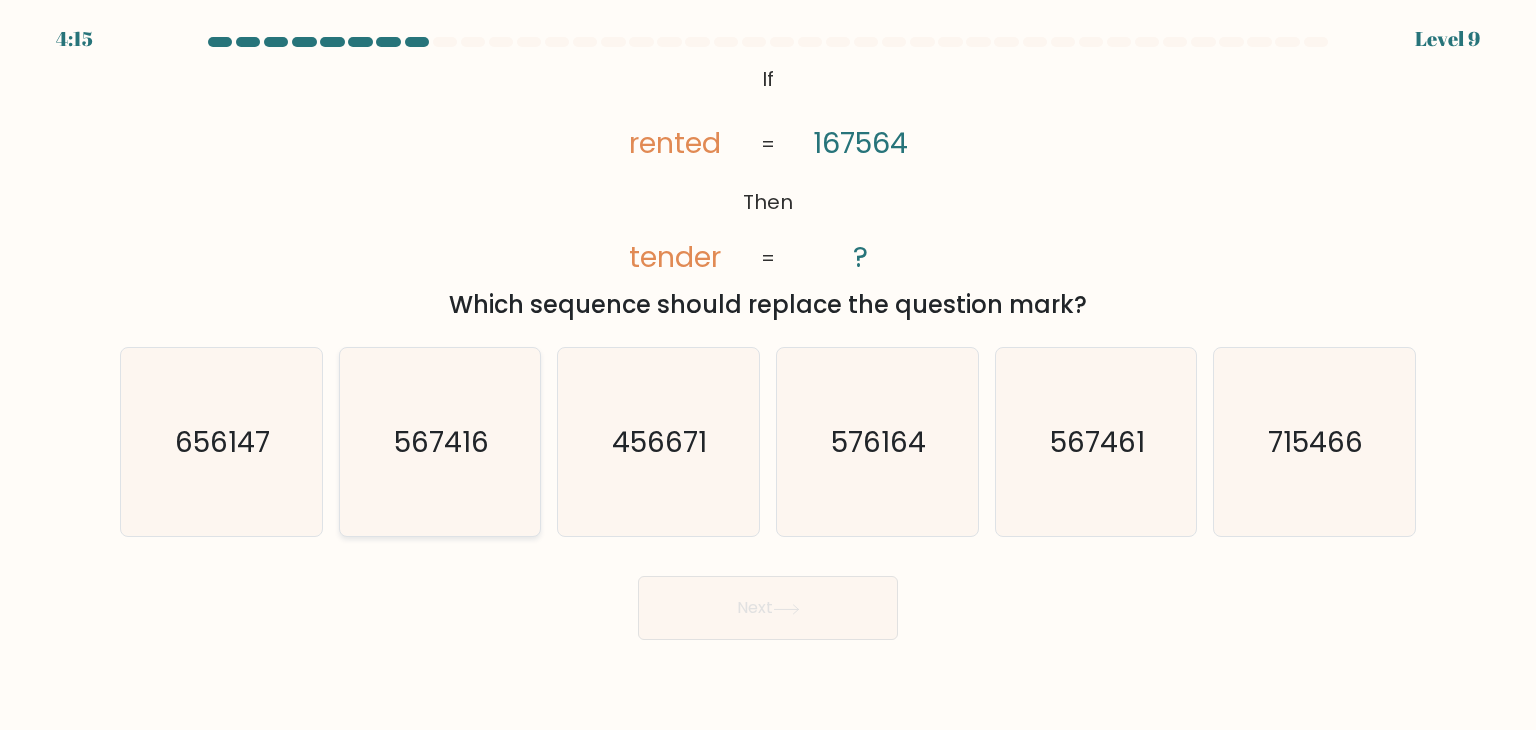 click on "567416" 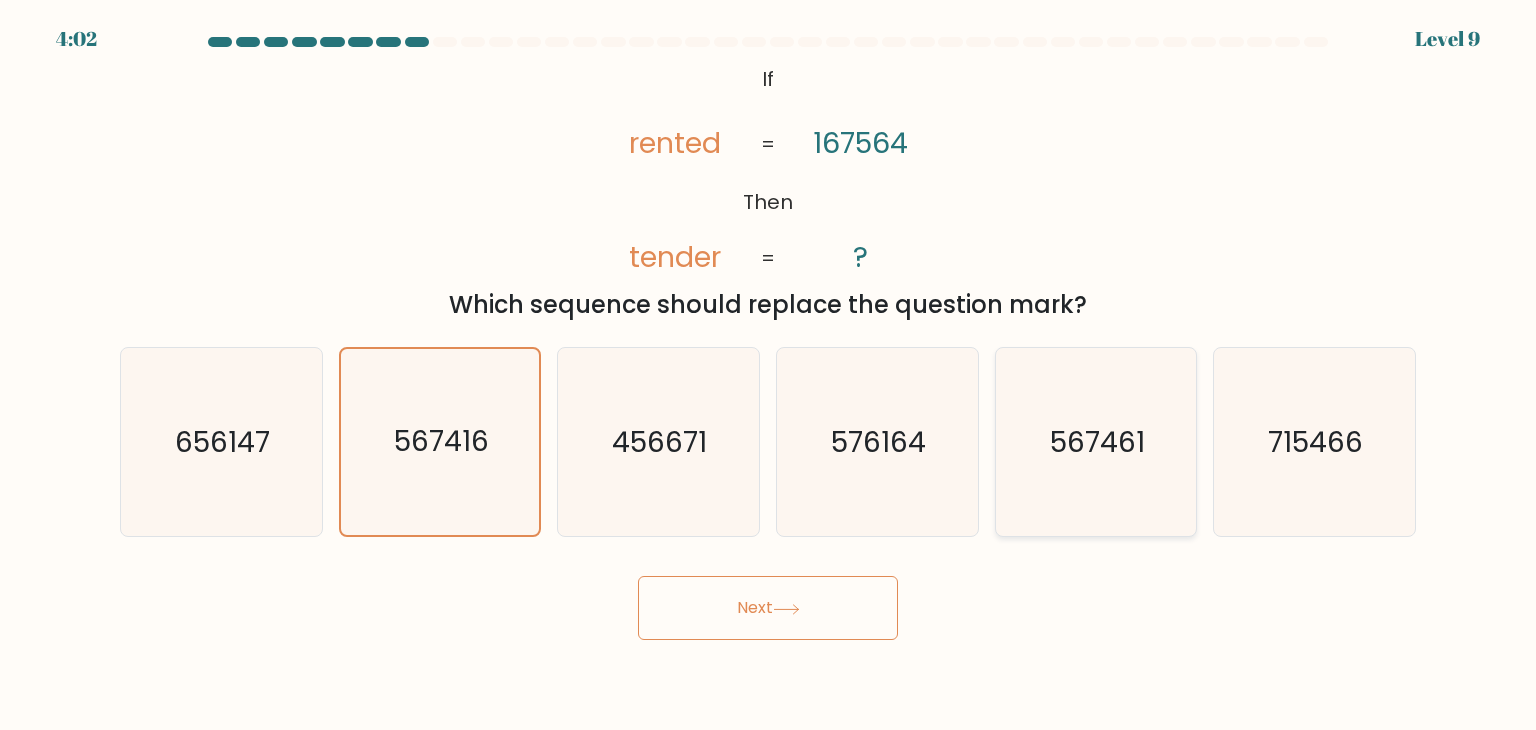 click on "567461" 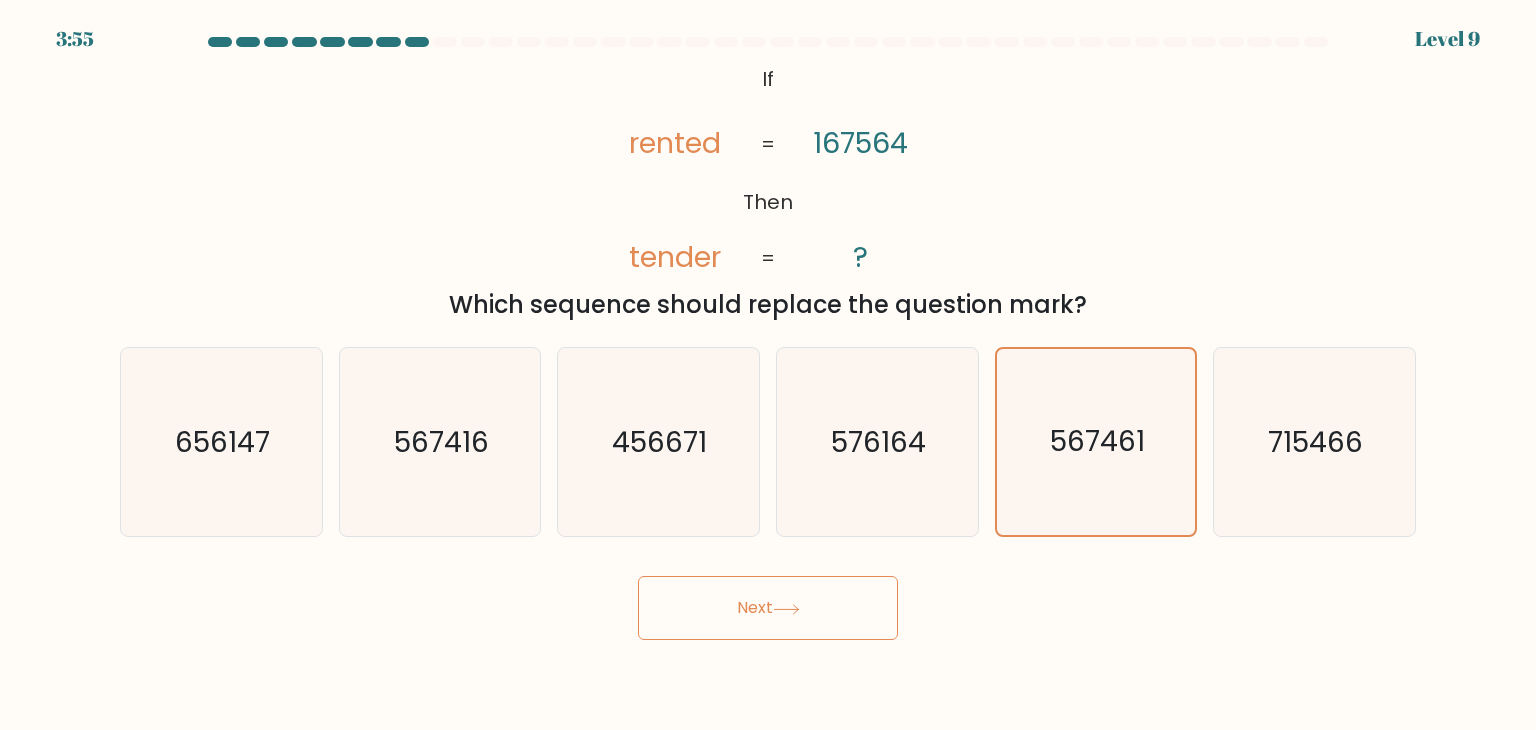 click on "Next" at bounding box center (768, 608) 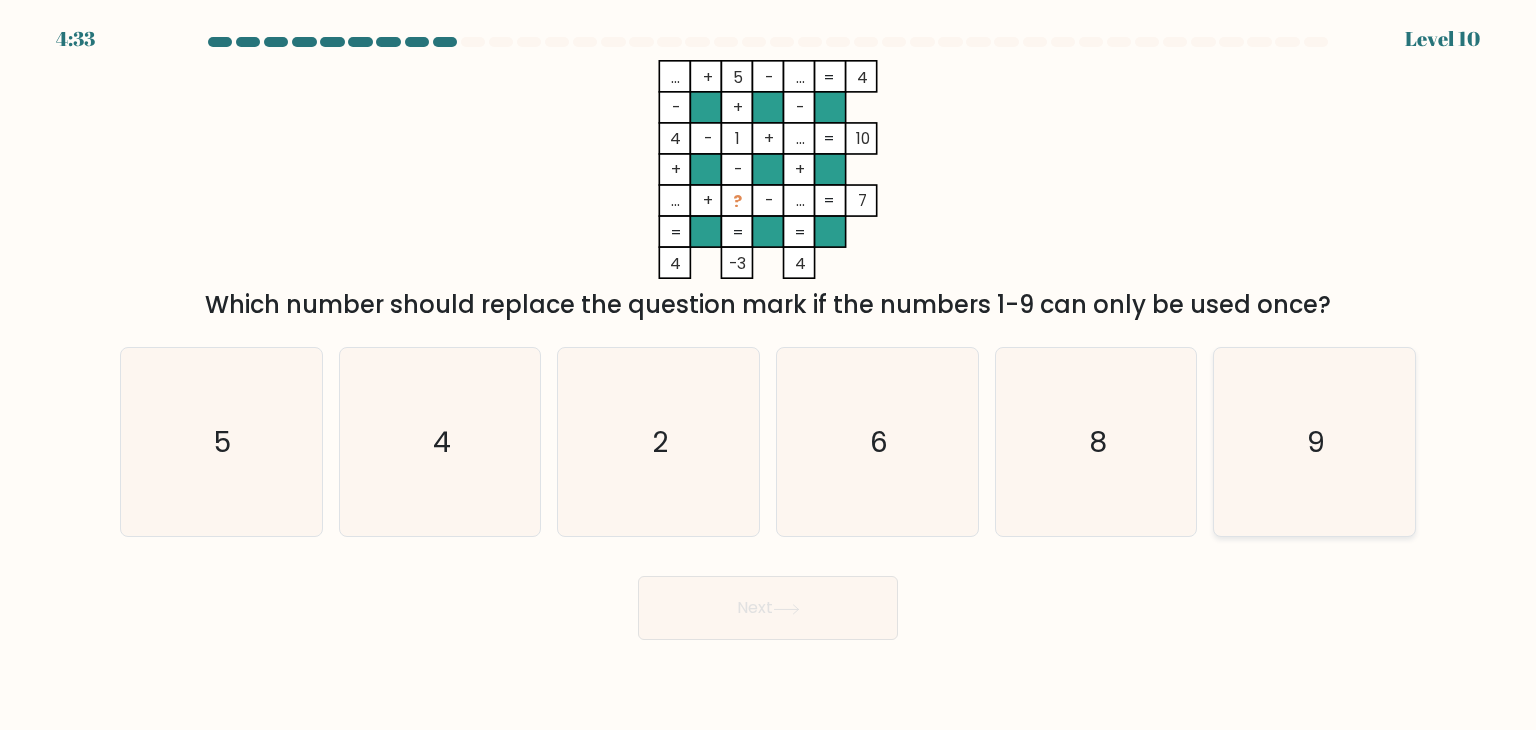 click on "9" 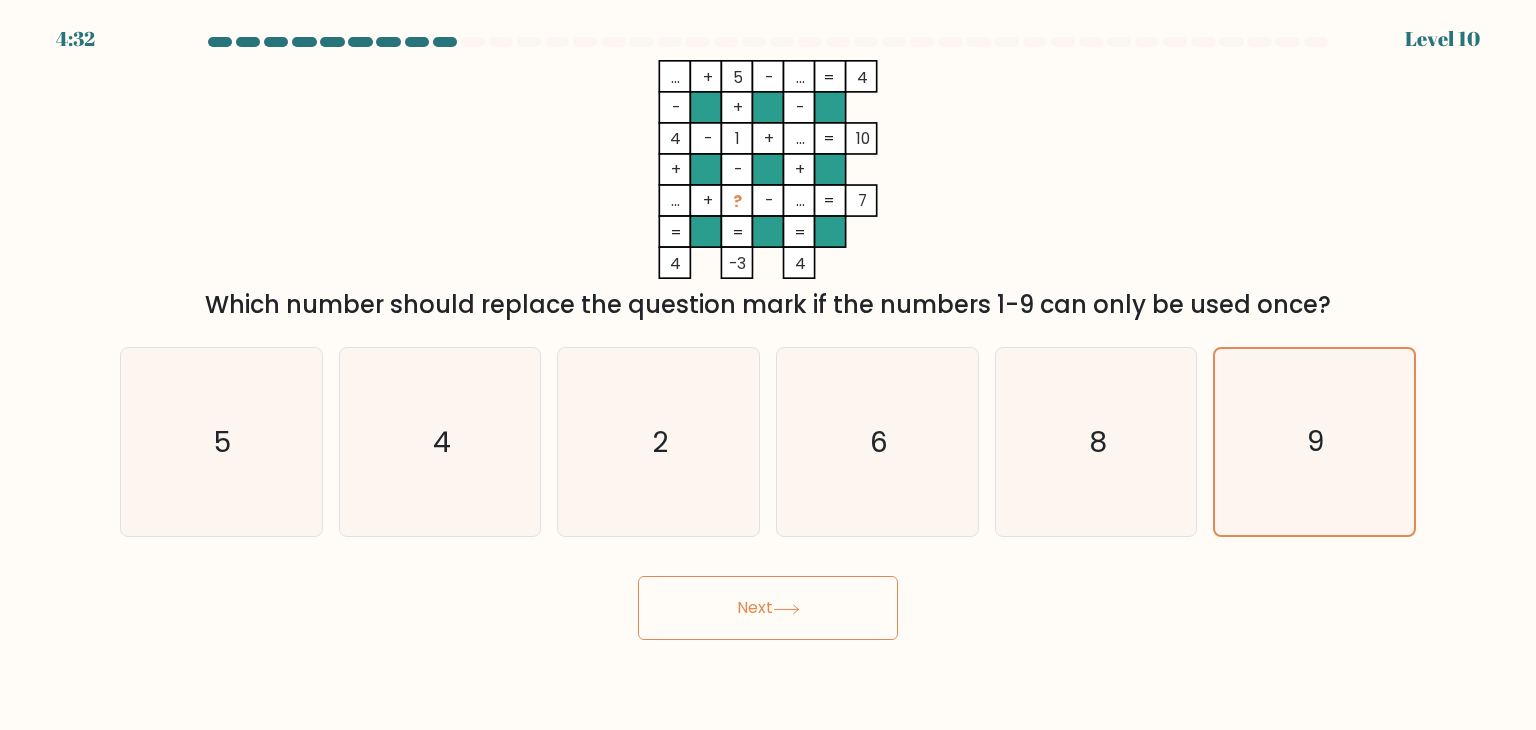 click on "Next" at bounding box center (768, 608) 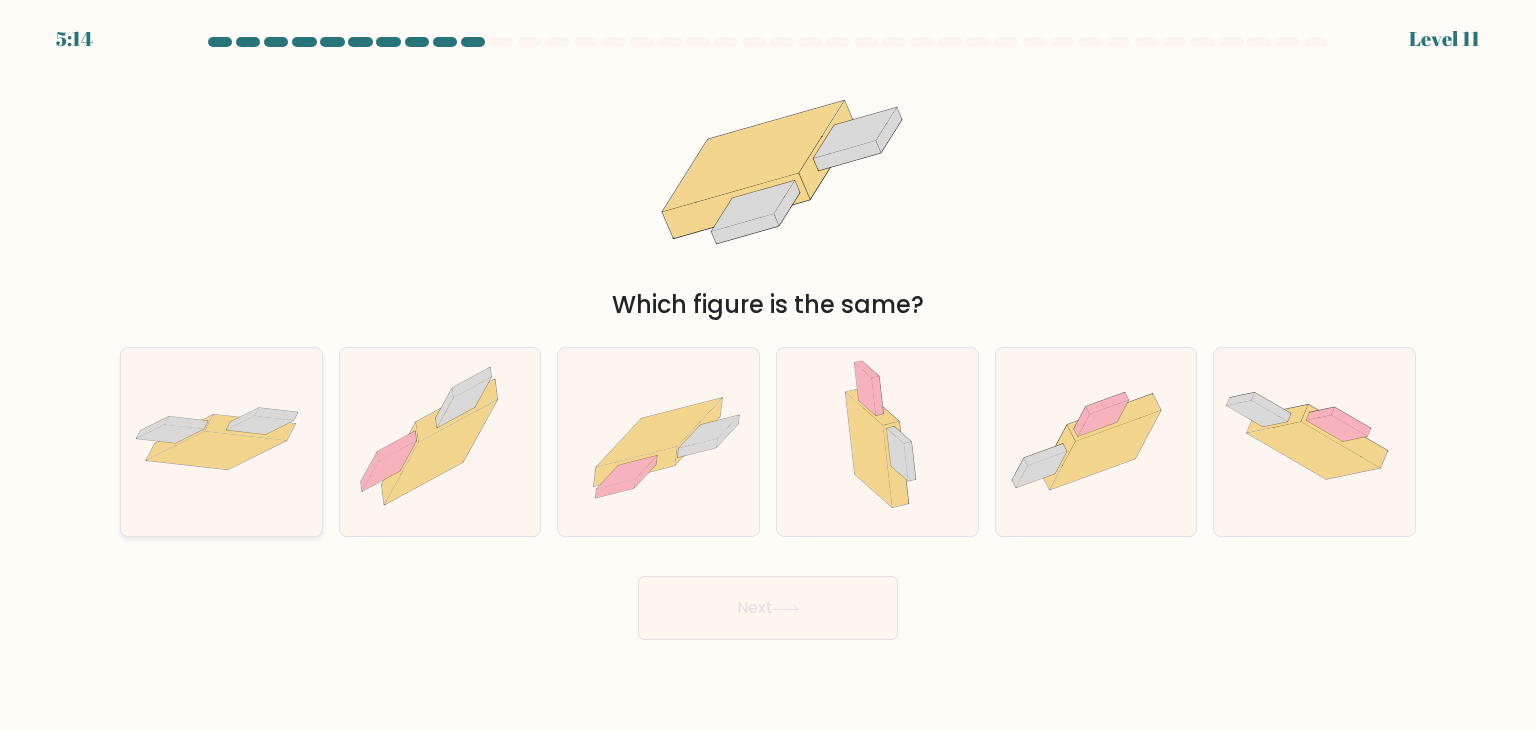 click 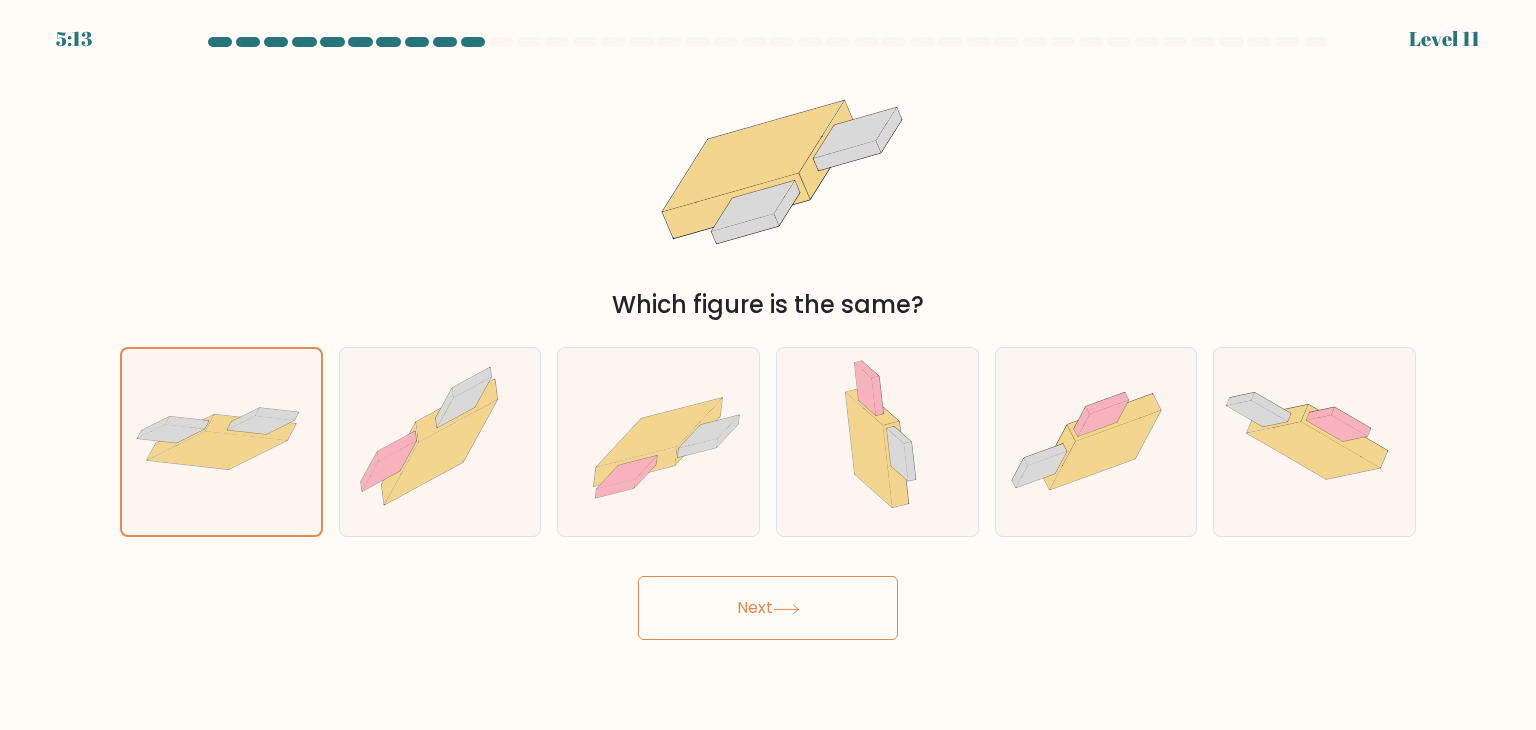 click on "Next" at bounding box center [768, 608] 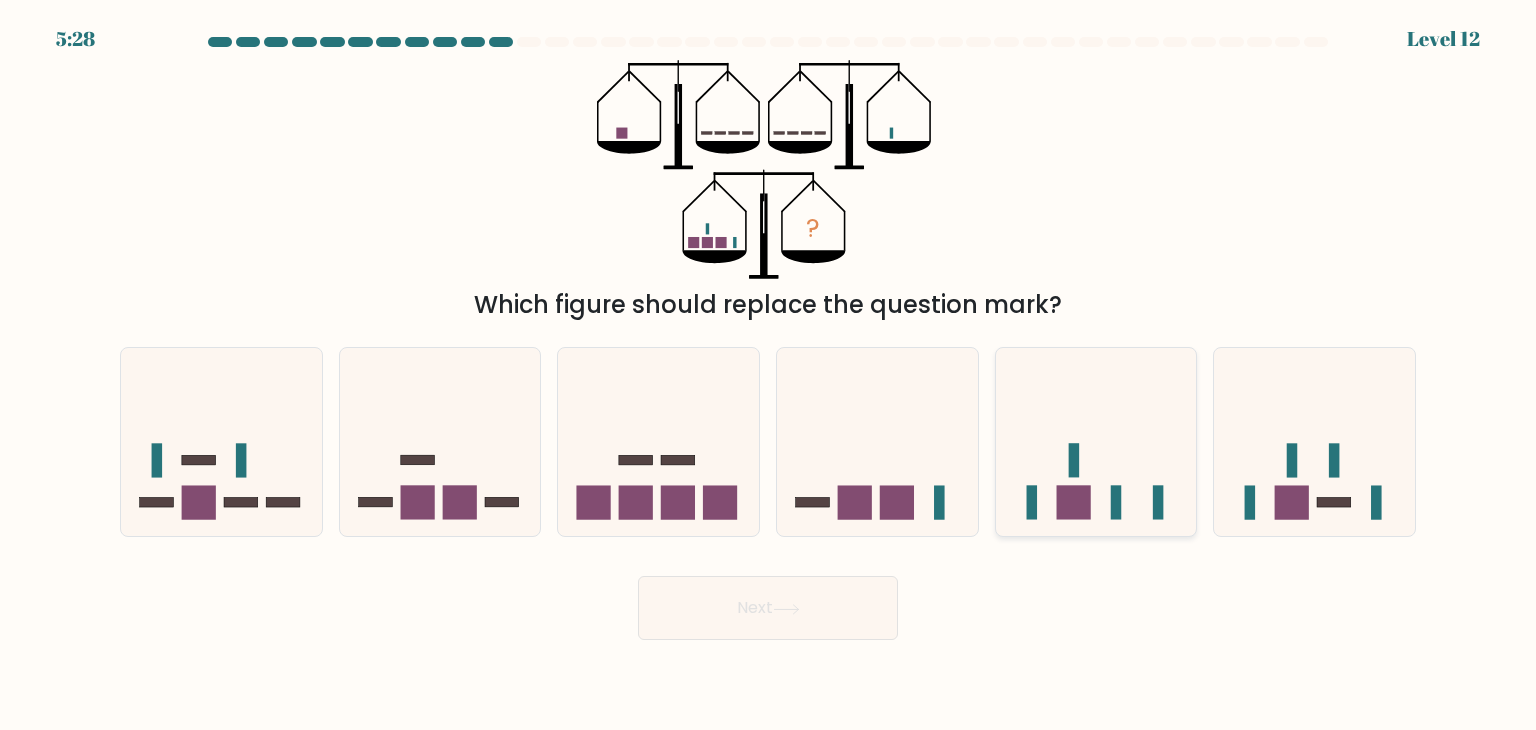 click 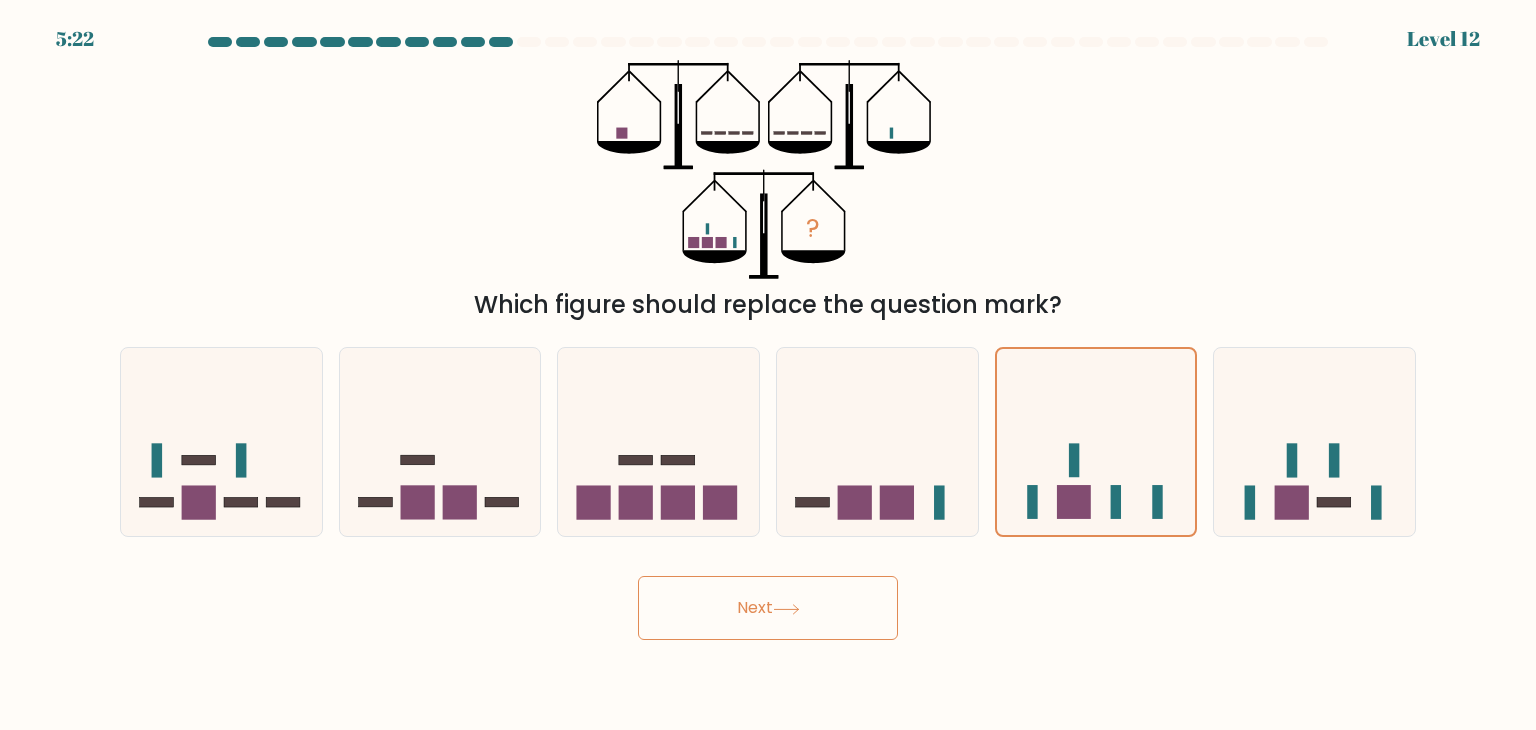 click on "Next" at bounding box center (768, 608) 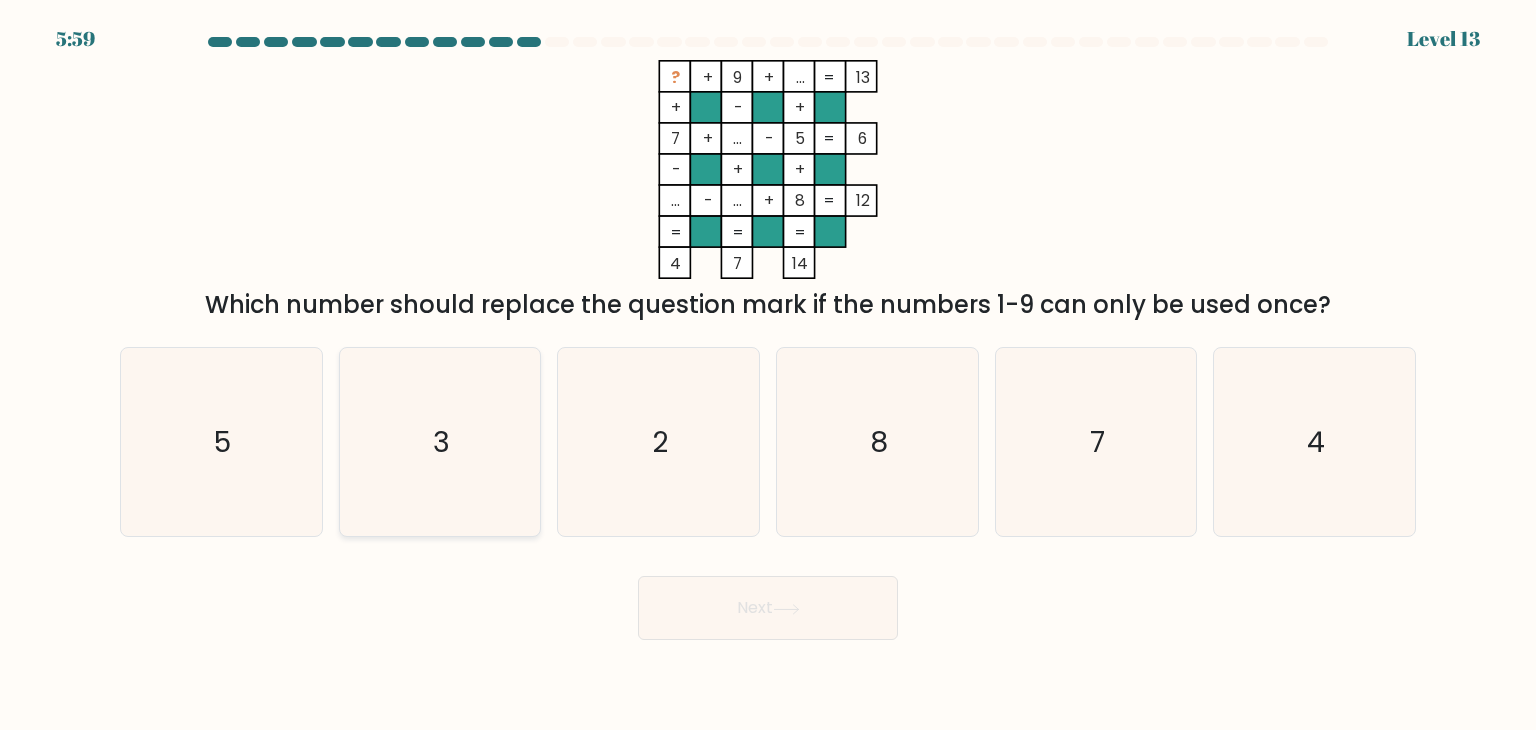 click on "3" 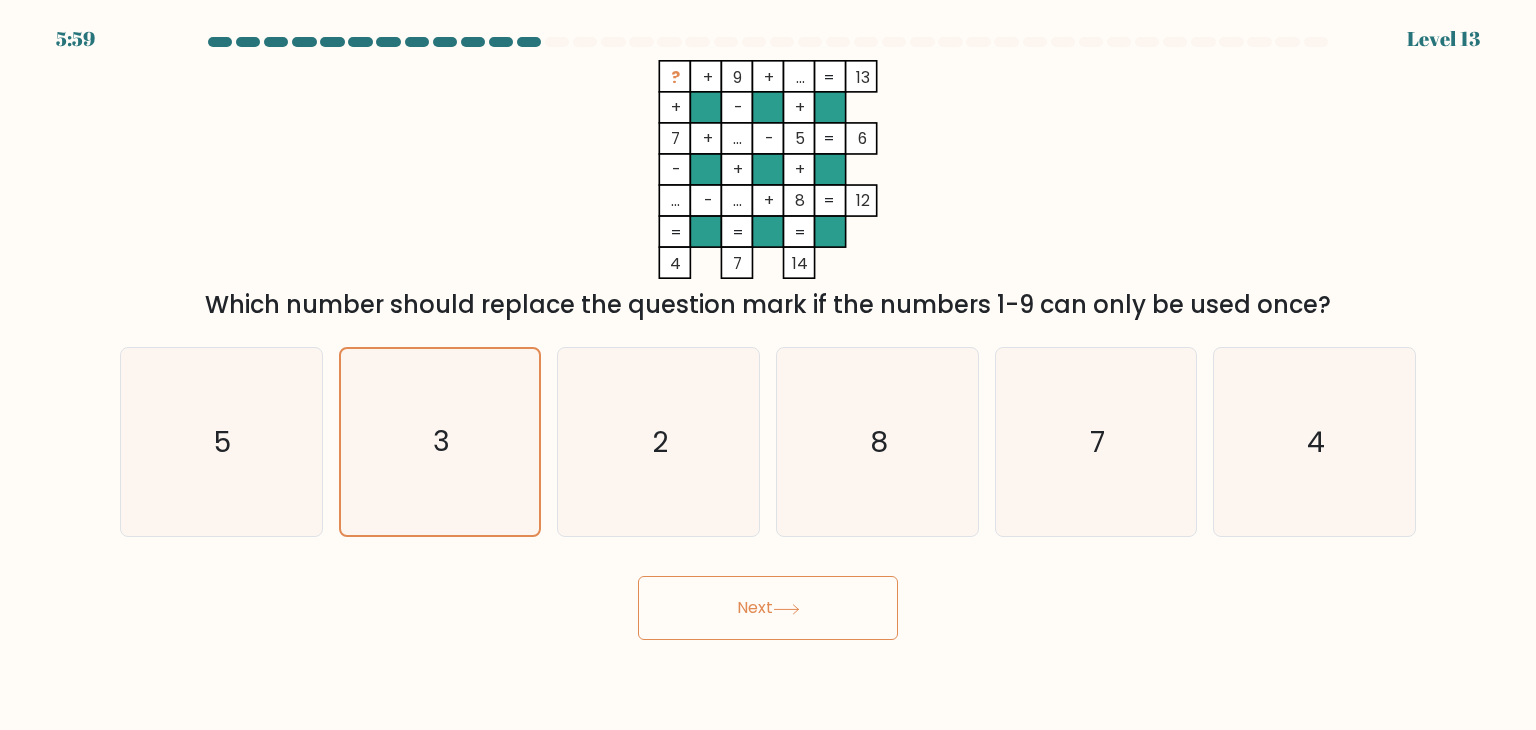 click on "Next" at bounding box center [768, 608] 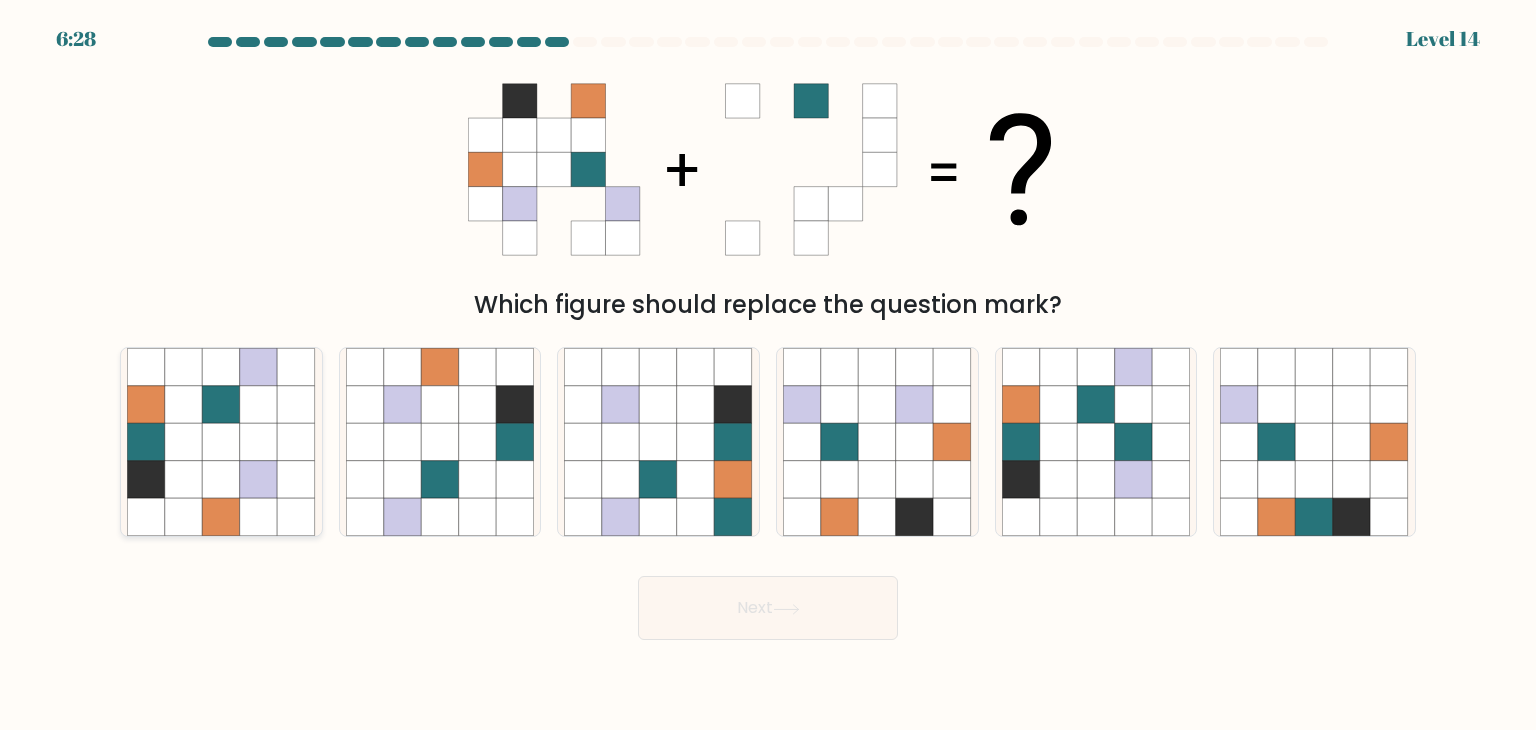 click 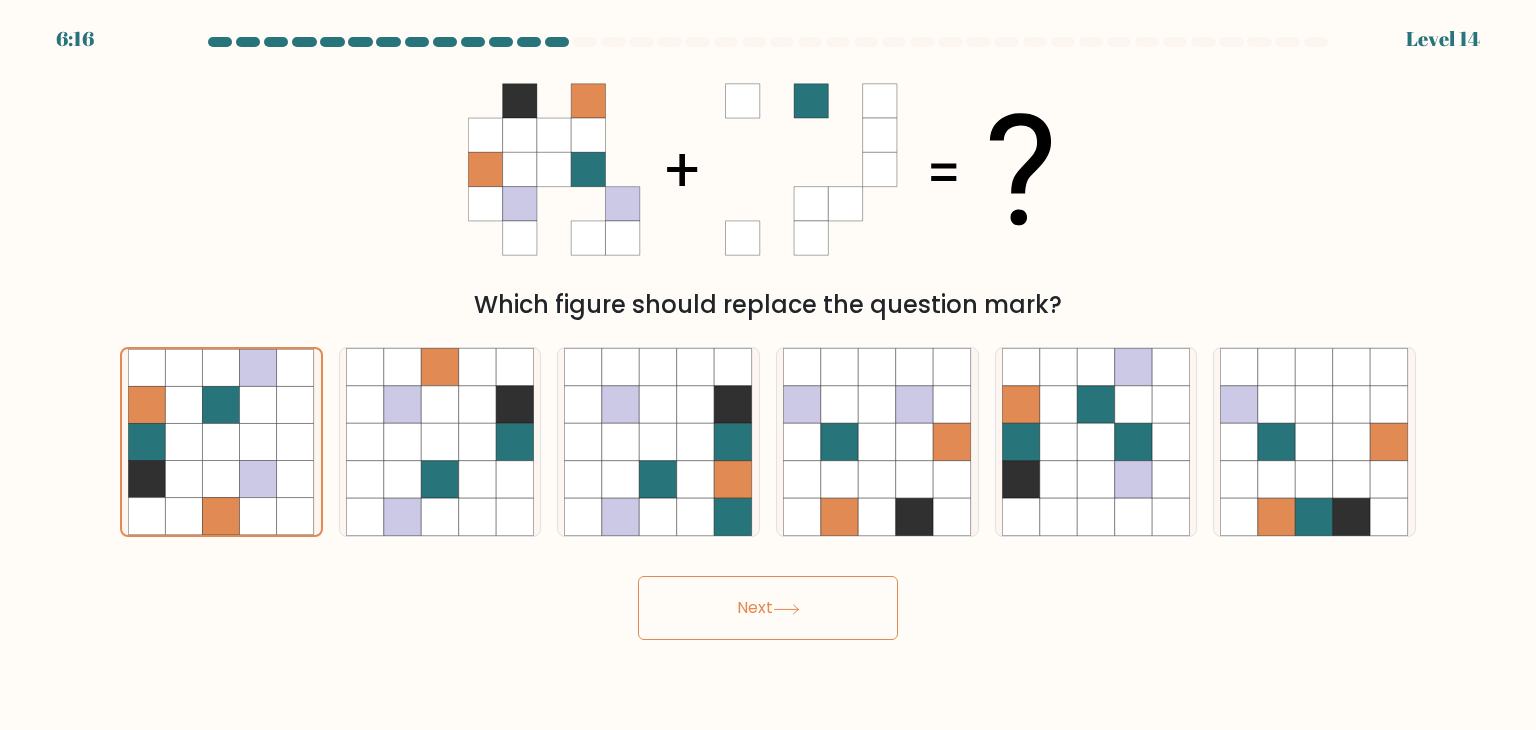 click on "Next" at bounding box center [768, 608] 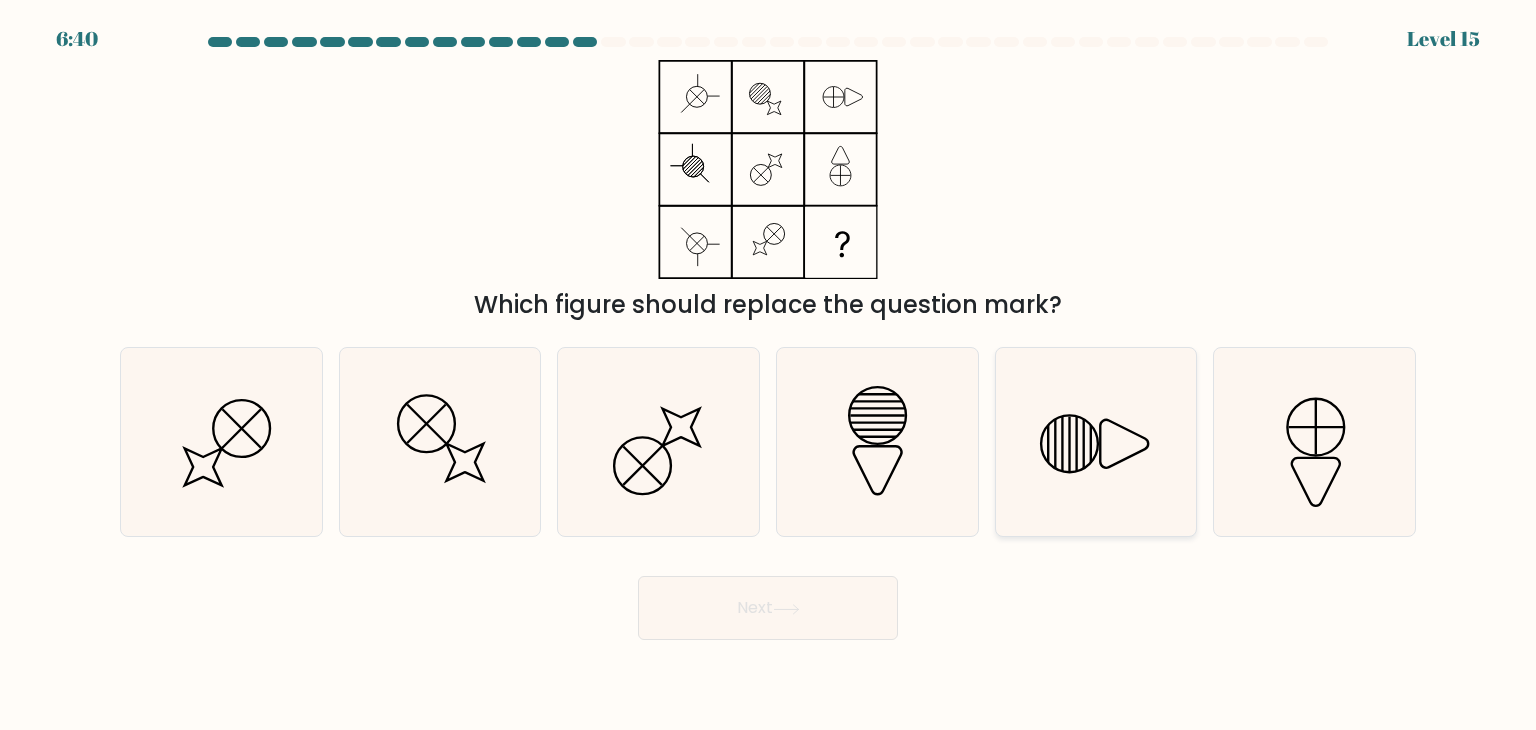 click 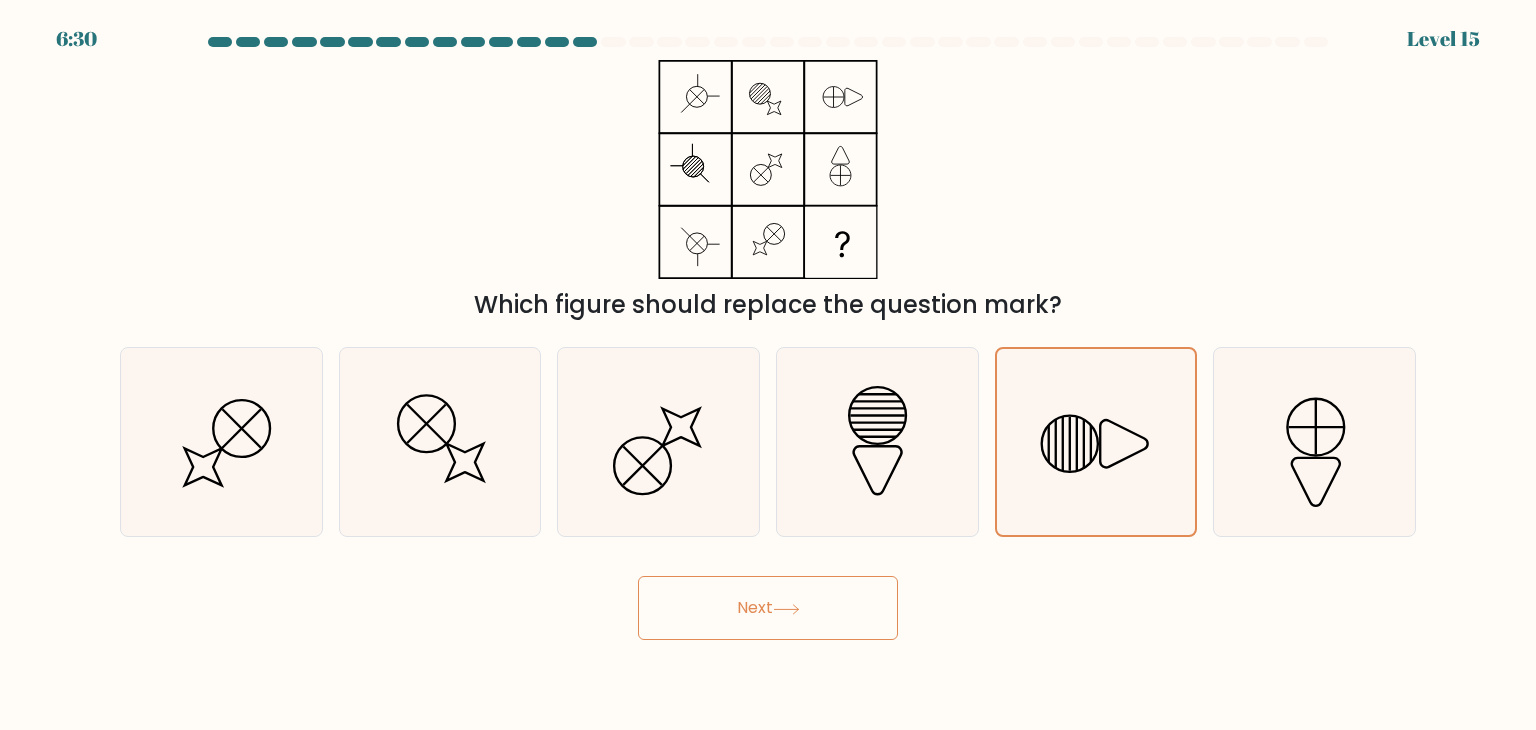 click on "Which figure should replace the question mark?" at bounding box center [768, 191] 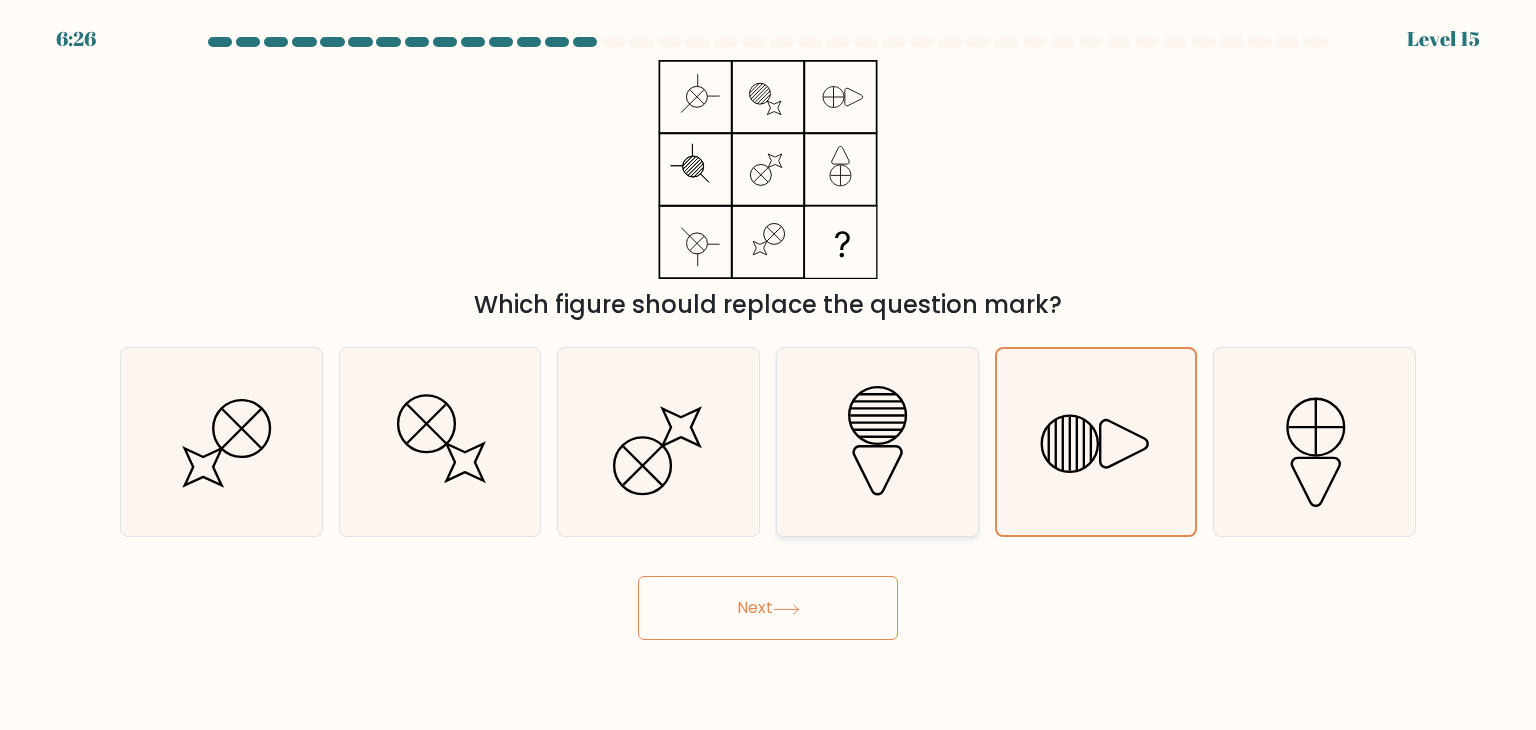 click 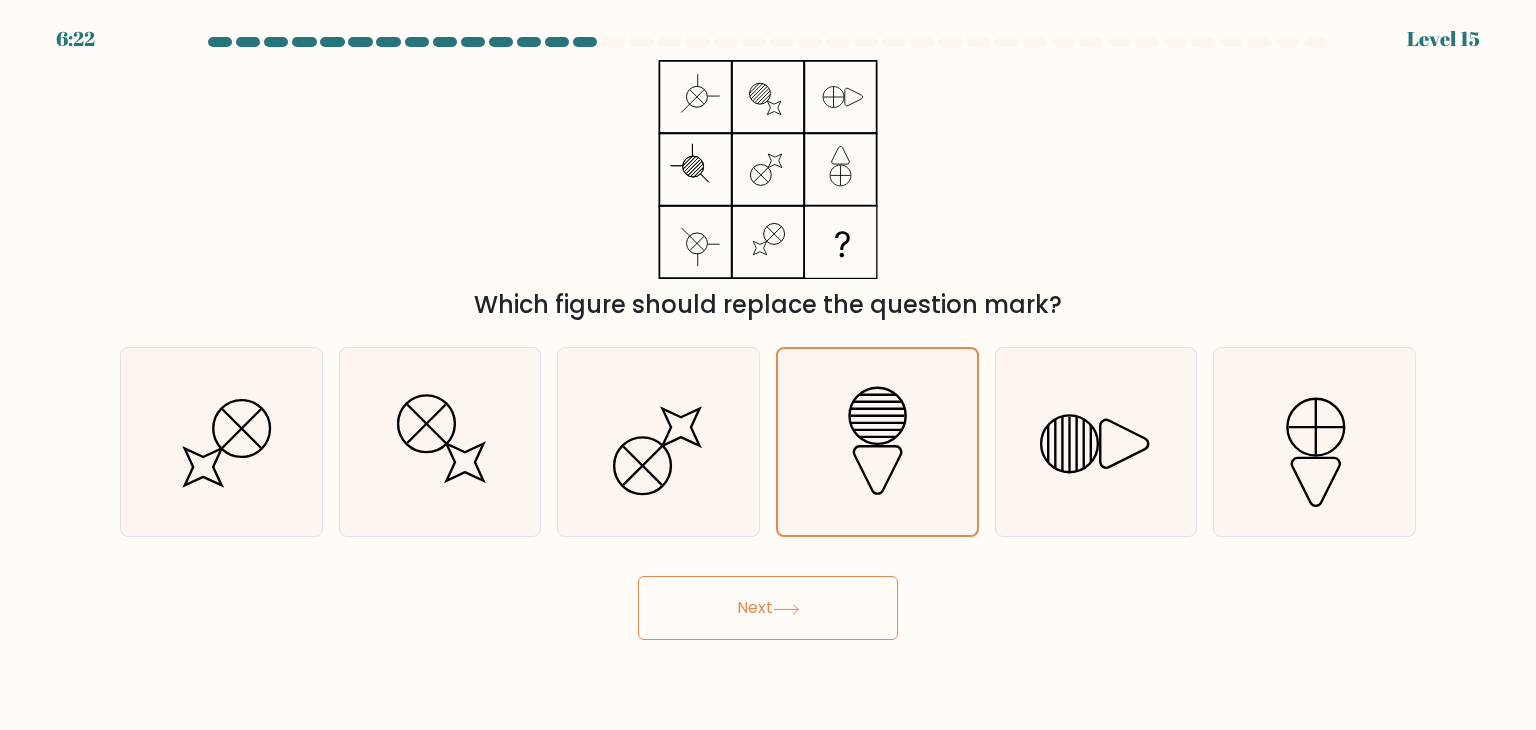 click on "Next" at bounding box center [768, 608] 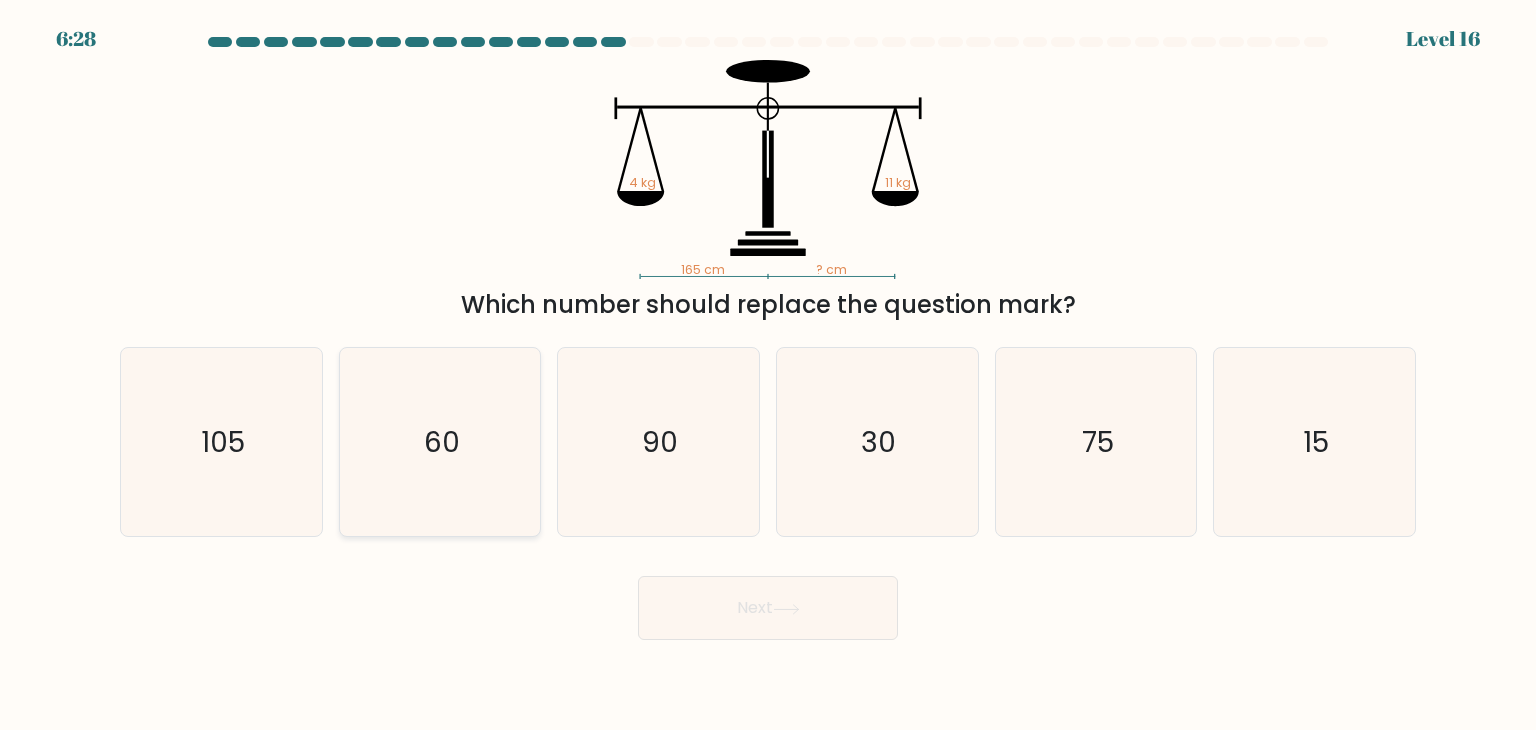 click on "60" 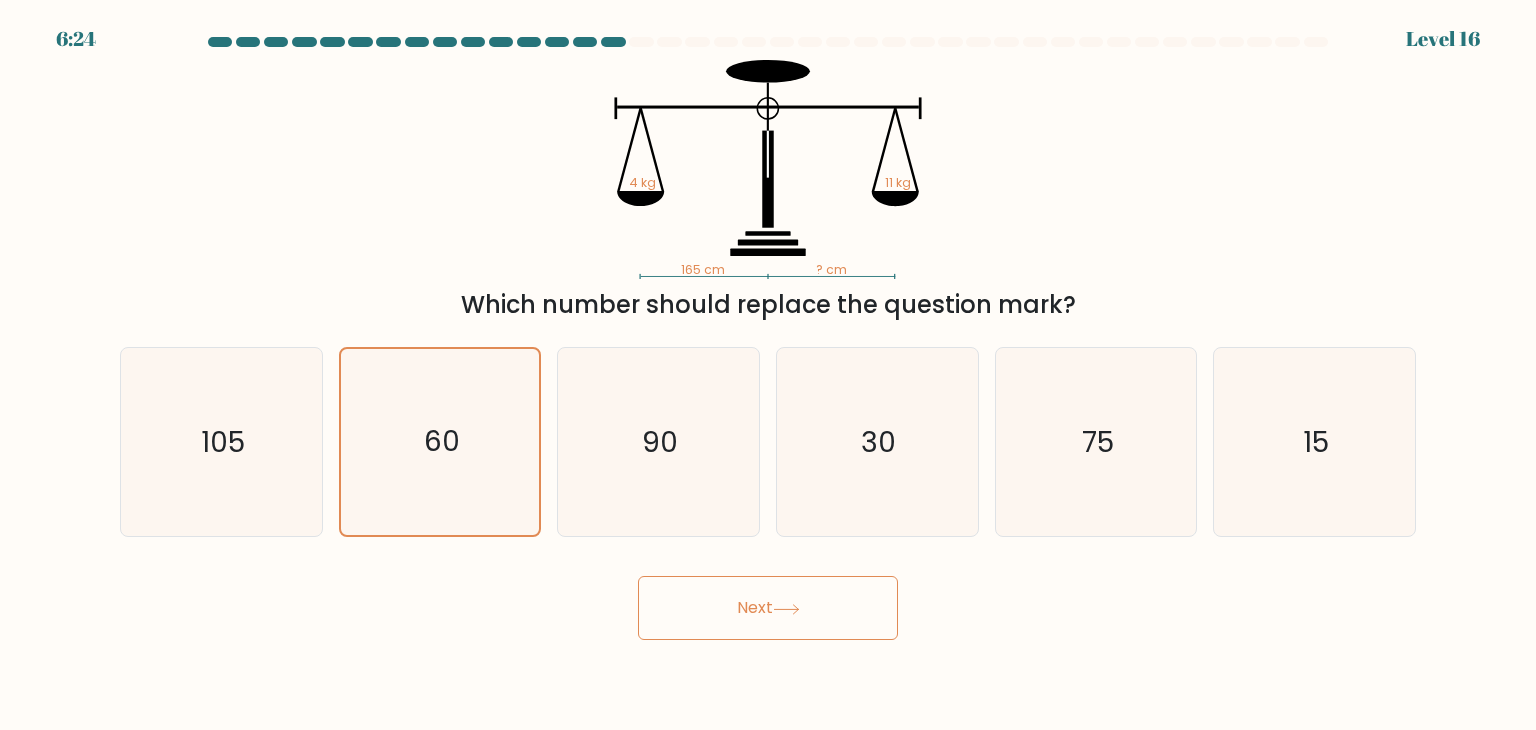 click on "Next" at bounding box center (768, 608) 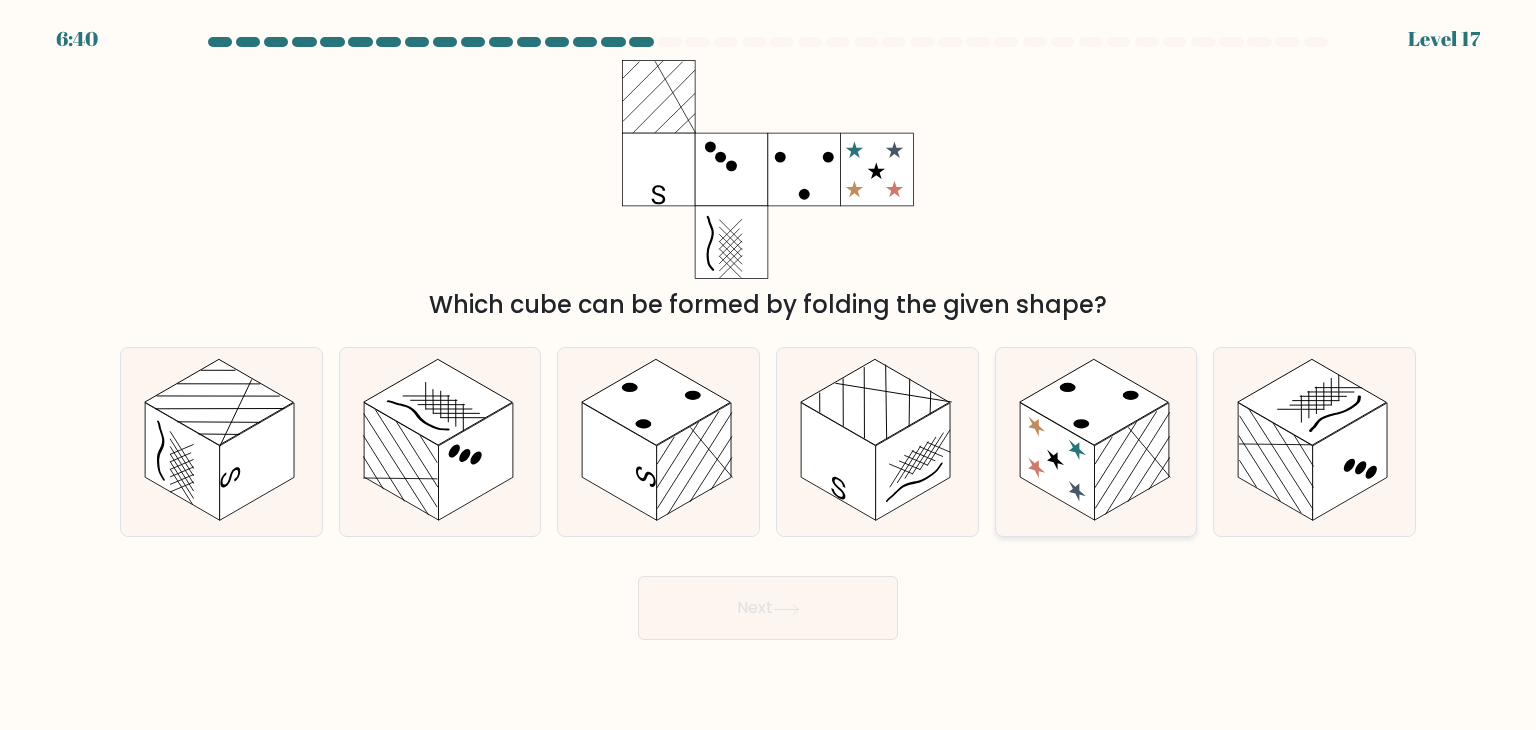 click 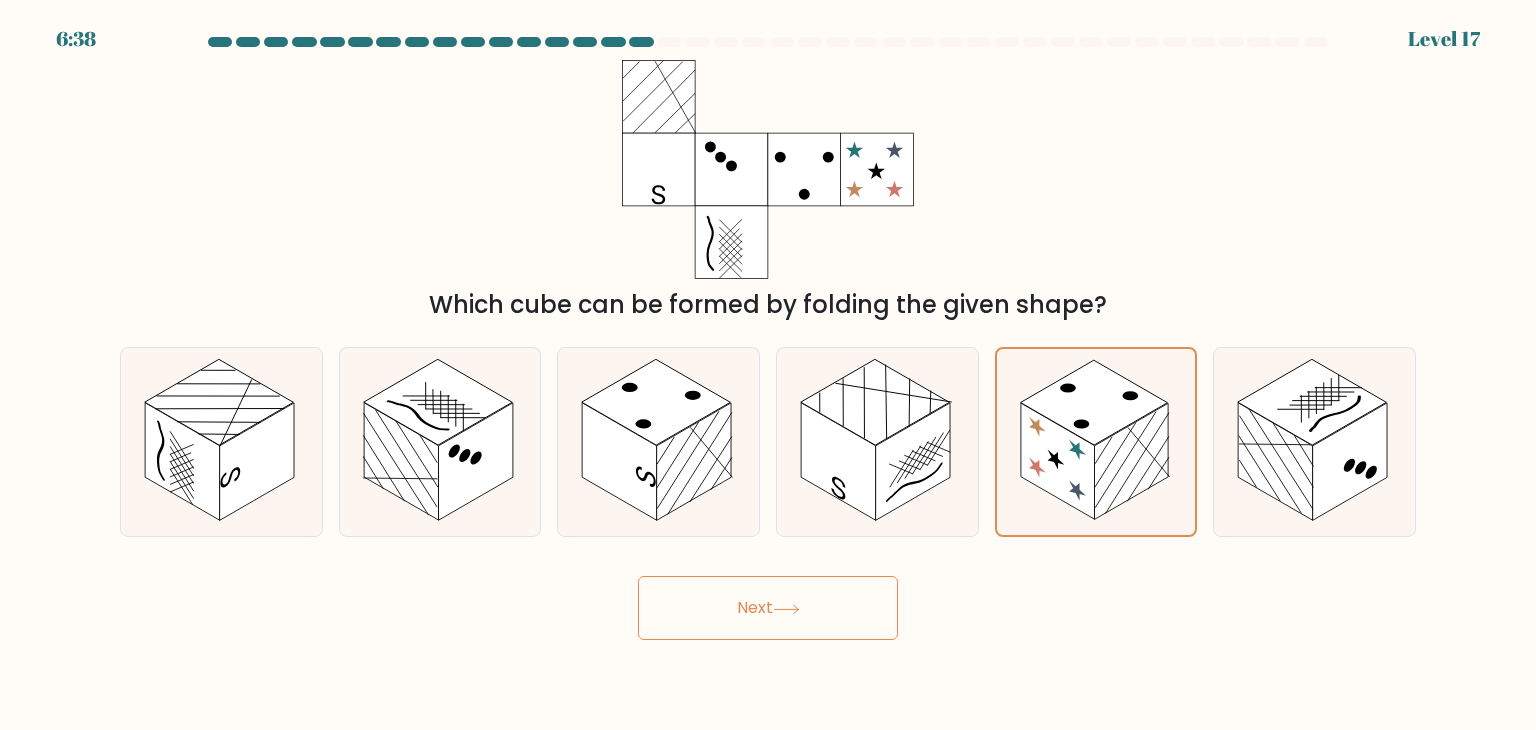click on "Next" at bounding box center [768, 608] 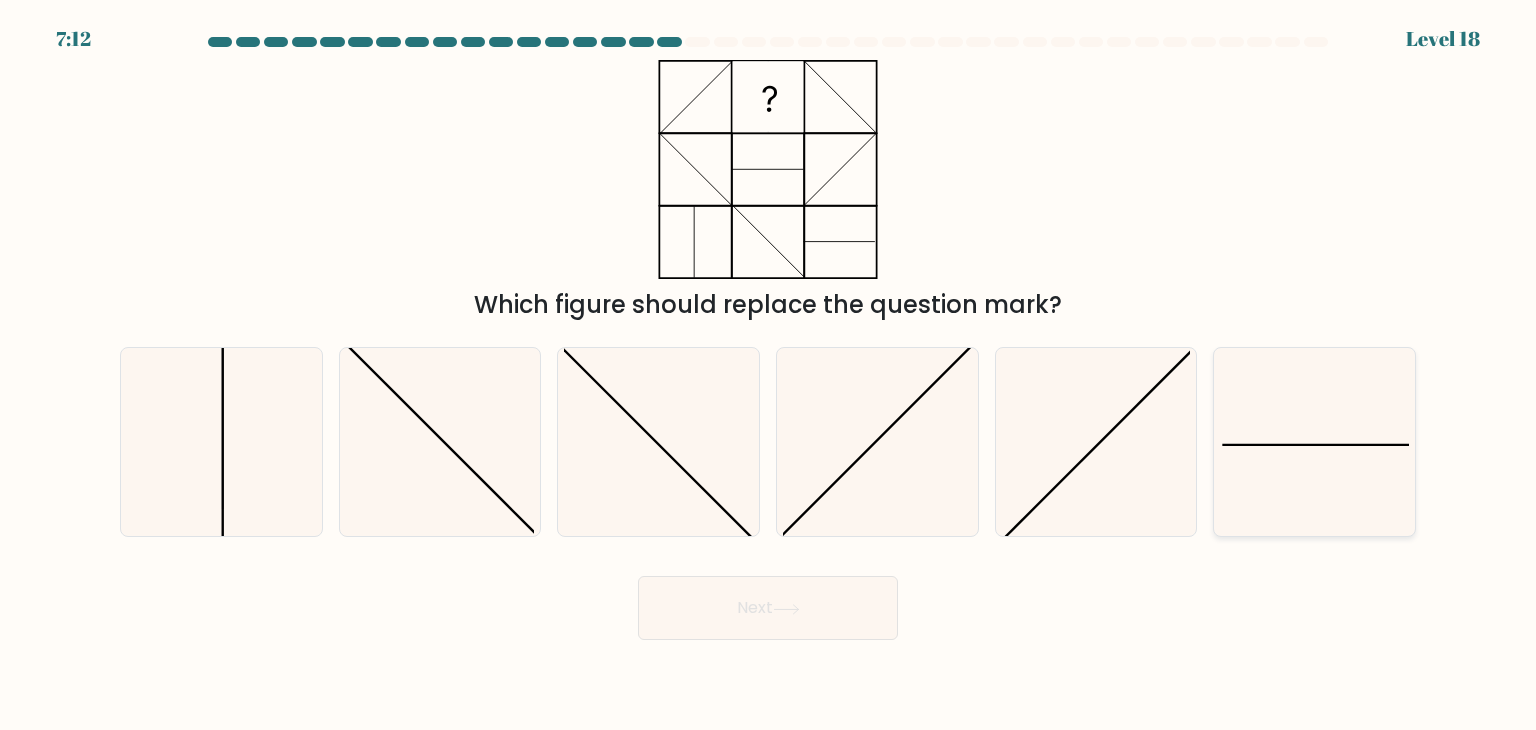 click 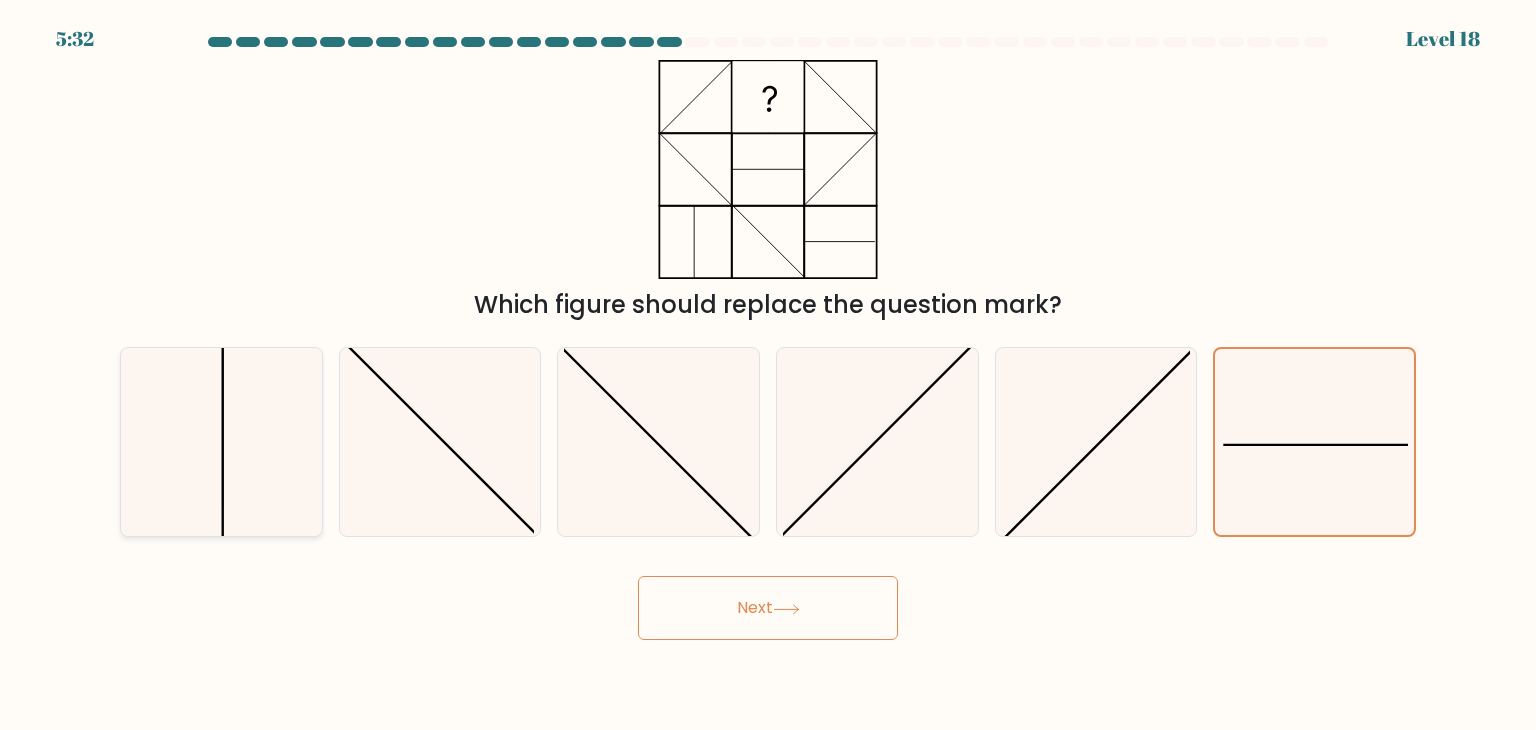 click 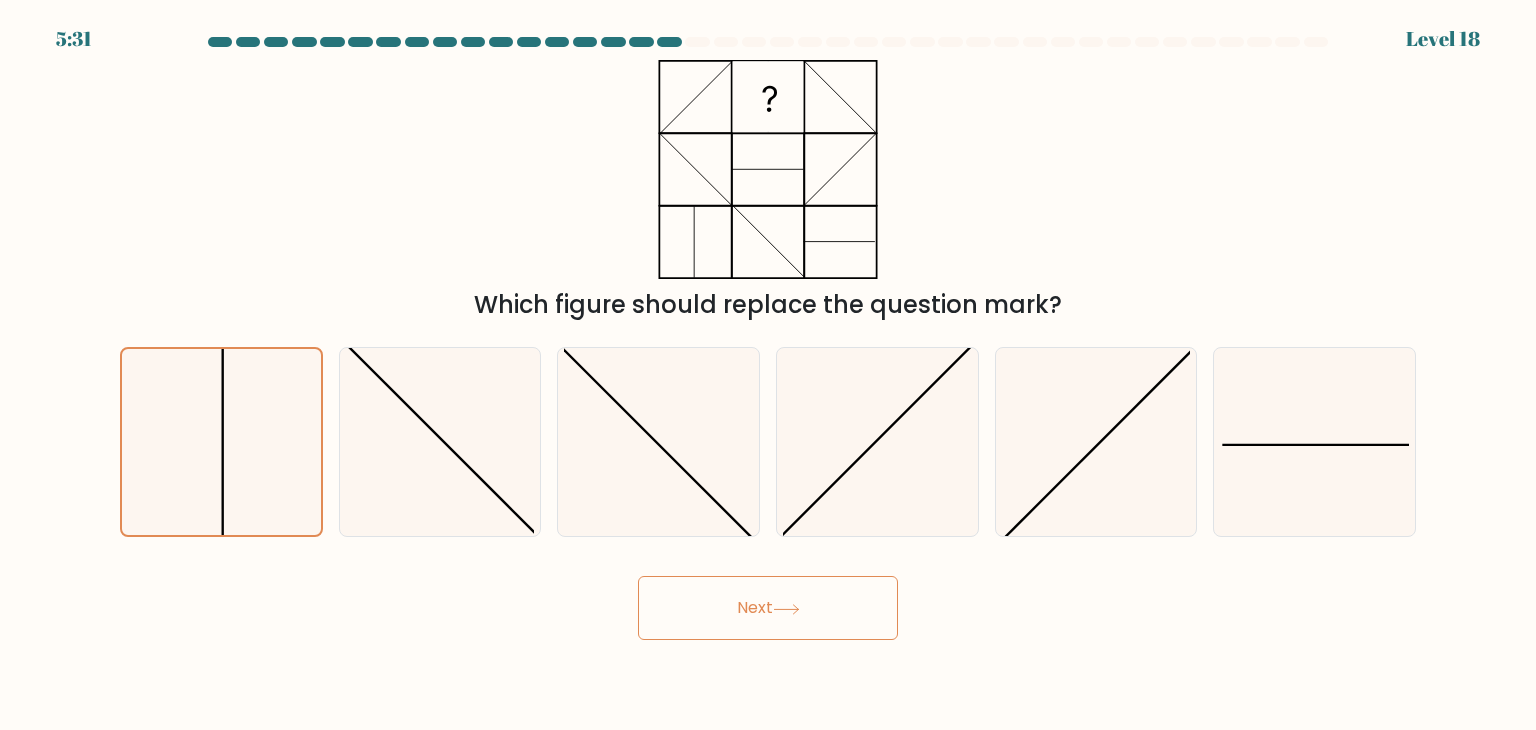 click on "Next" at bounding box center (768, 608) 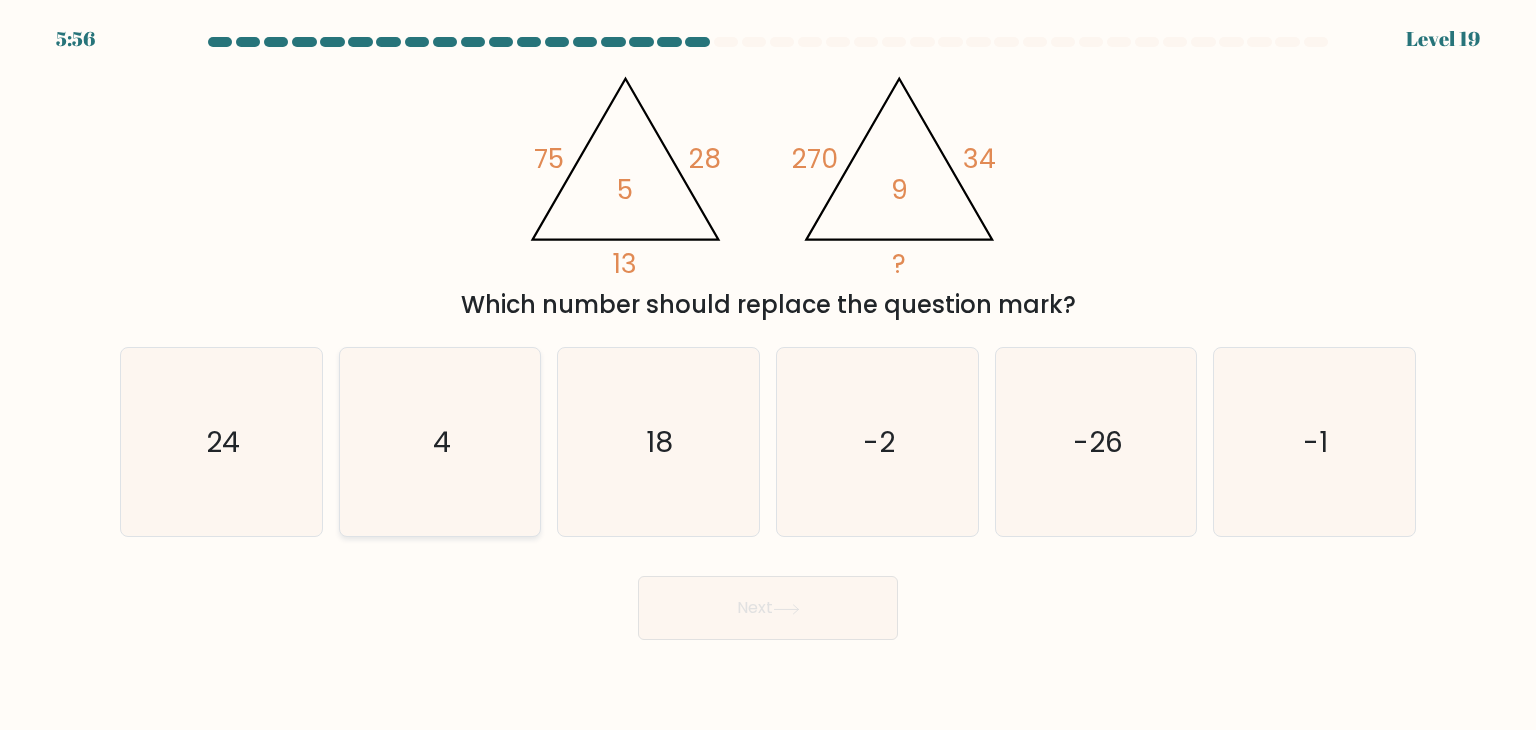 click on "4" 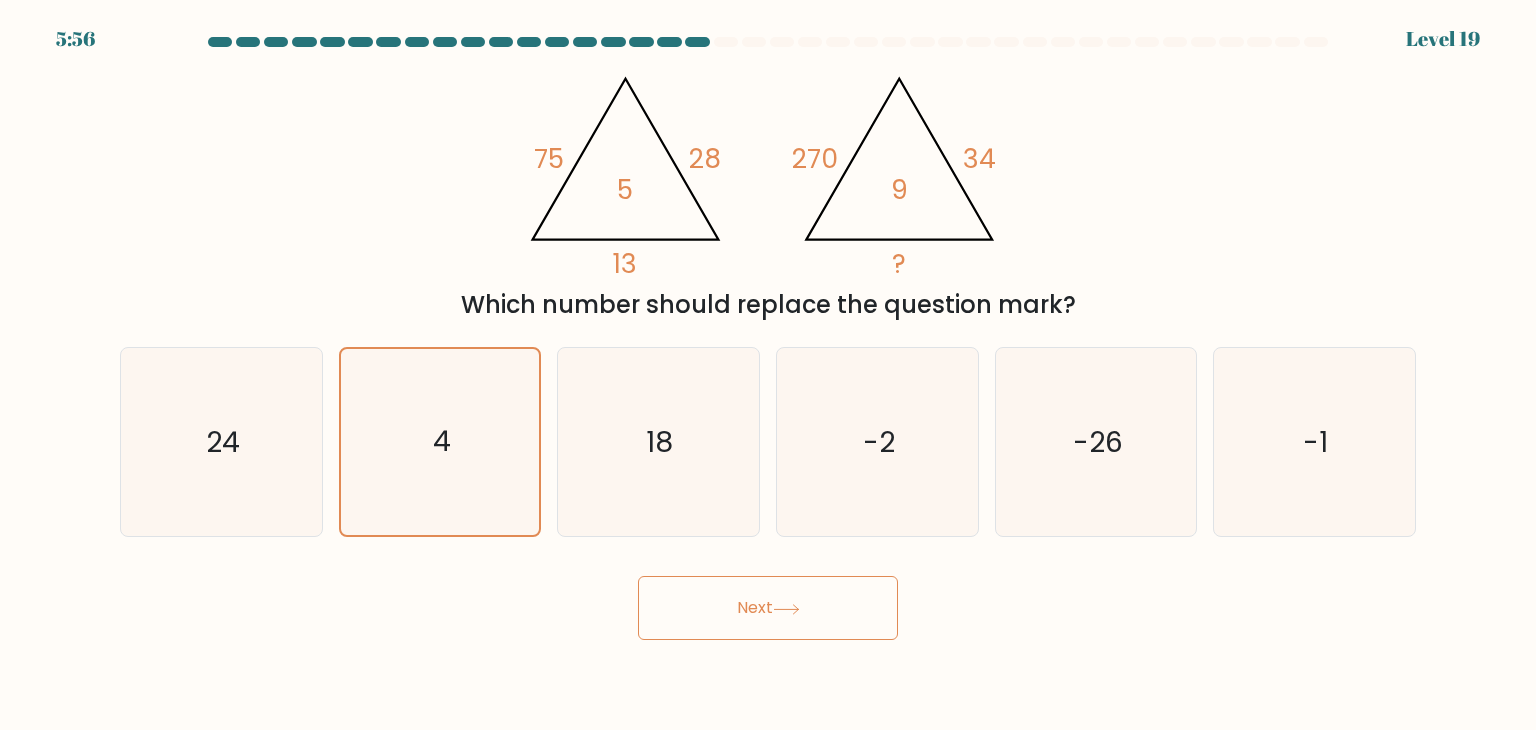 click on "Next" at bounding box center [768, 608] 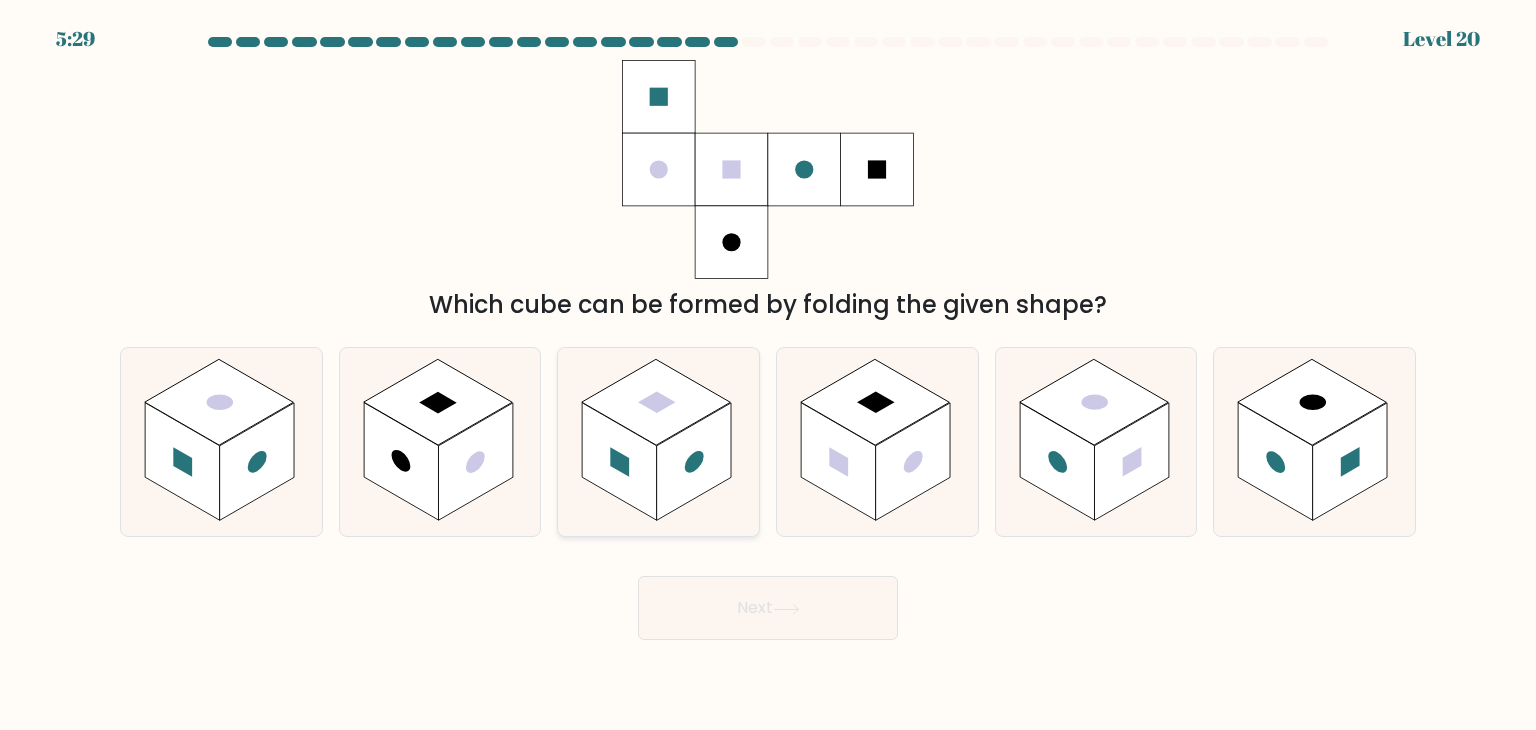 click 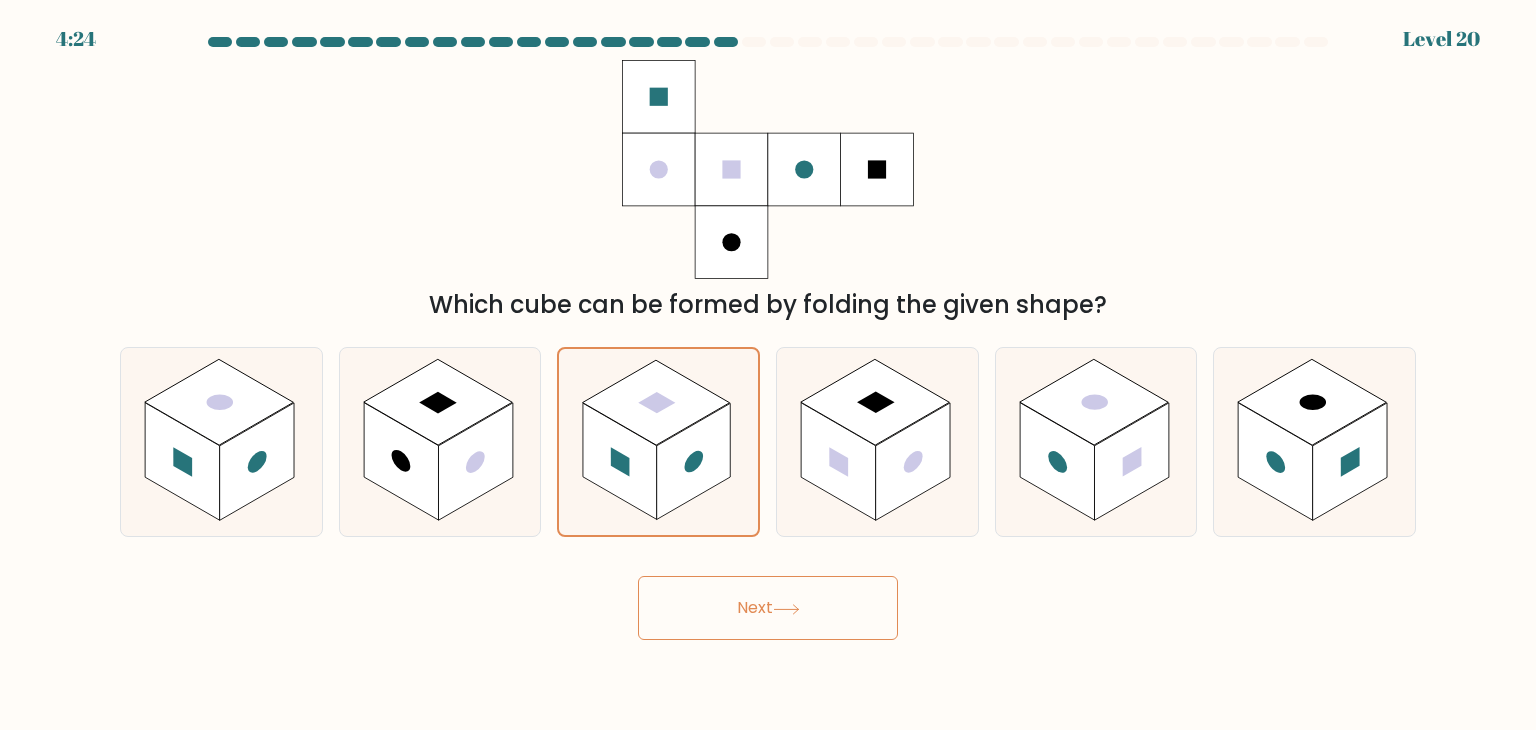 click on "Next" at bounding box center [768, 608] 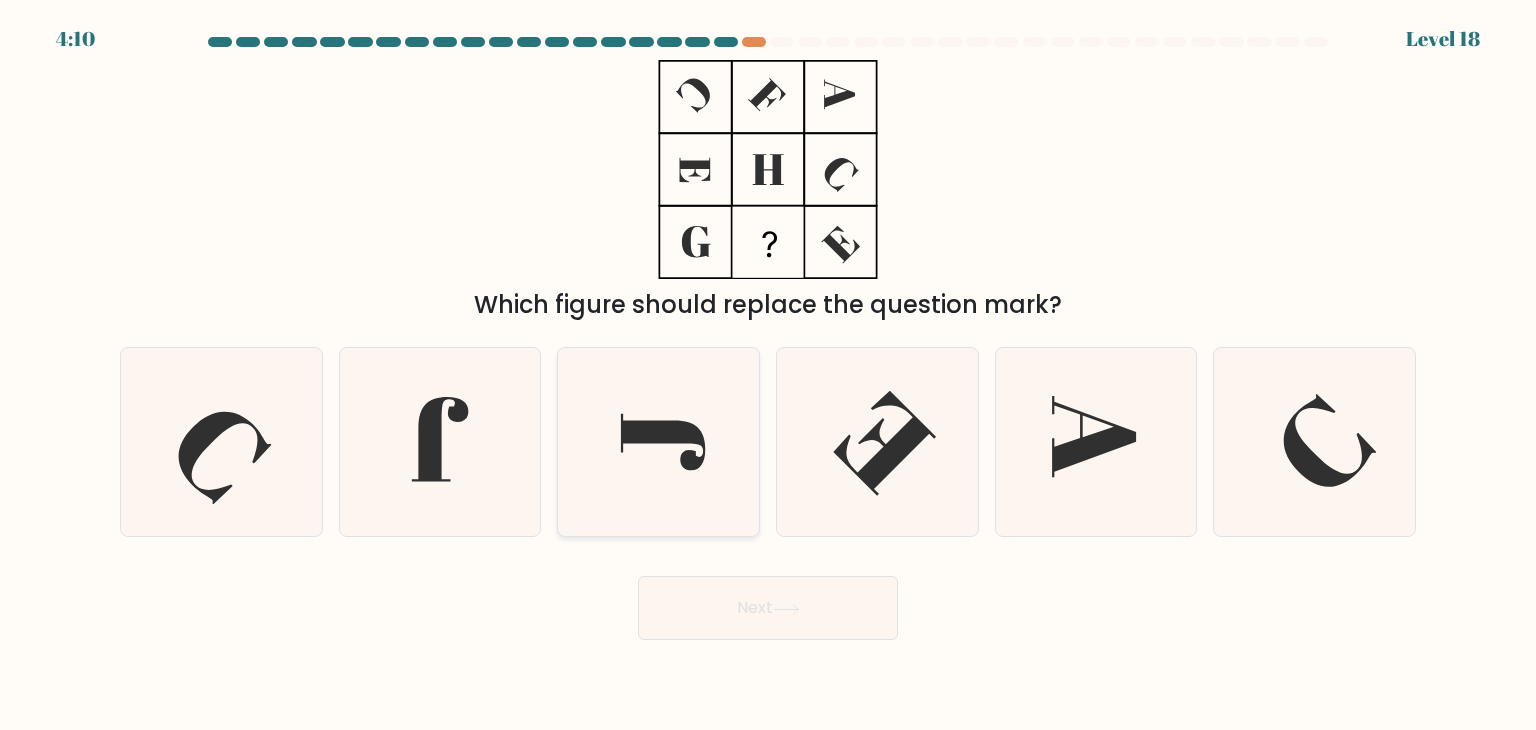 click 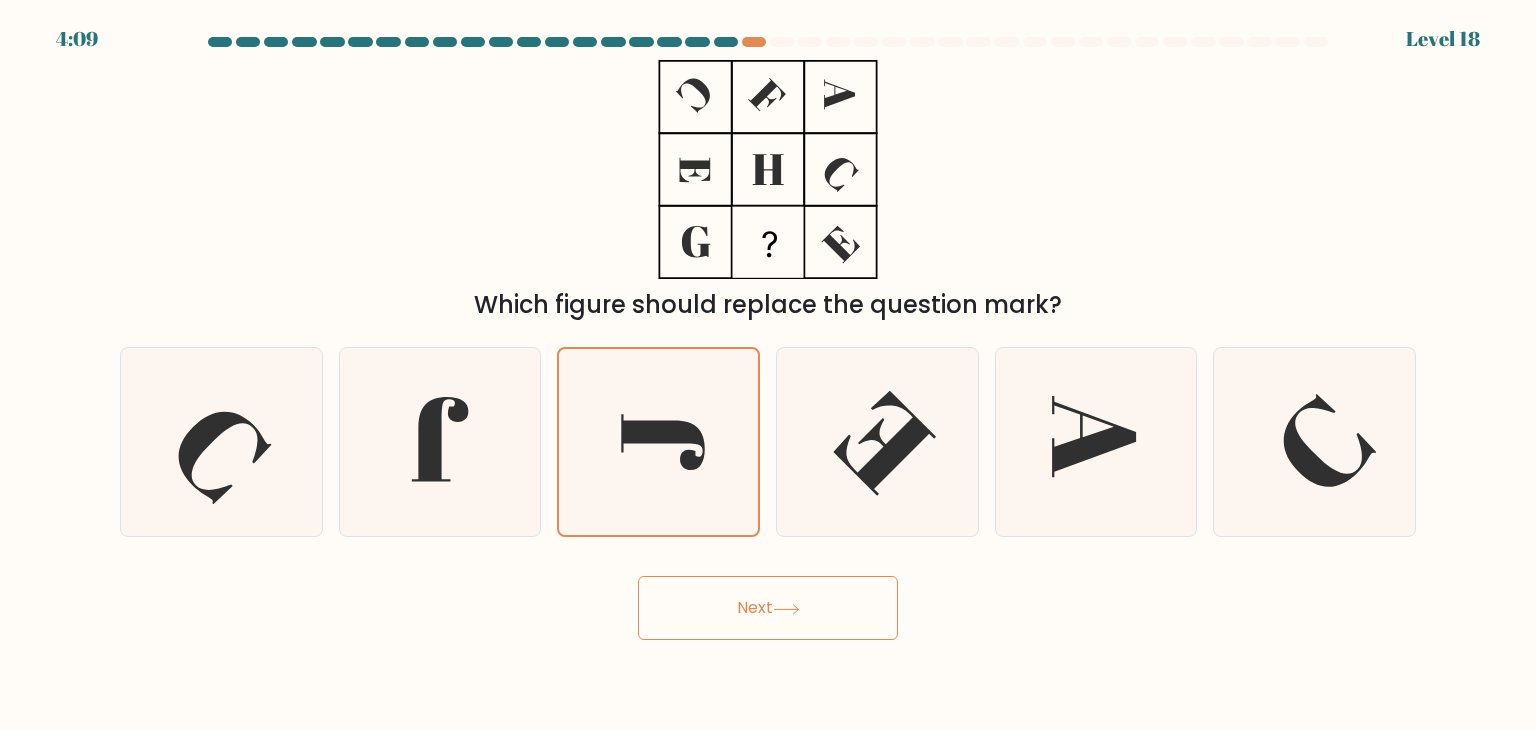 click on "Next" at bounding box center (768, 608) 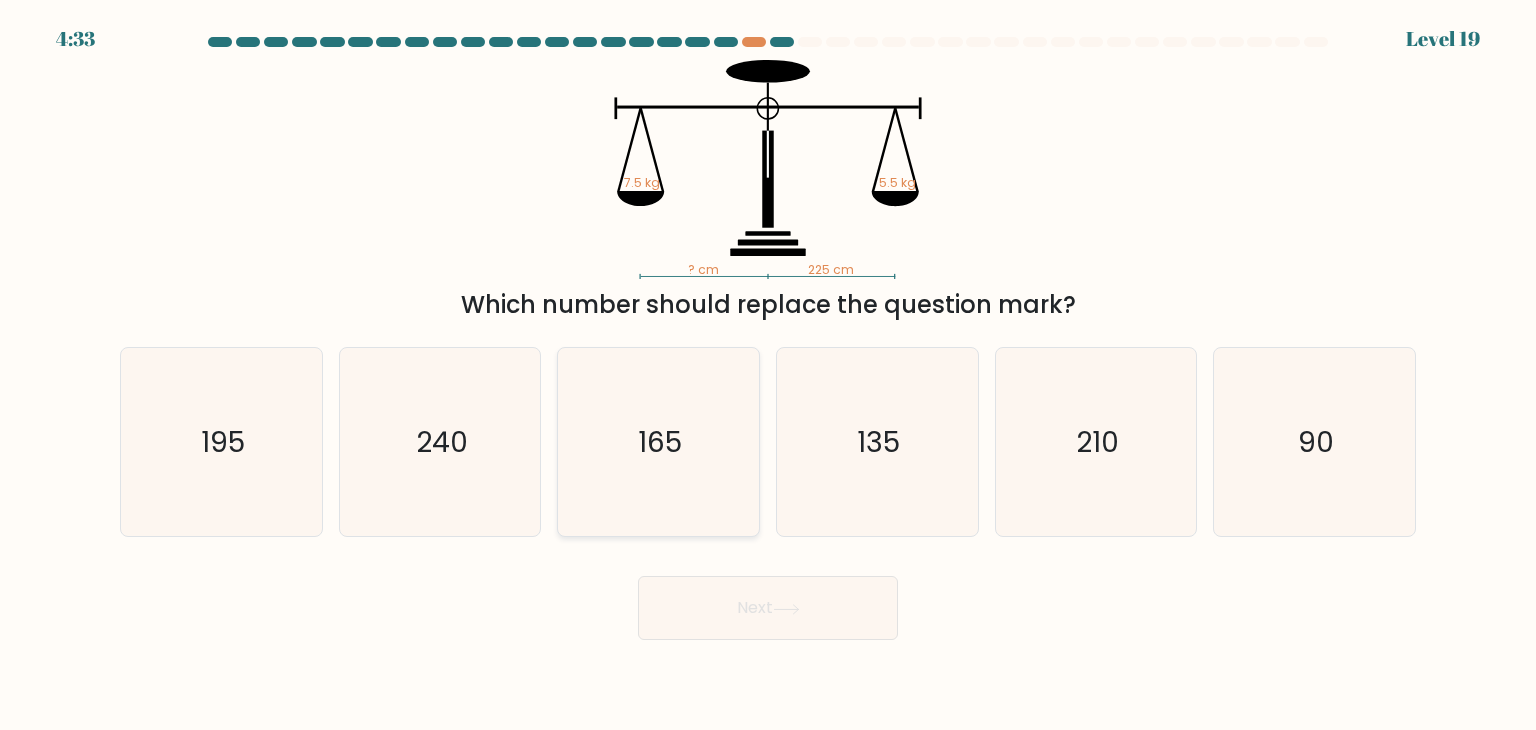 click on "165" 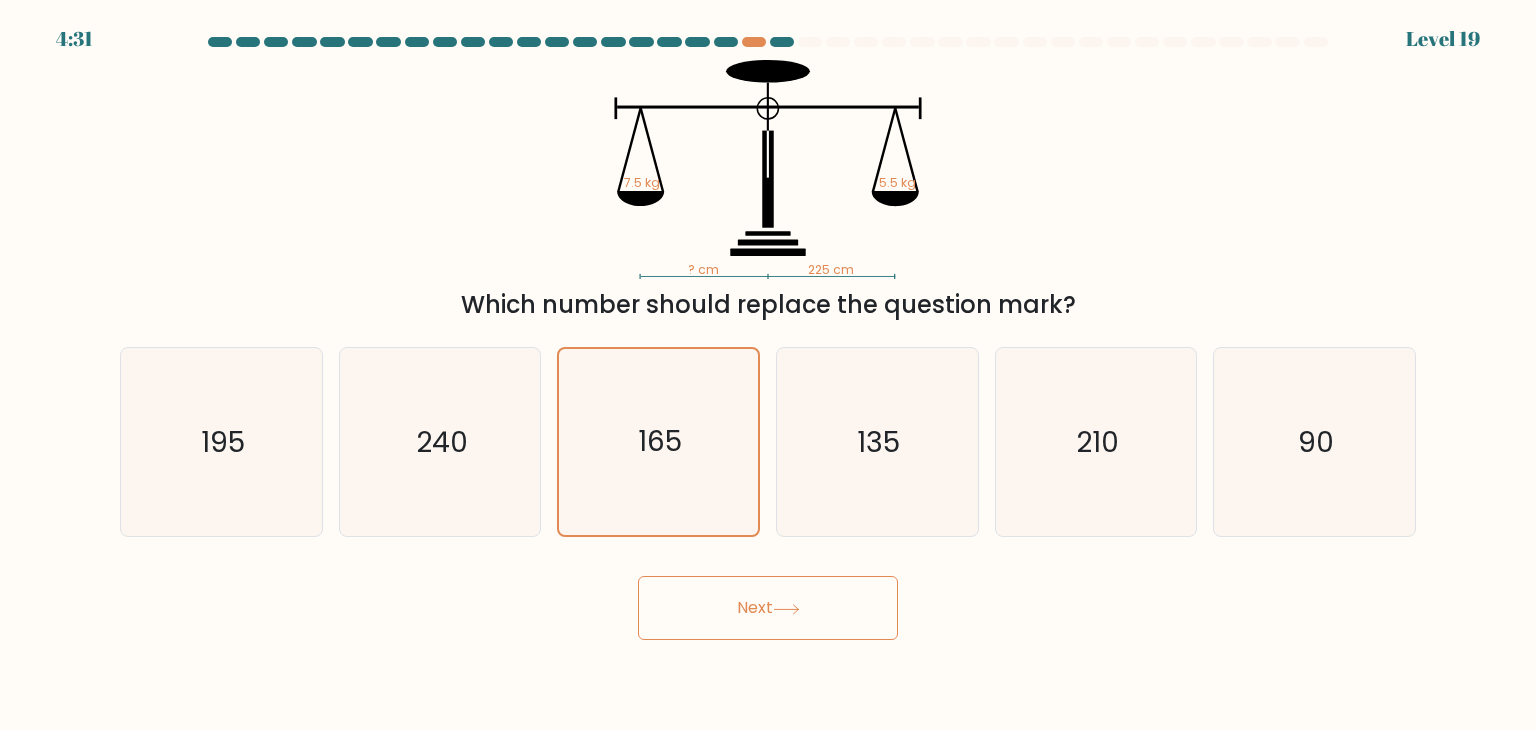 click on "Next" at bounding box center [768, 608] 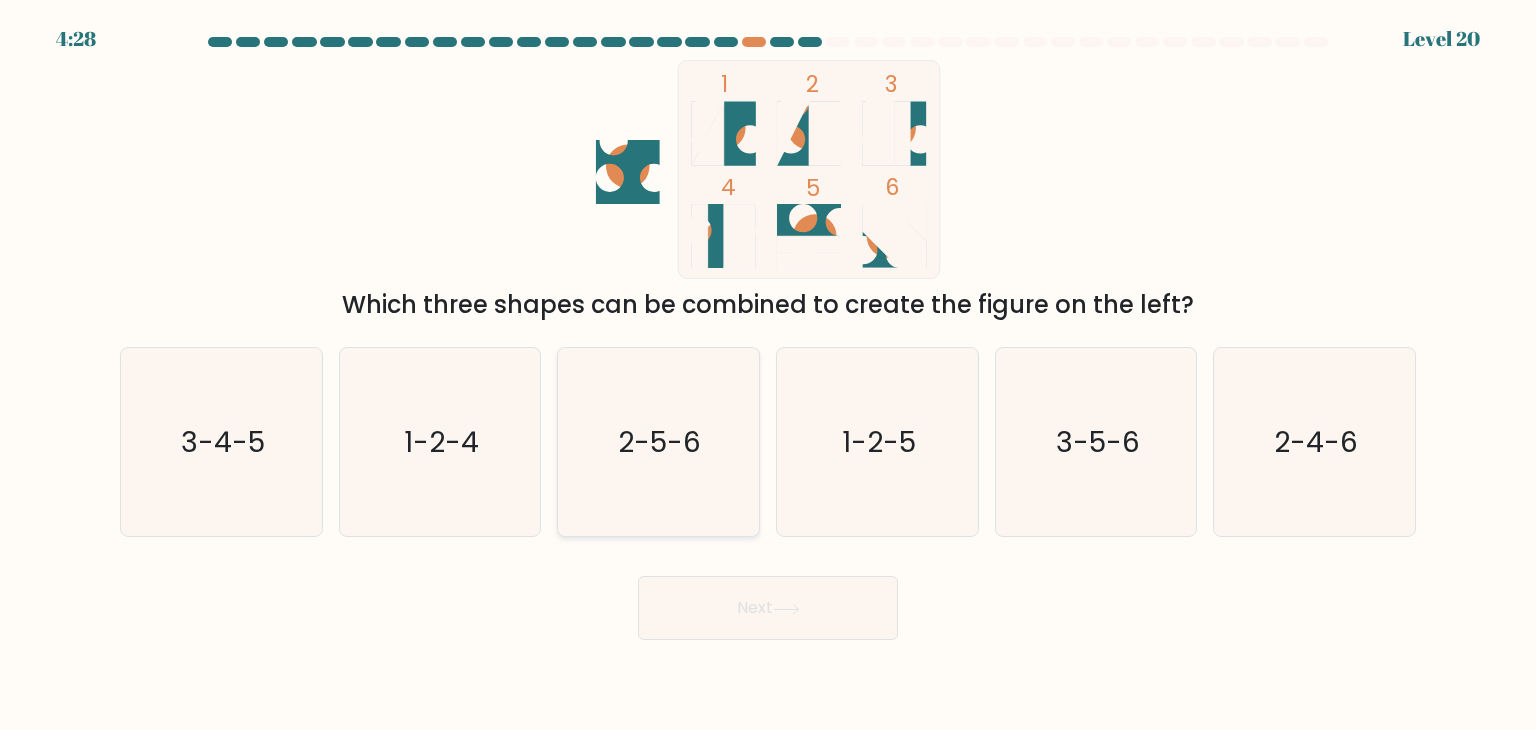 click on "2-5-6" 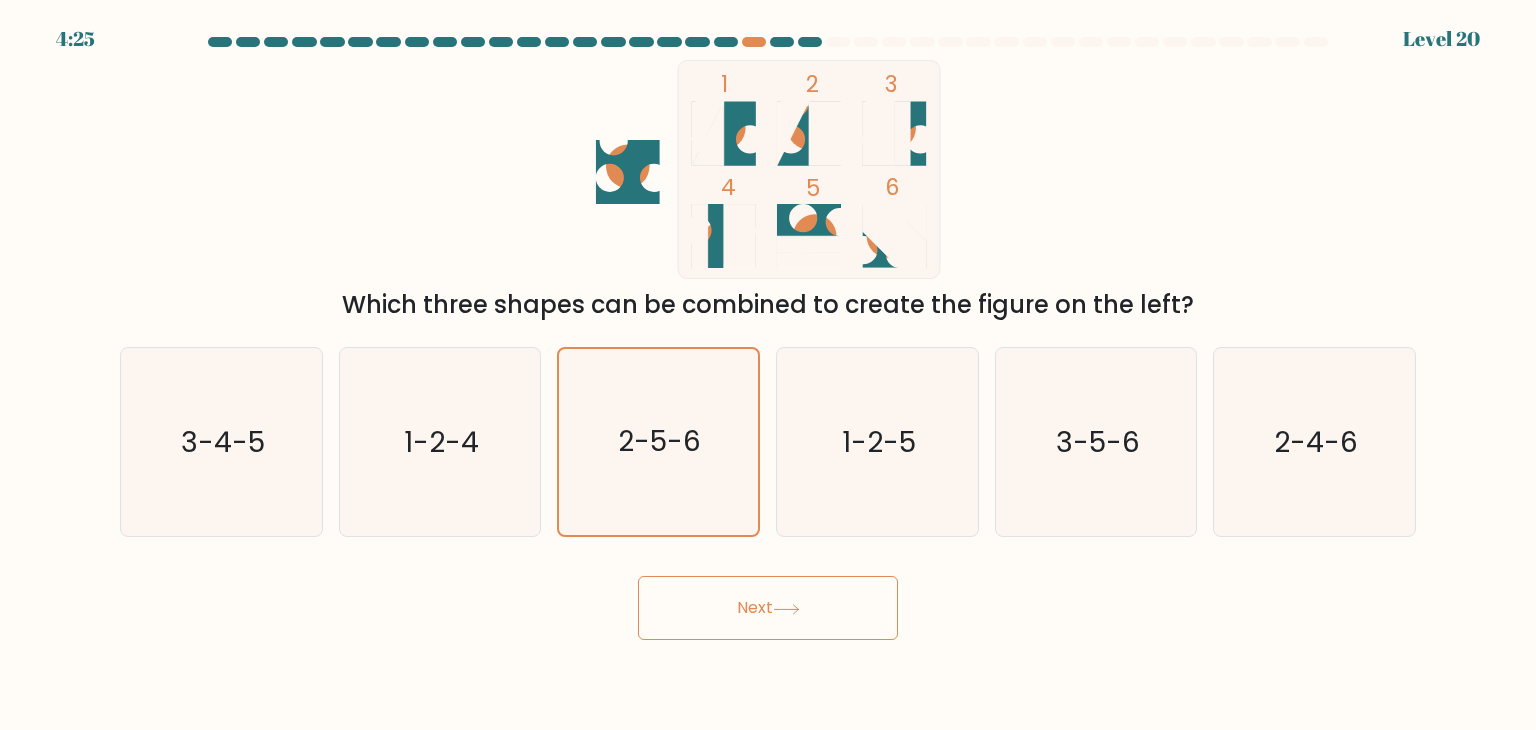 click on "Next" at bounding box center (768, 608) 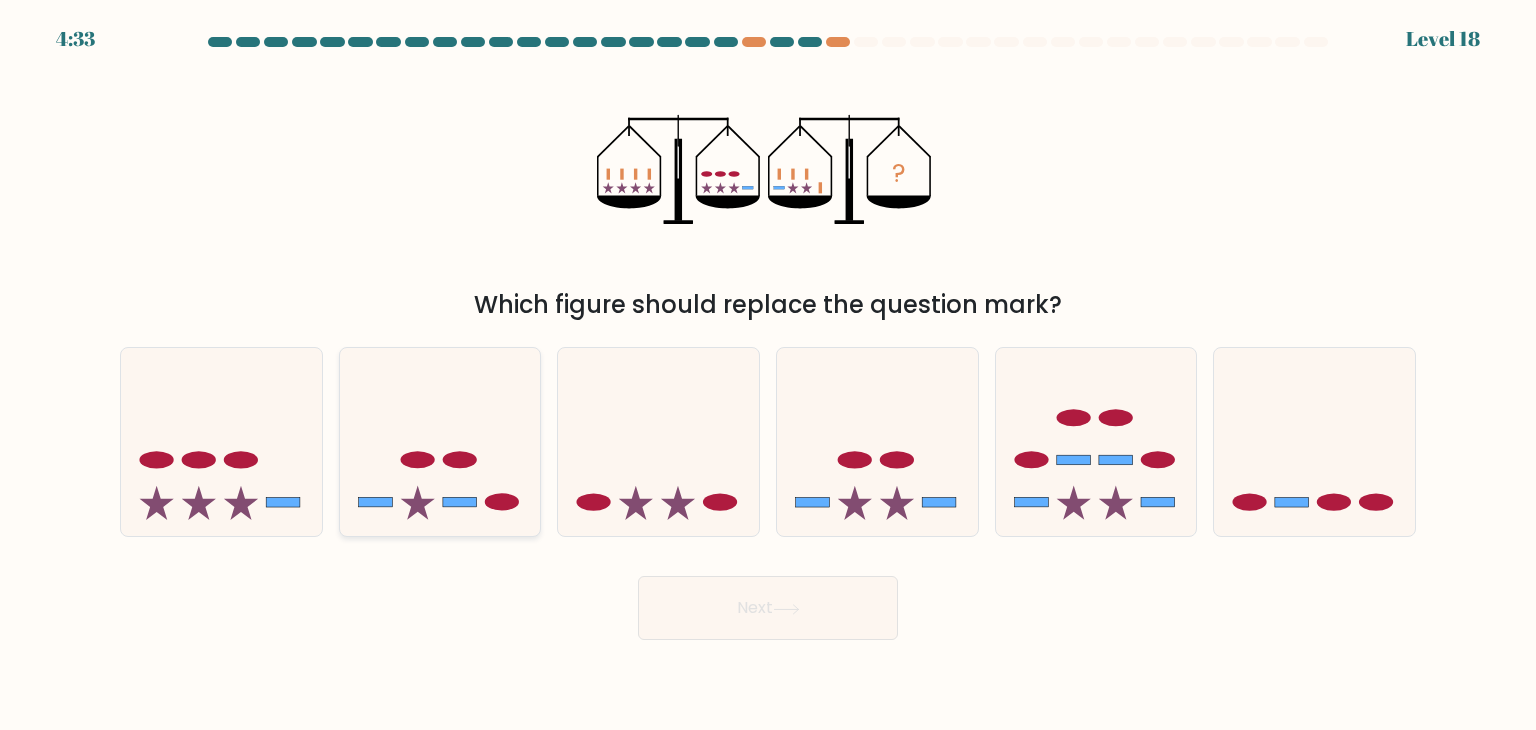 click 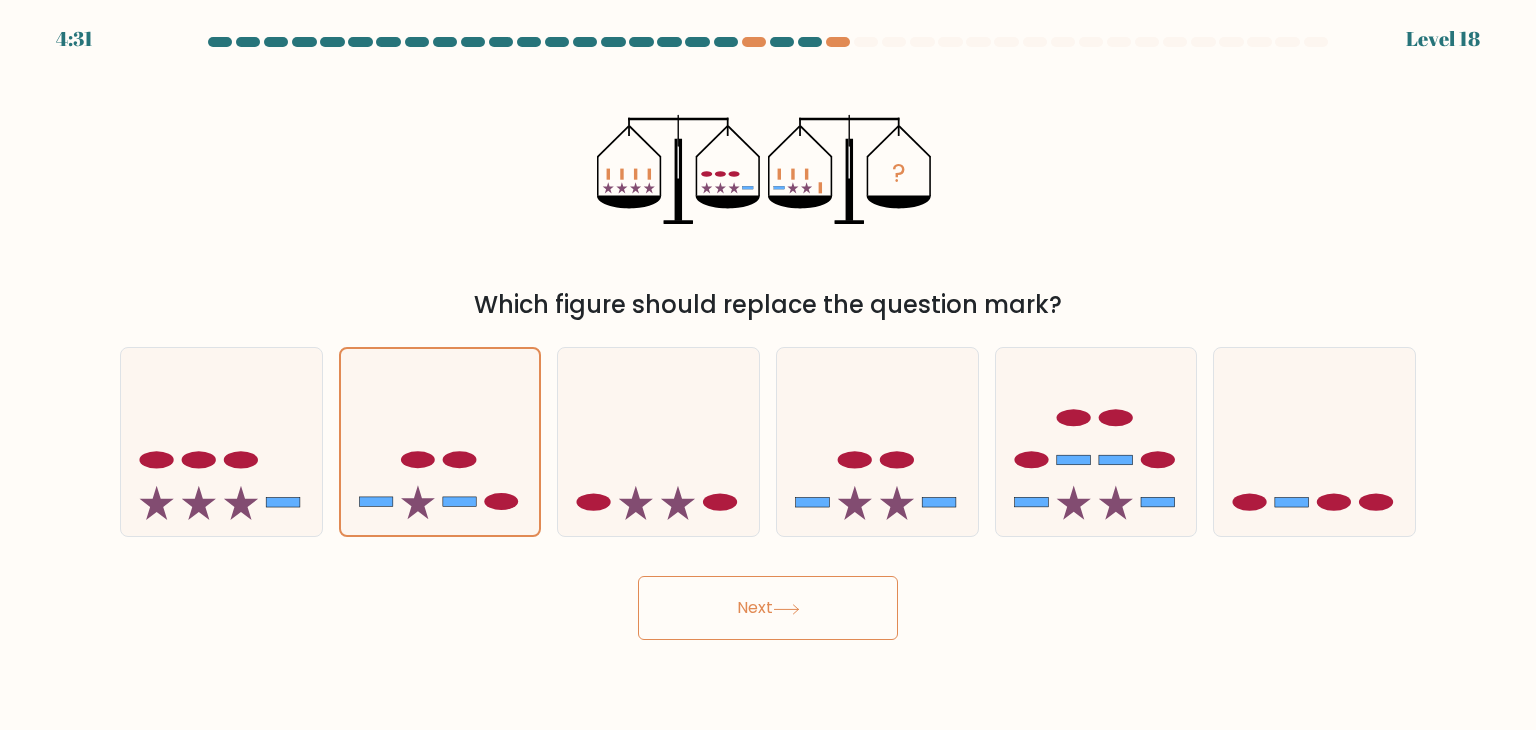 click on "Next" at bounding box center (768, 608) 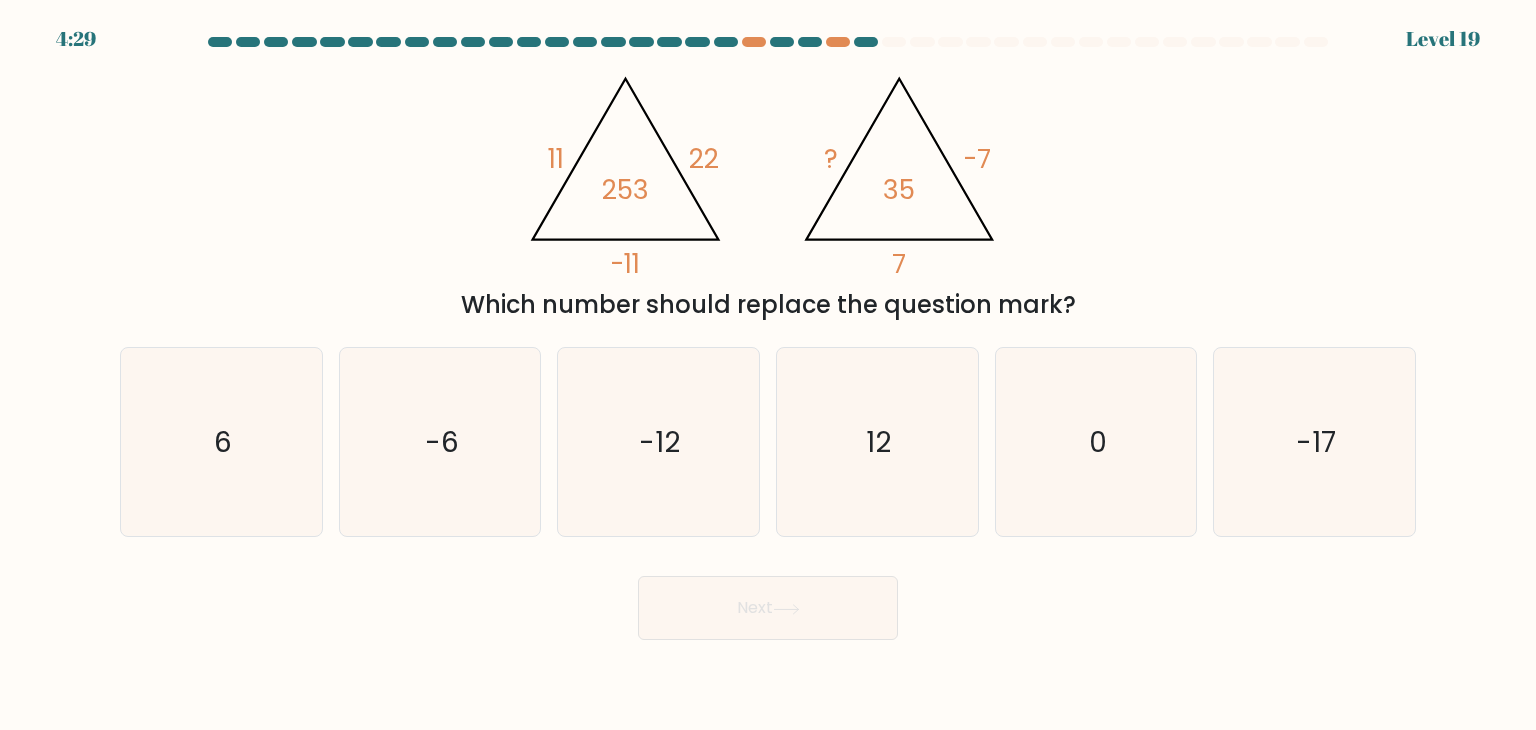 click on "@import url('https://fonts.googleapis.com/css?family=Abril+Fatface:400,100,100italic,300,300italic,400italic,500,500italic,700,700italic,900,900italic');                        11       22       -11       253                                       @import url('https://fonts.googleapis.com/css?family=Abril+Fatface:400,100,100italic,300,300italic,400italic,500,500italic,700,700italic,900,900italic');                        ?       -7       7       35
Which number should replace the question mark?" at bounding box center [768, 191] 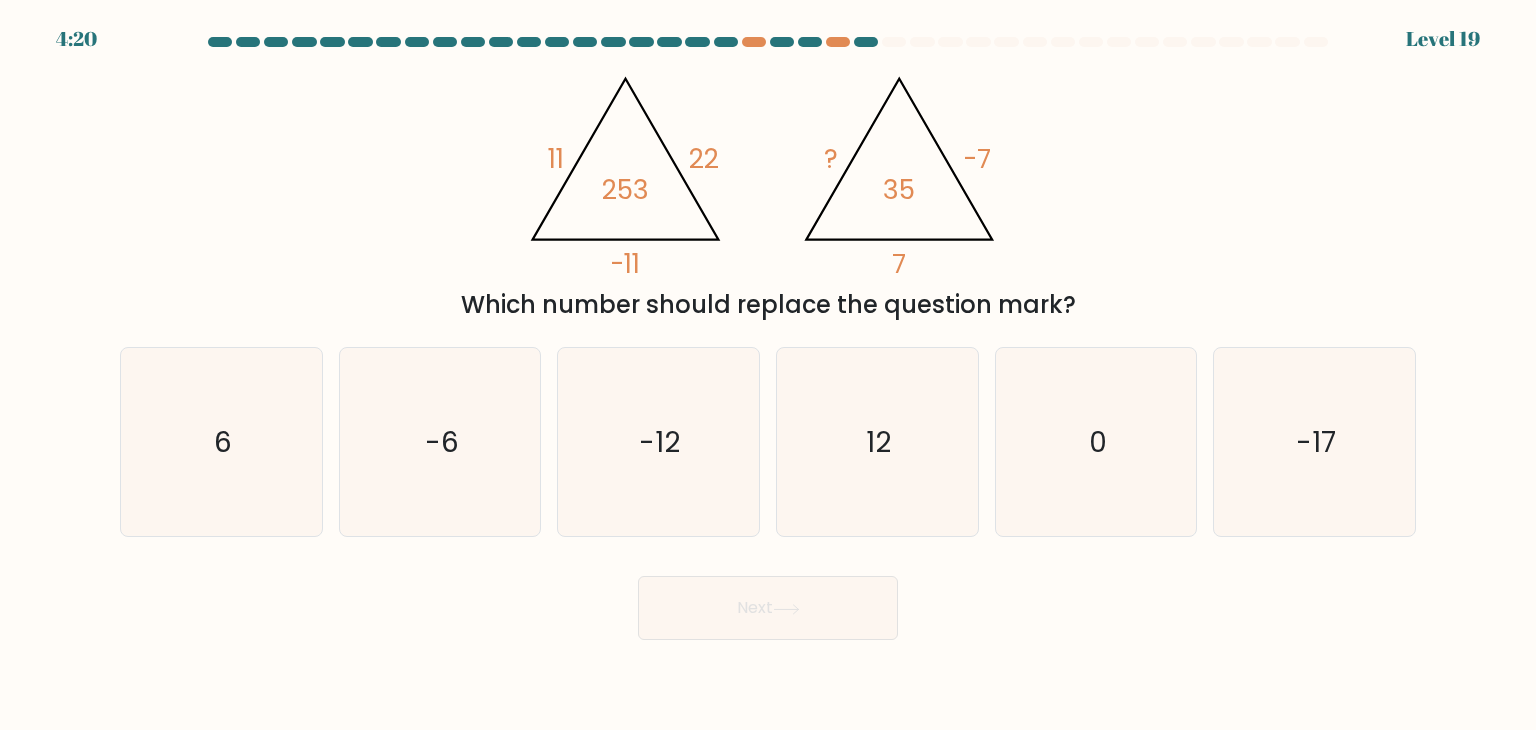 click on "@import url('https://fonts.googleapis.com/css?family=Abril+Fatface:400,100,100italic,300,300italic,400italic,500,500italic,700,700italic,900,900italic');                        11       22       -11       253                                       @import url('https://fonts.googleapis.com/css?family=Abril+Fatface:400,100,100italic,300,300italic,400italic,500,500italic,700,700italic,900,900italic');                        ?       -7       7       35
Which number should replace the question mark?" at bounding box center (768, 191) 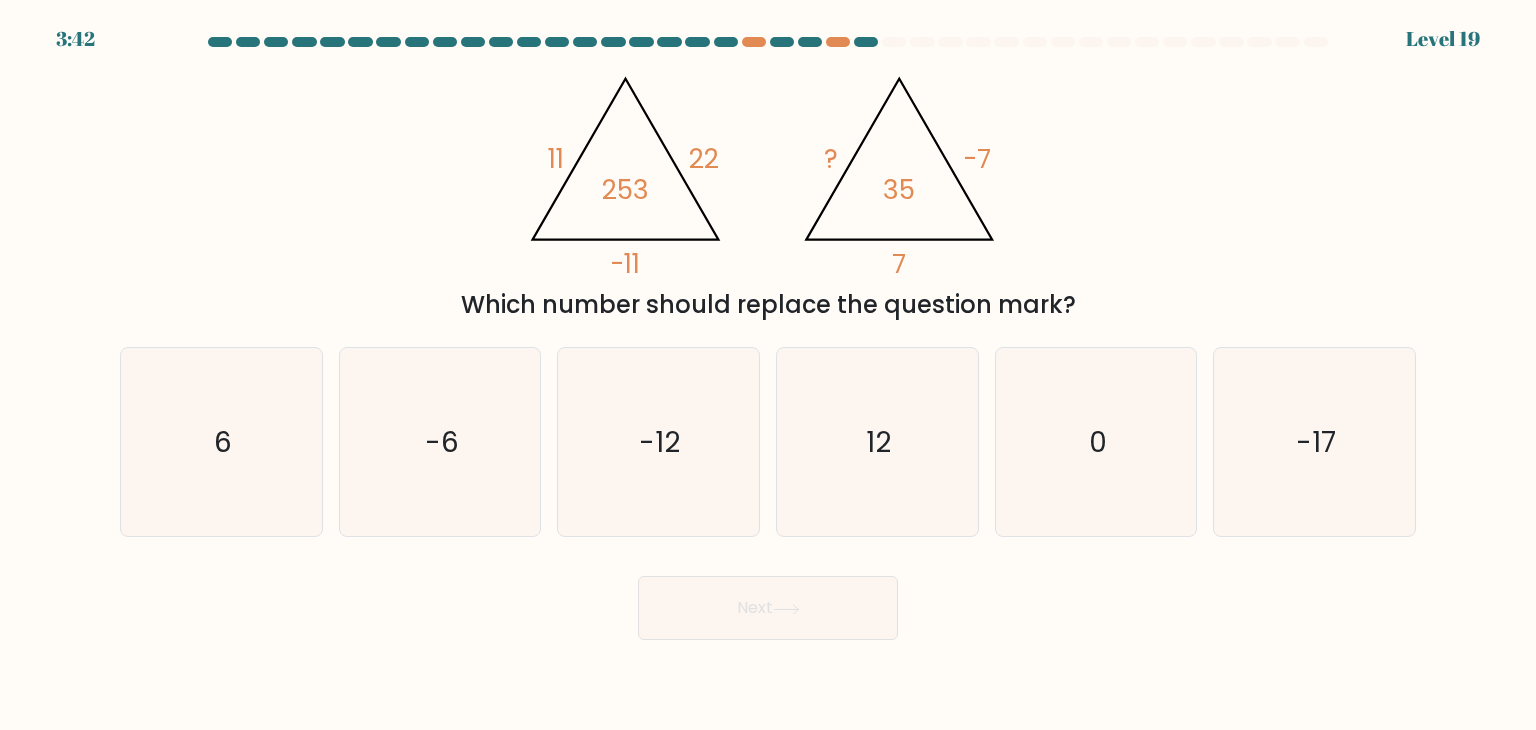 click on "Next" at bounding box center [768, 600] 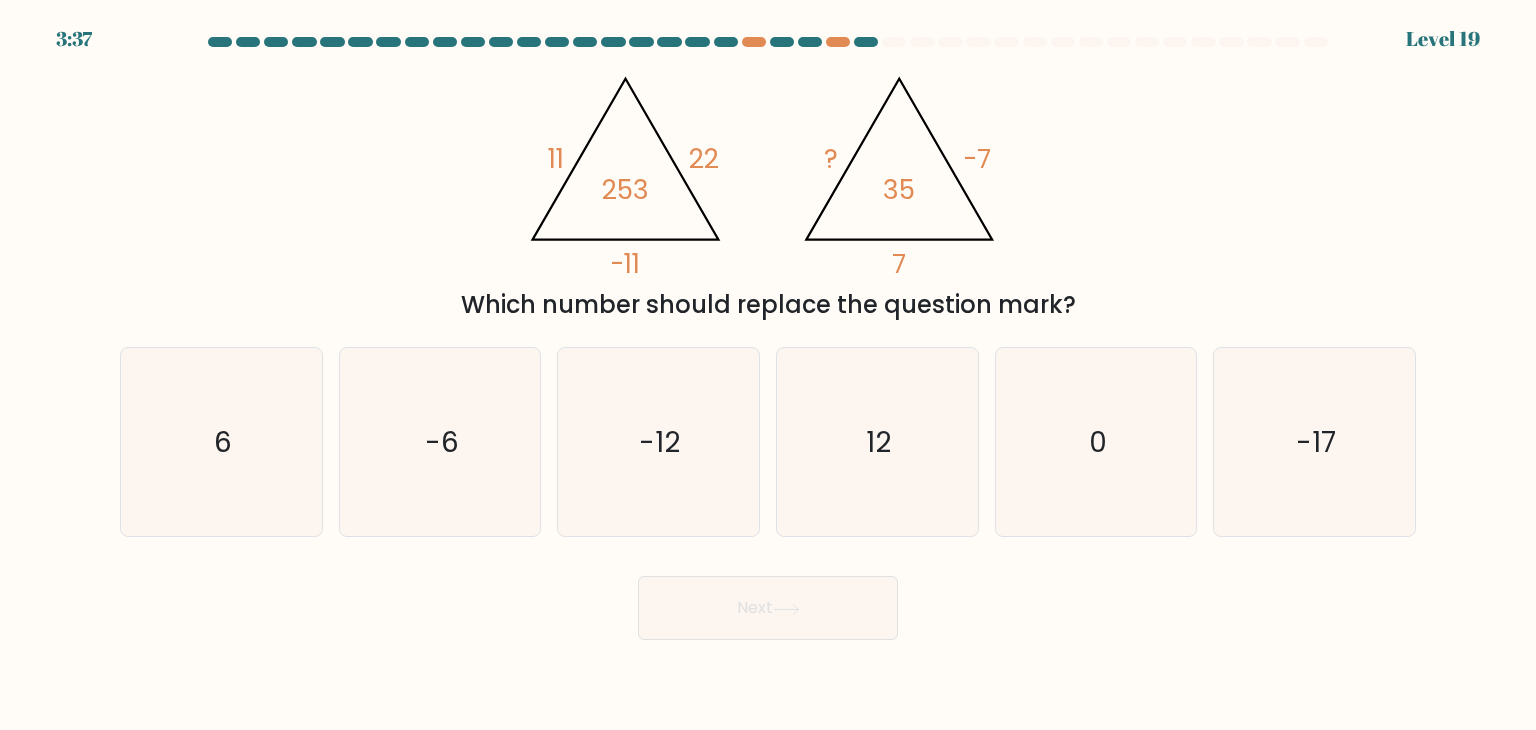click on "Next" at bounding box center (768, 600) 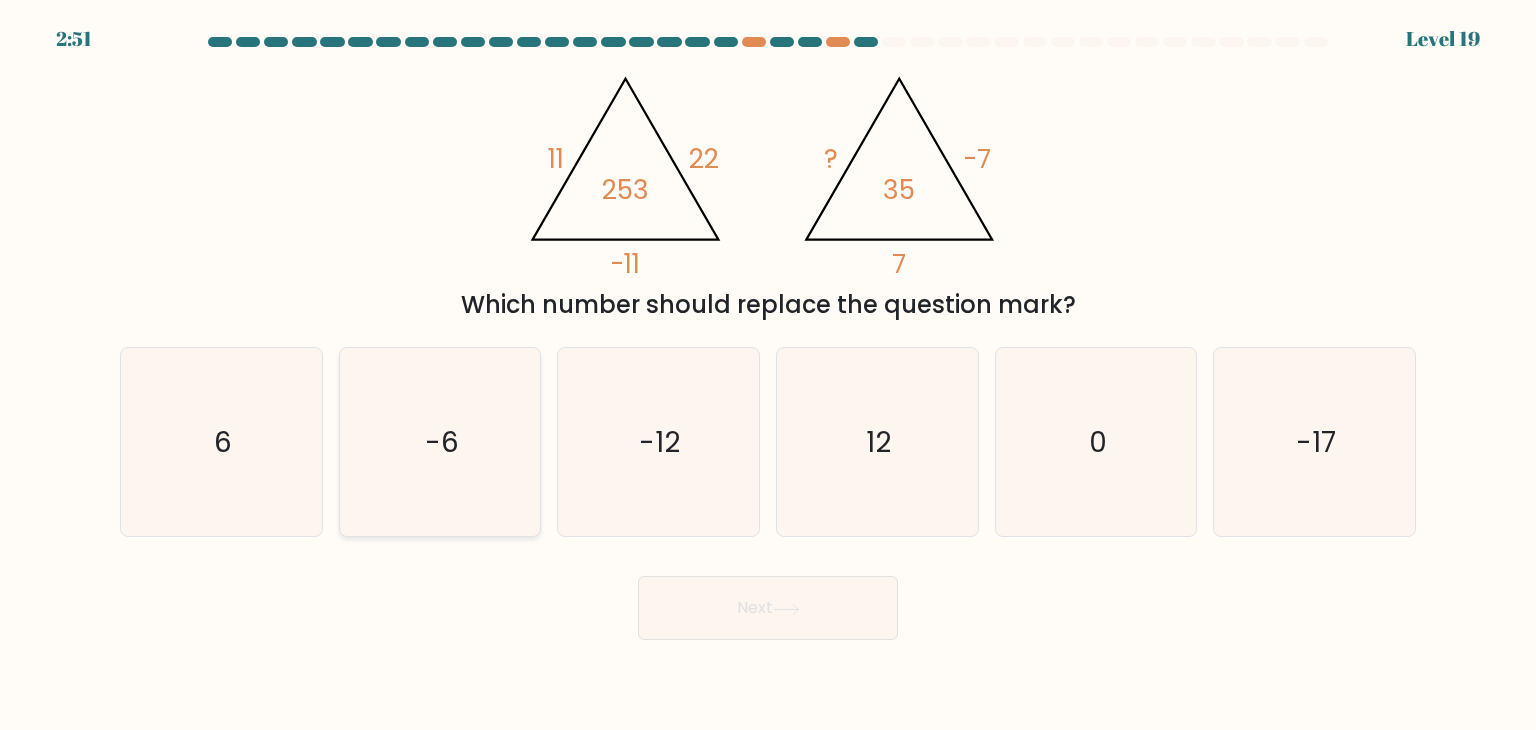 drag, startPoint x: 473, startPoint y: 493, endPoint x: 522, endPoint y: 524, distance: 57.982758 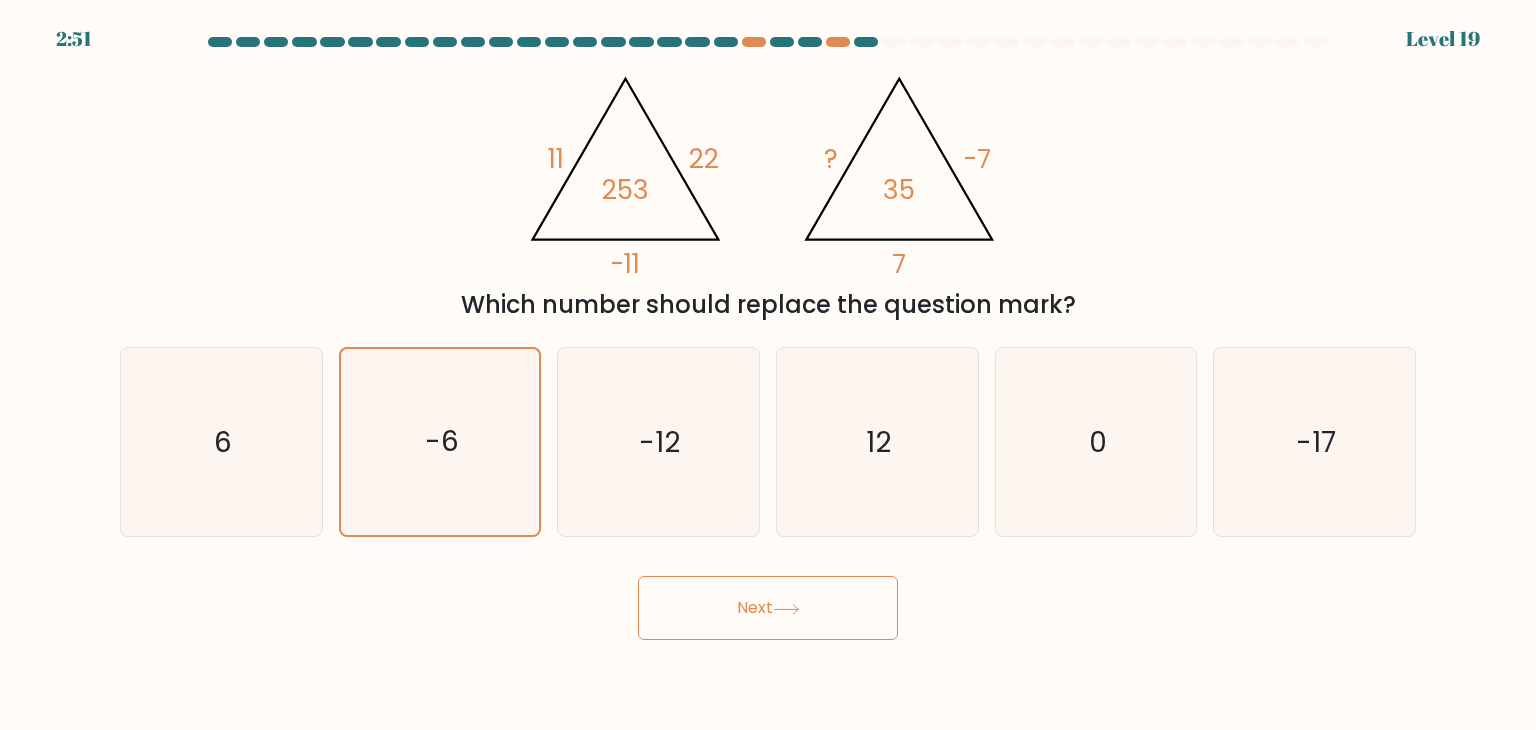 click on "Next" at bounding box center (768, 608) 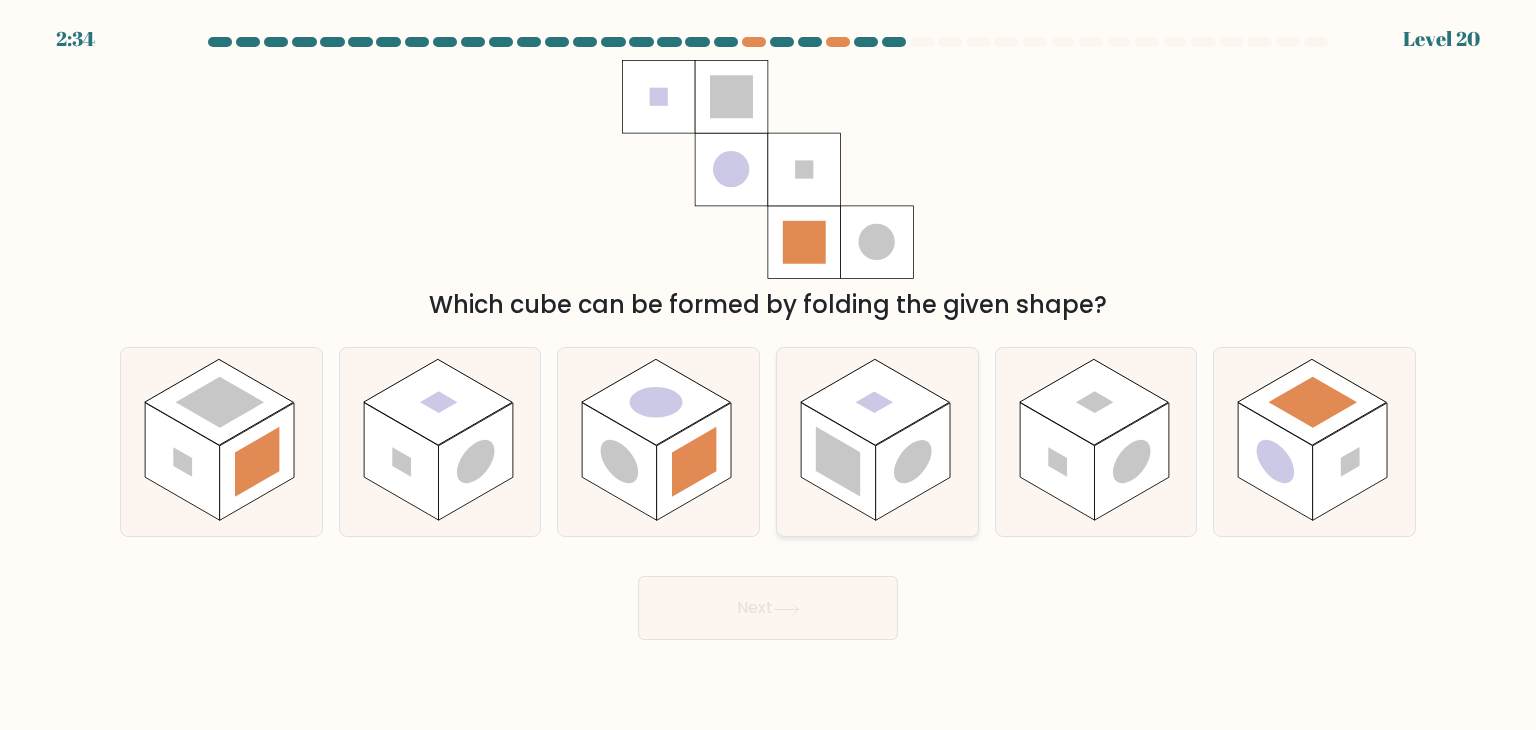 click 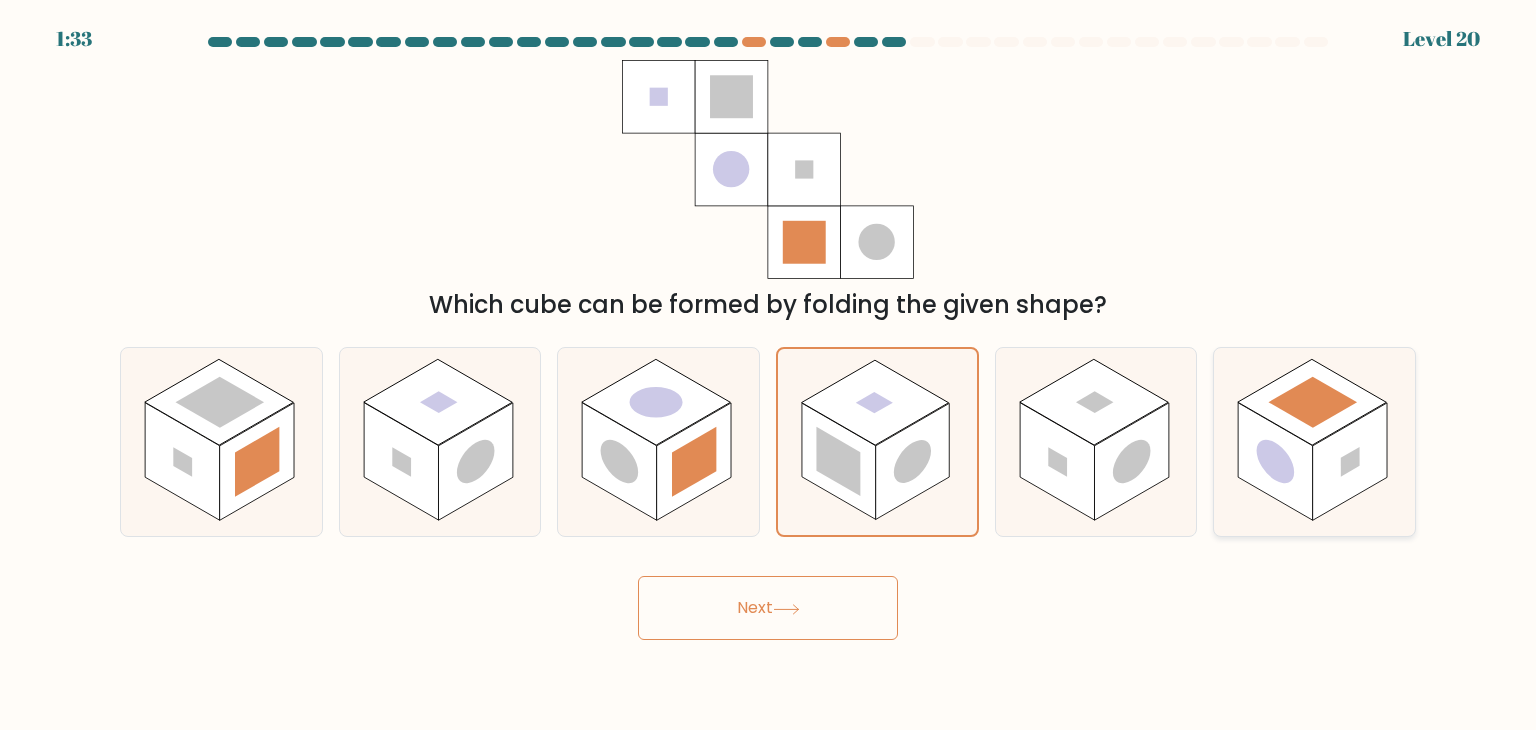 click 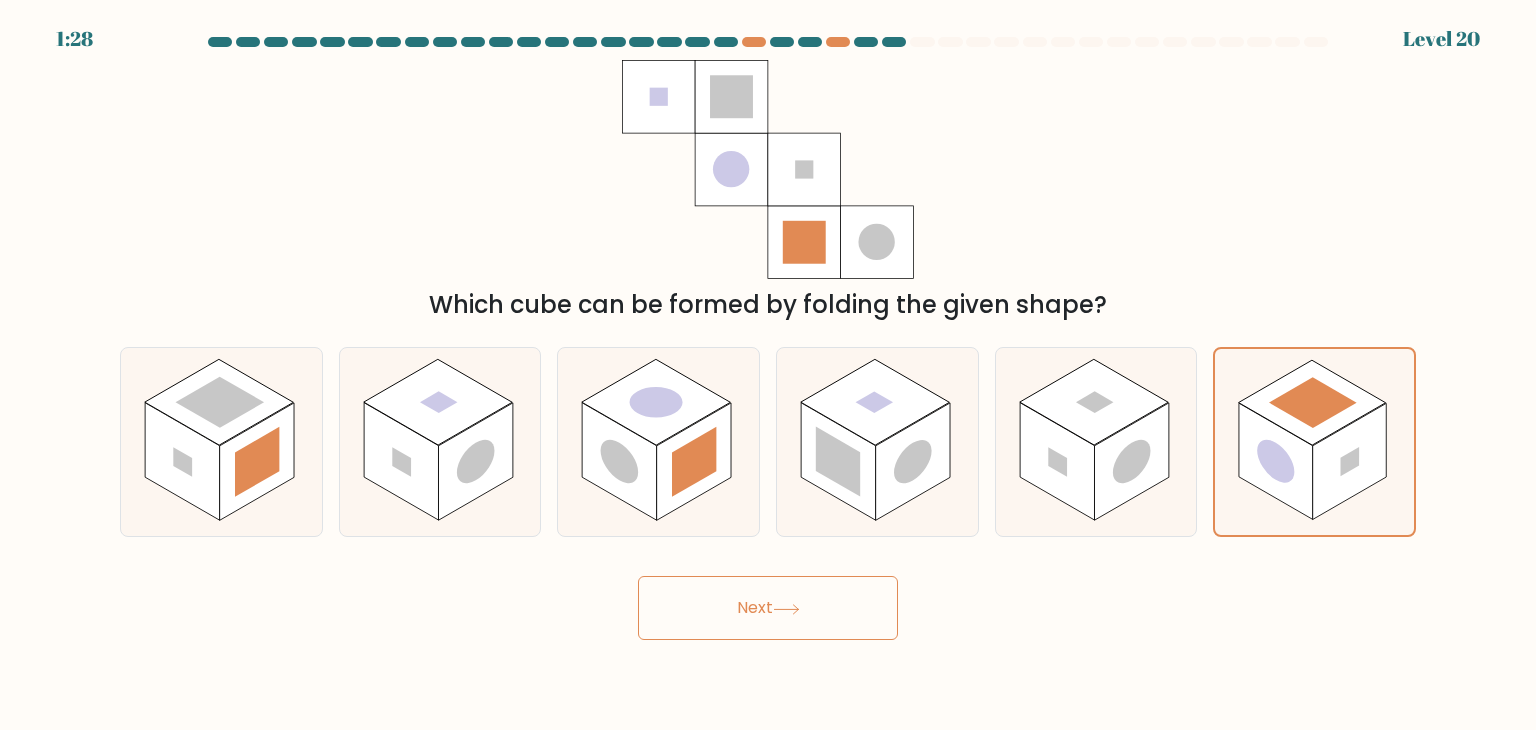 click on "Next" at bounding box center (768, 608) 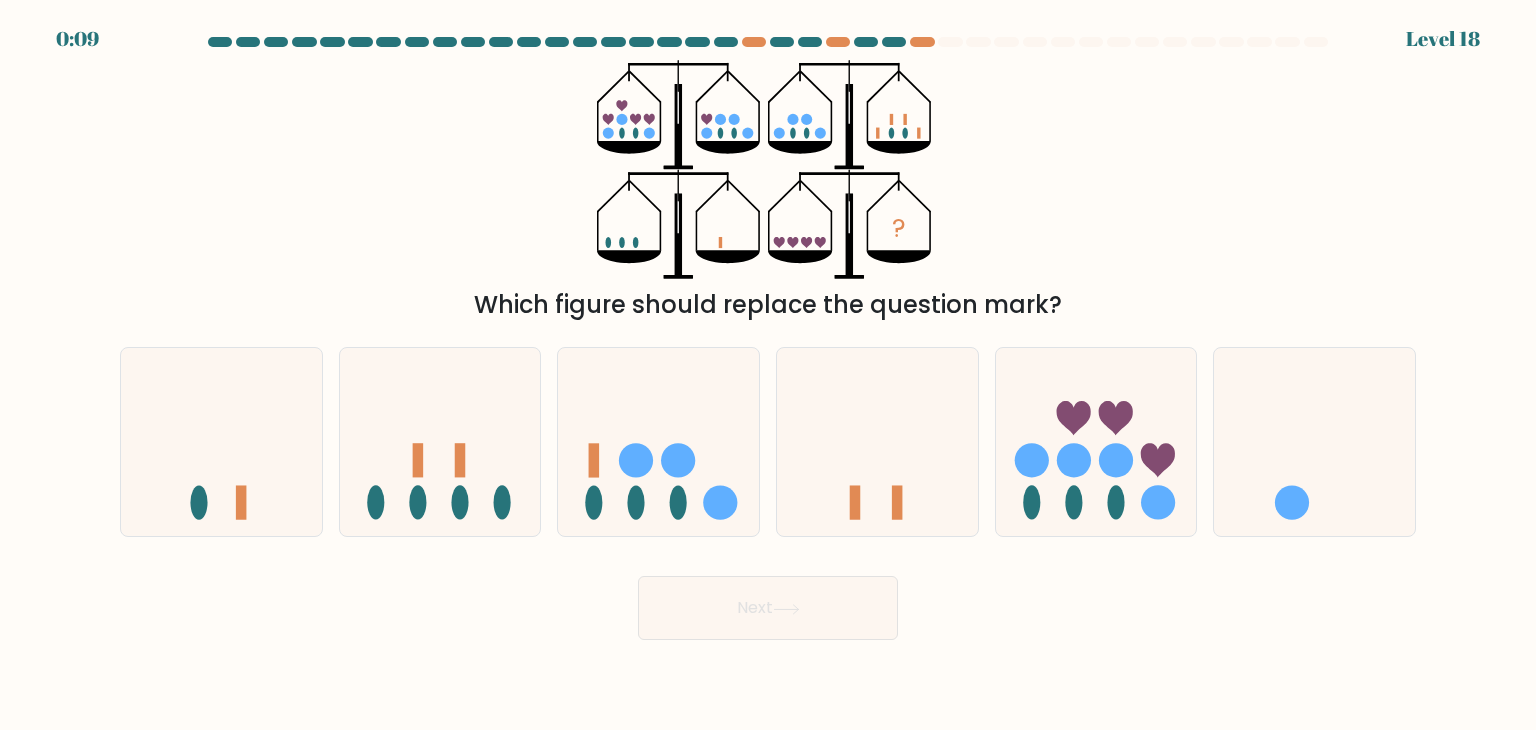drag, startPoint x: 239, startPoint y: 557, endPoint x: 250, endPoint y: 541, distance: 19.416489 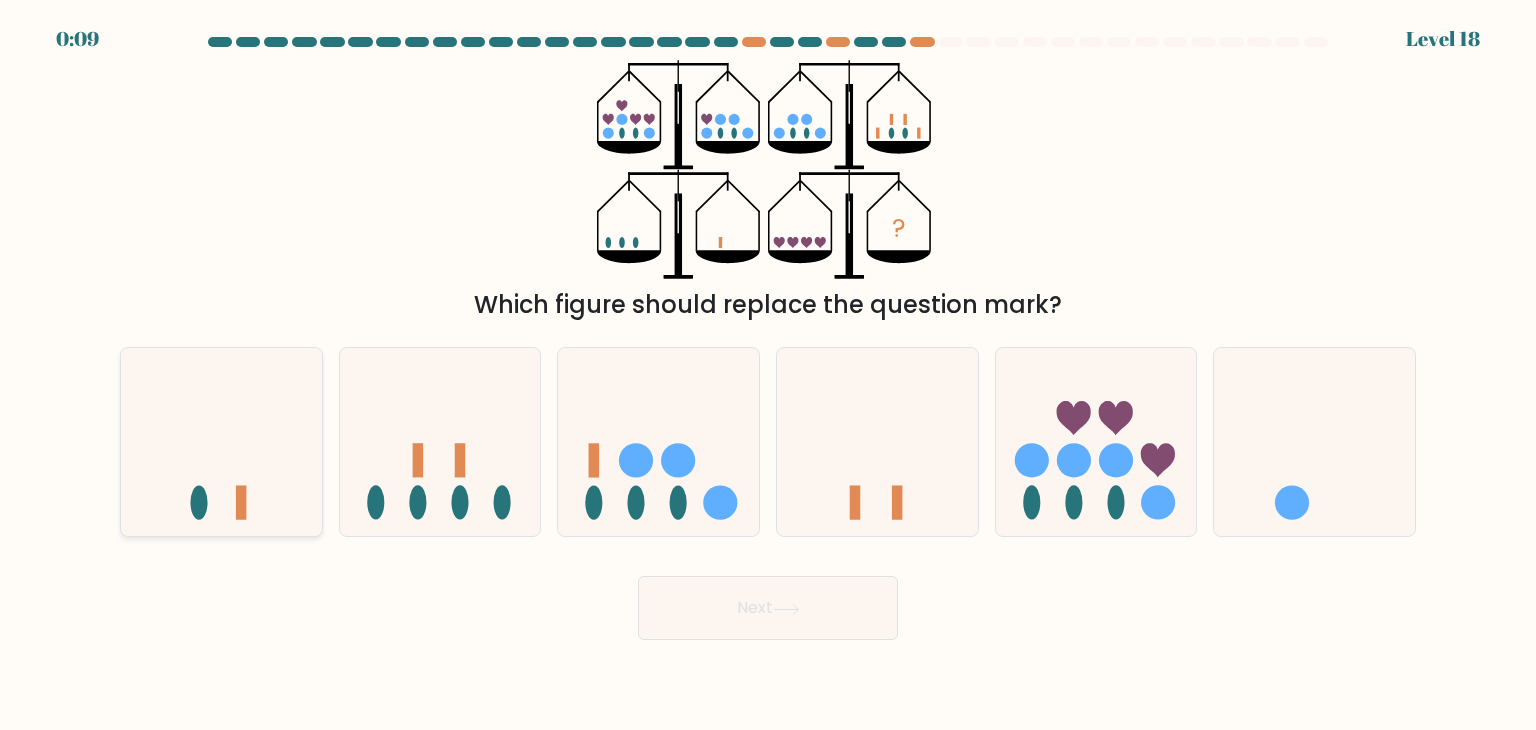 click 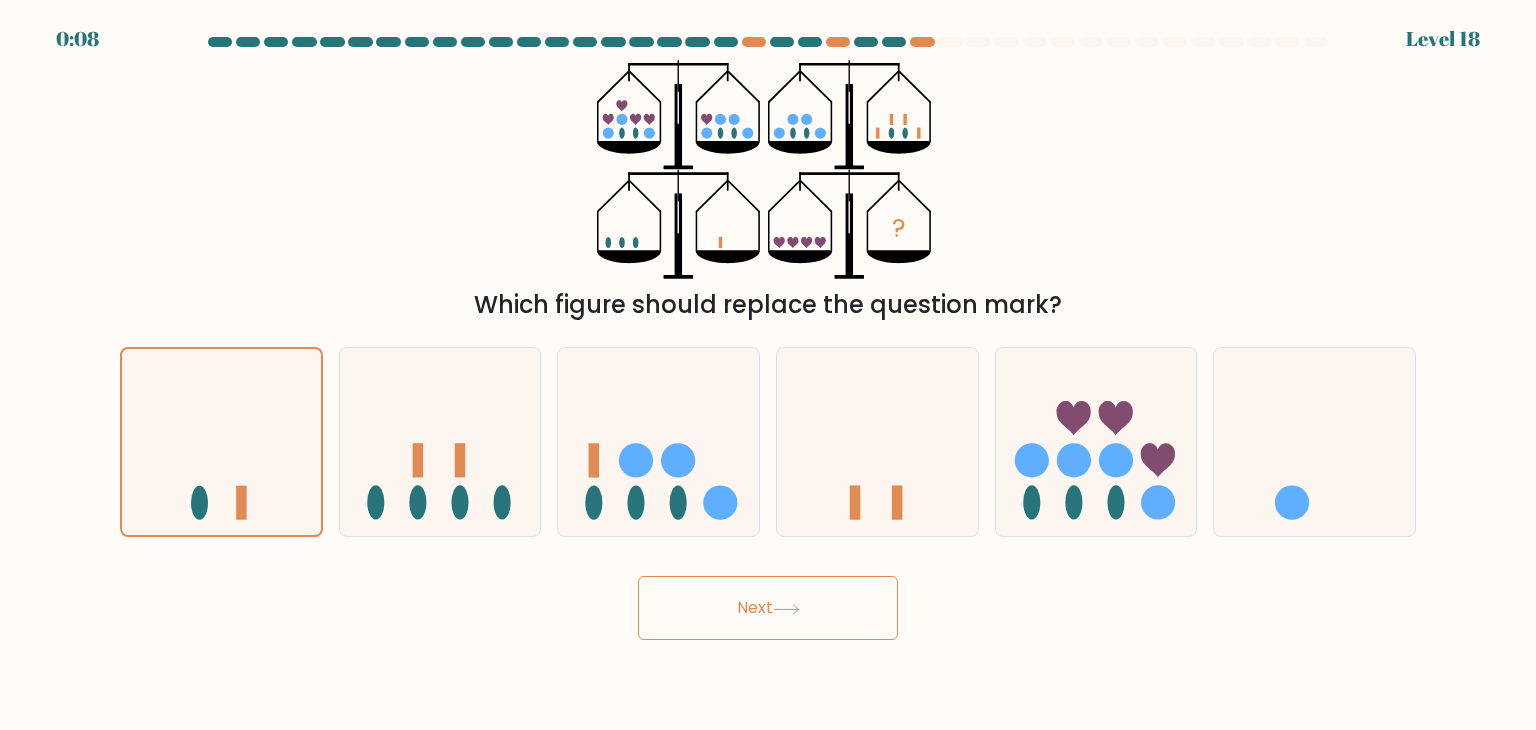 click on "0:08
Level [NUMBER]" at bounding box center [768, 365] 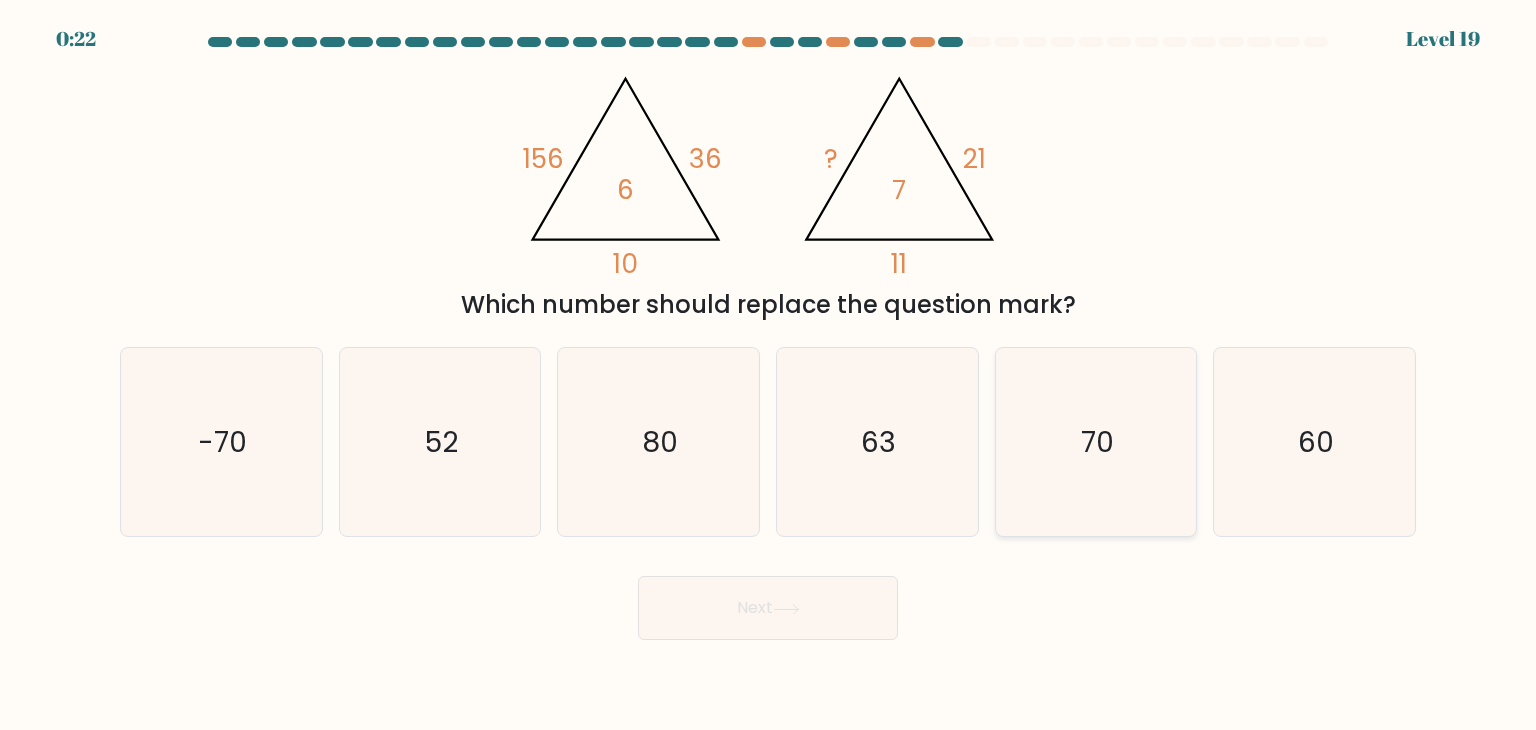 drag, startPoint x: 1109, startPoint y: 432, endPoint x: 1057, endPoint y: 444, distance: 53.366657 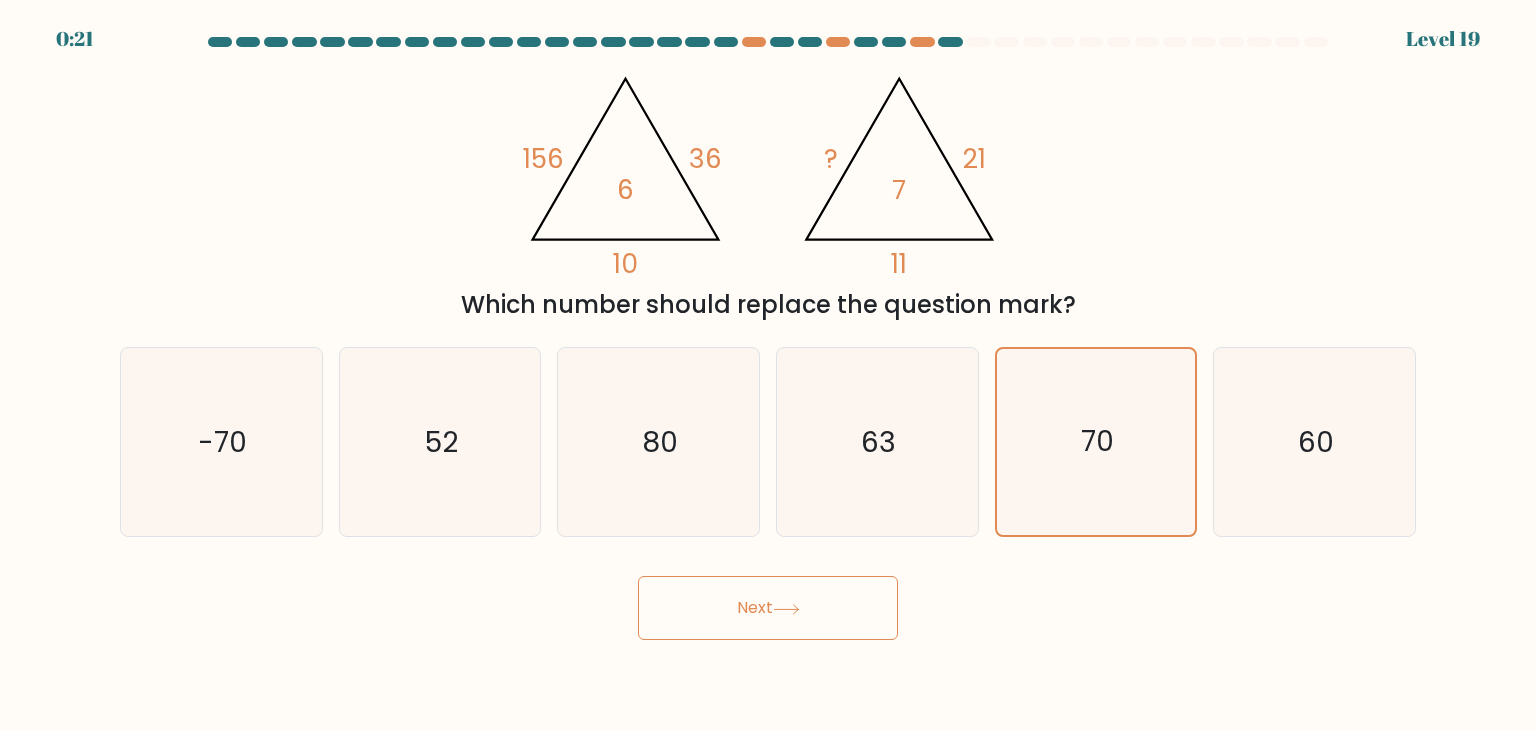 click on "Next" at bounding box center (768, 608) 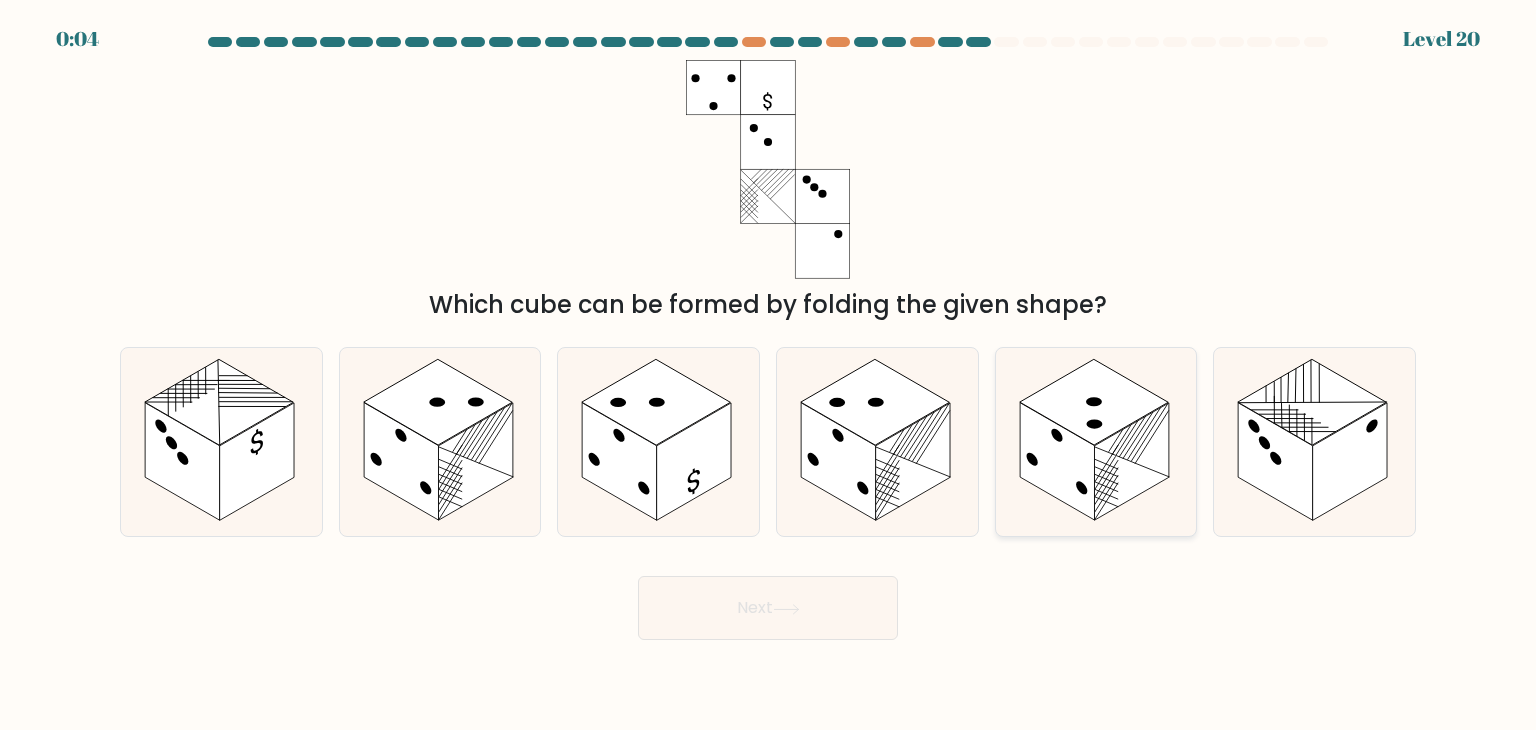 click 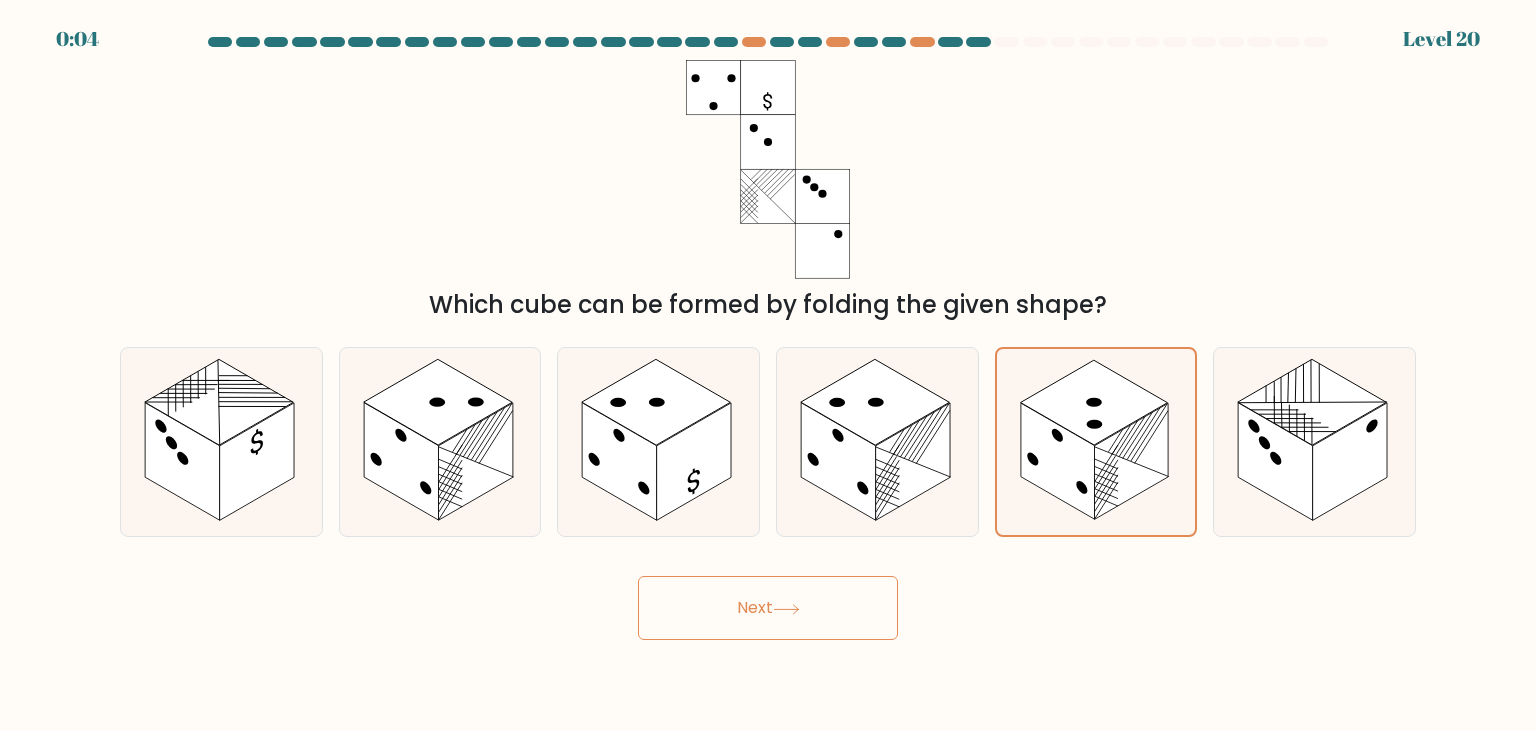 click on "Next" at bounding box center (768, 608) 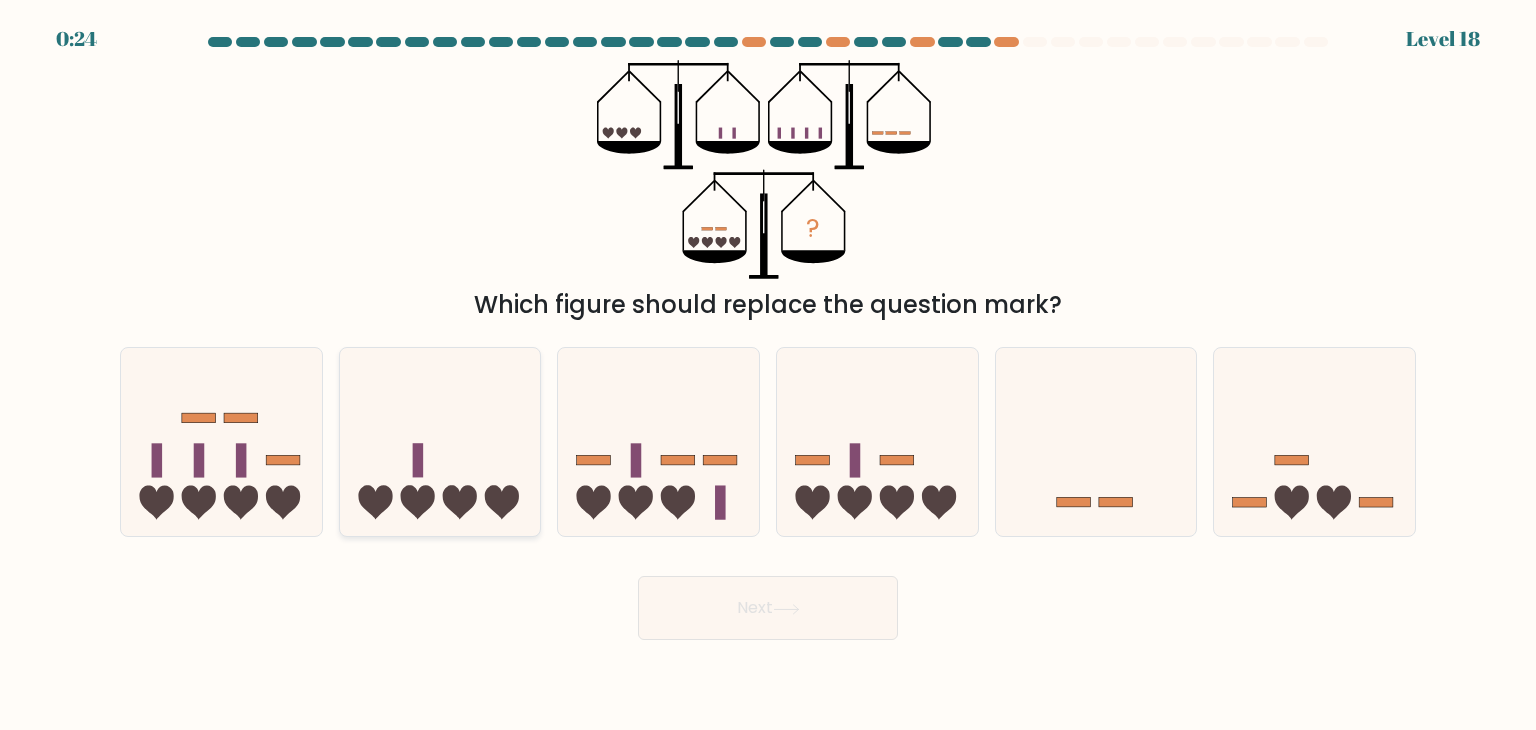 click 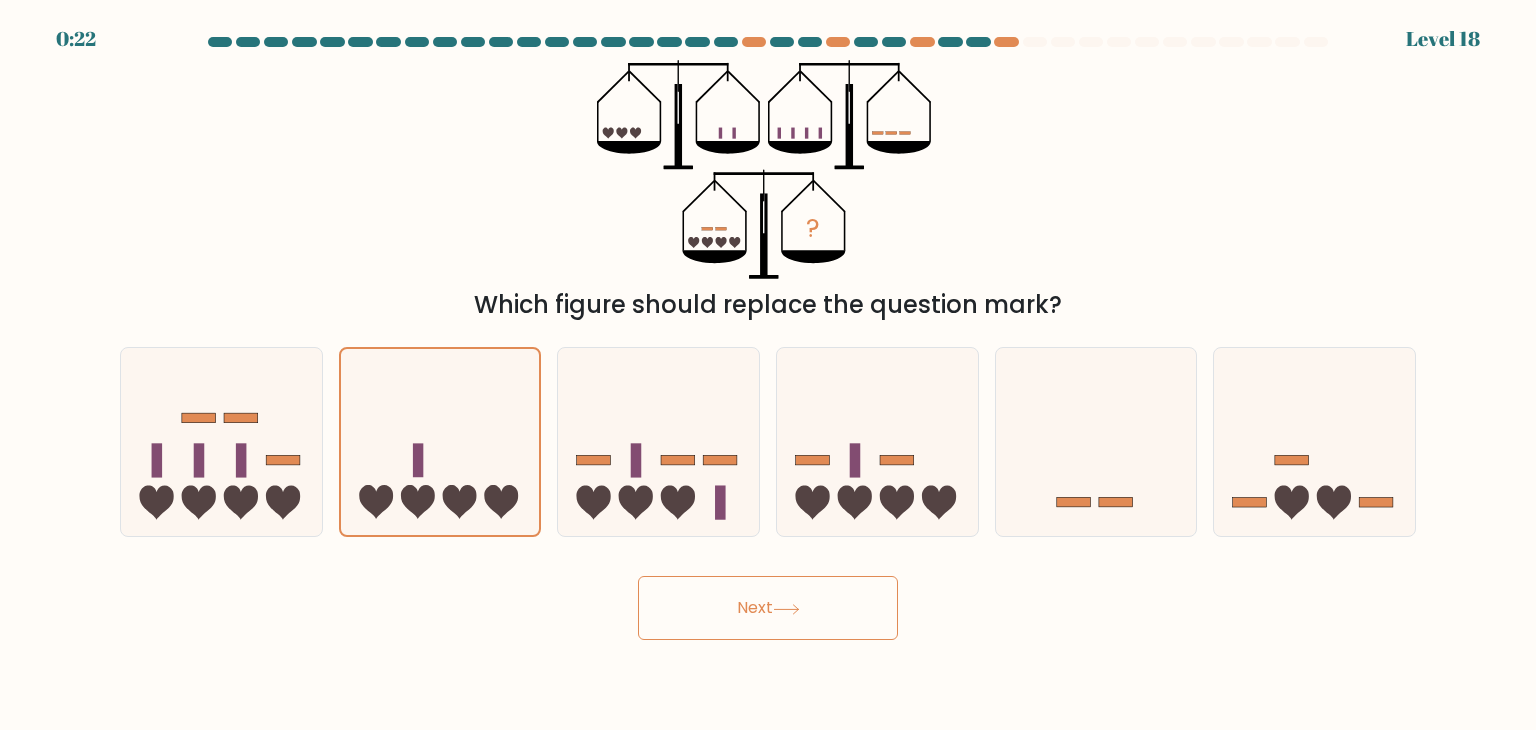 click on "Which figure should replace the question mark?" at bounding box center [768, 305] 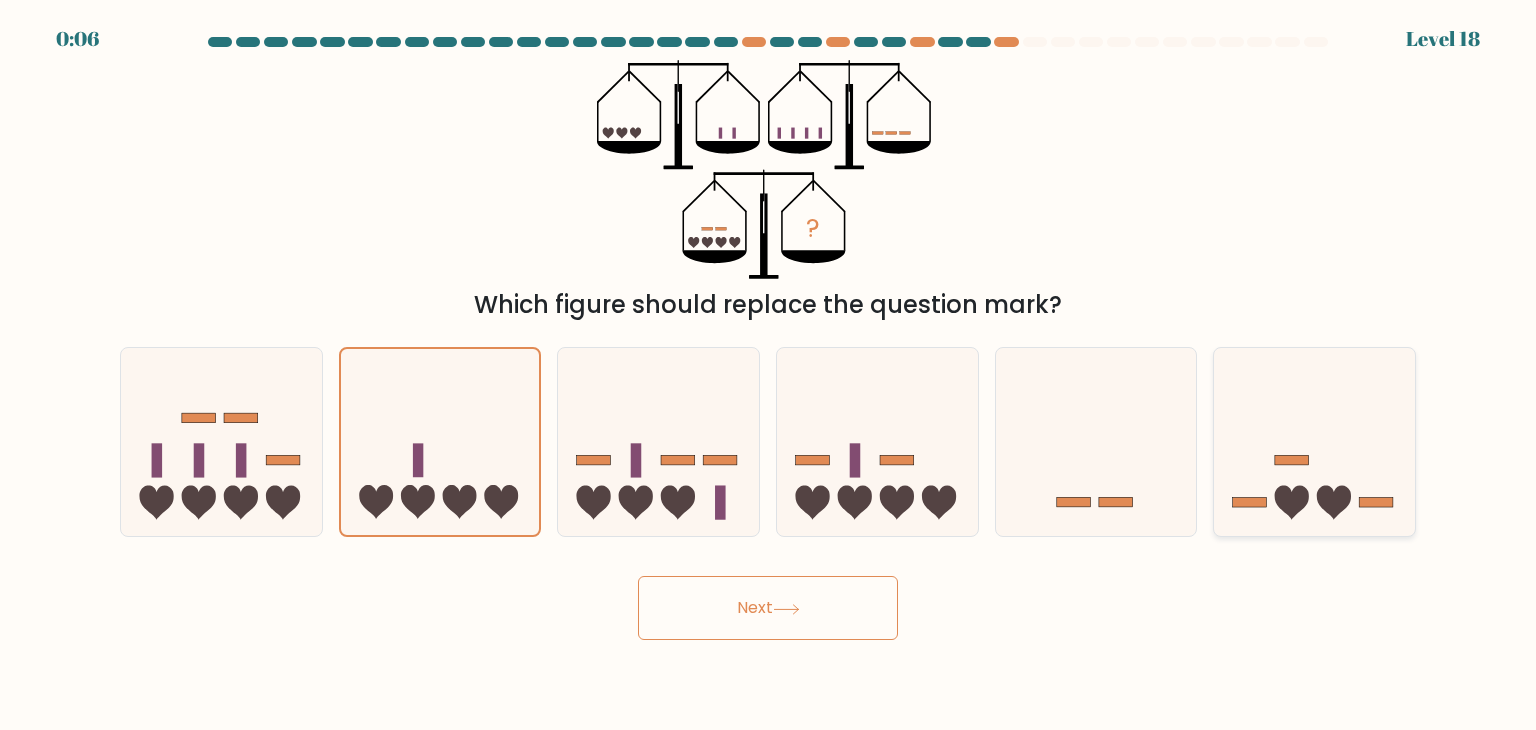 drag, startPoint x: 1295, startPoint y: 482, endPoint x: 1235, endPoint y: 517, distance: 69.46222 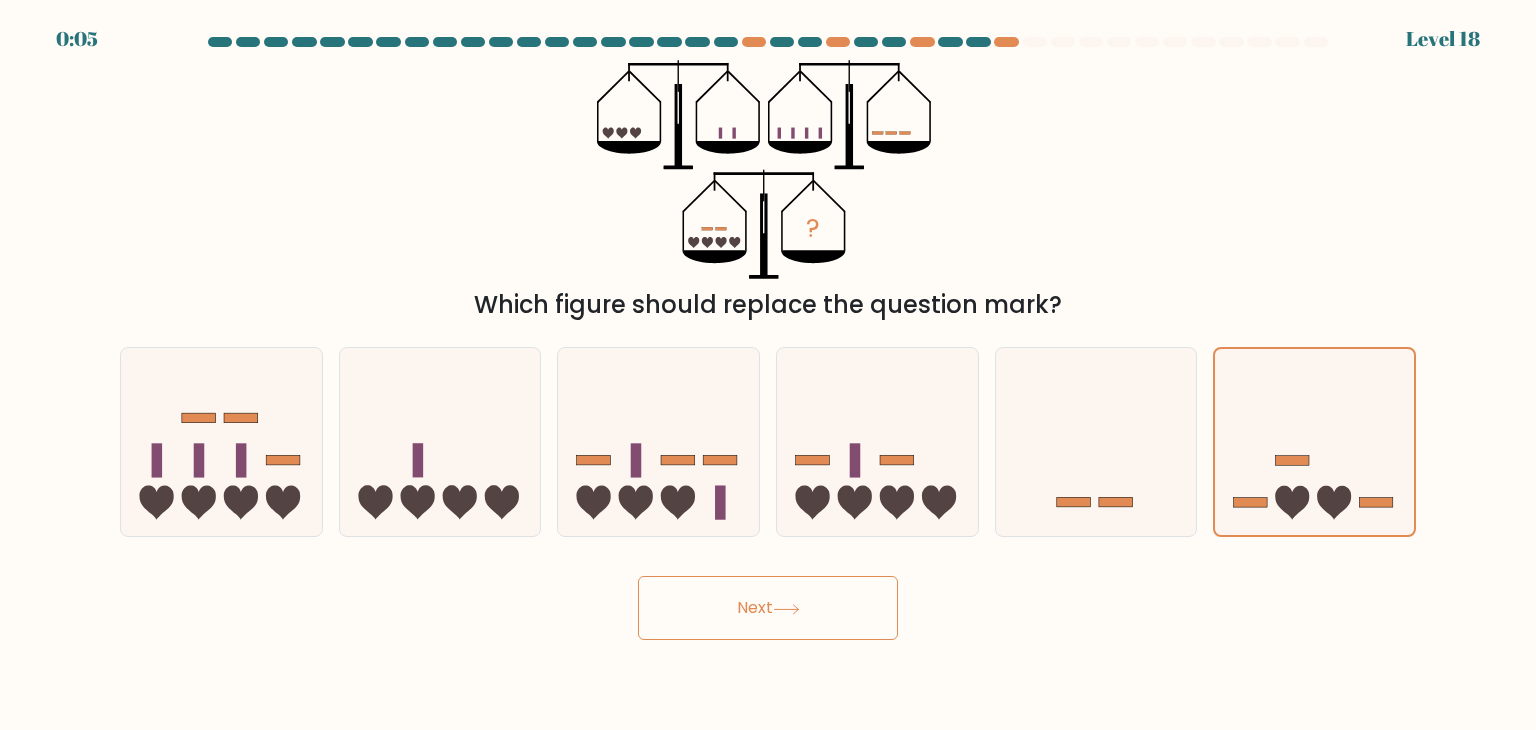 click on "Next" at bounding box center [768, 608] 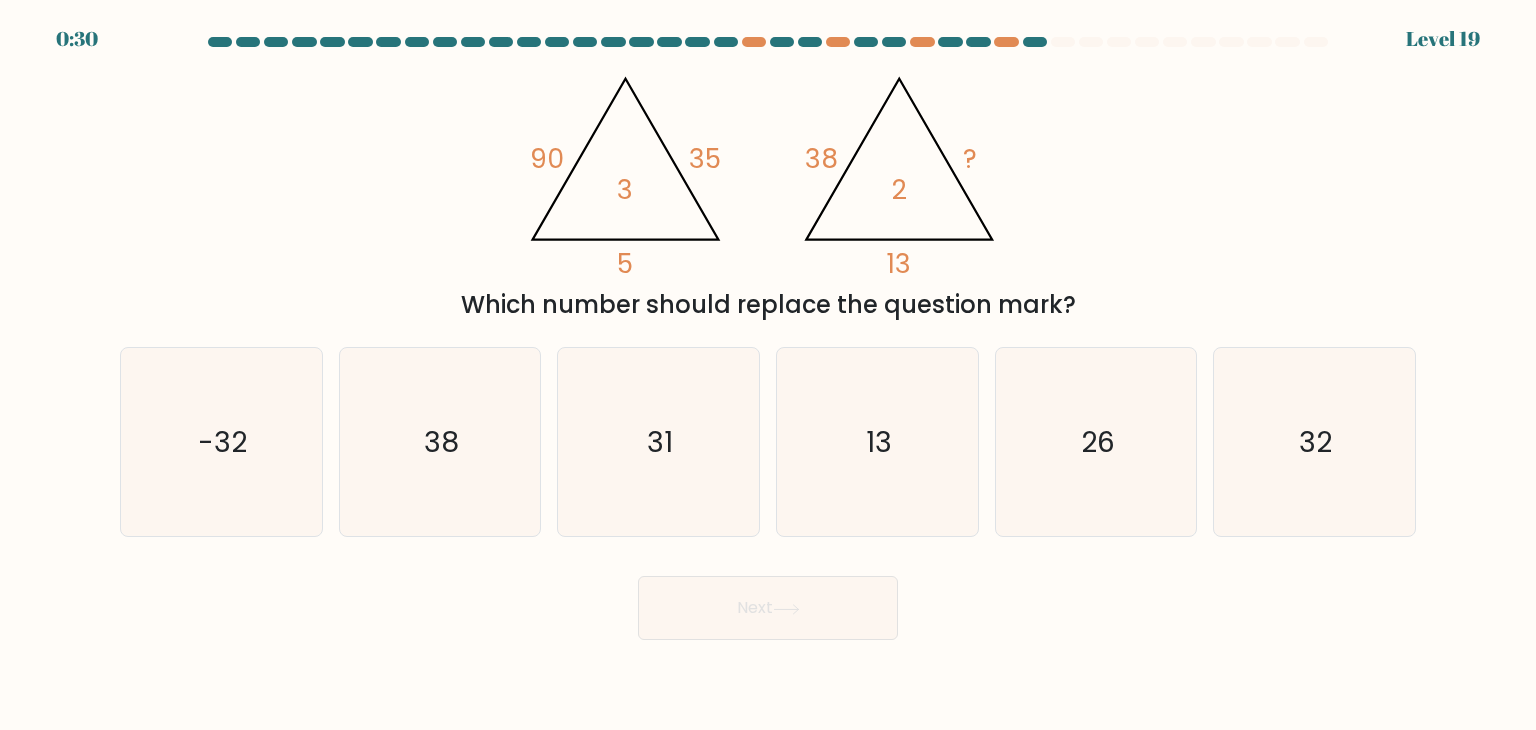 click on "@import url('https://fonts.googleapis.com/css?family=Abril+Fatface:400,100,100italic,300,300italic,400italic,500,500italic,700,700italic,900,900italic');                        90       35       5       3                                       @import url('https://fonts.googleapis.com/css?family=Abril+Fatface:400,100,100italic,300,300italic,400italic,500,500italic,700,700italic,900,900italic');                        38       ?       13       2
Which number should replace the question mark?" at bounding box center (768, 191) 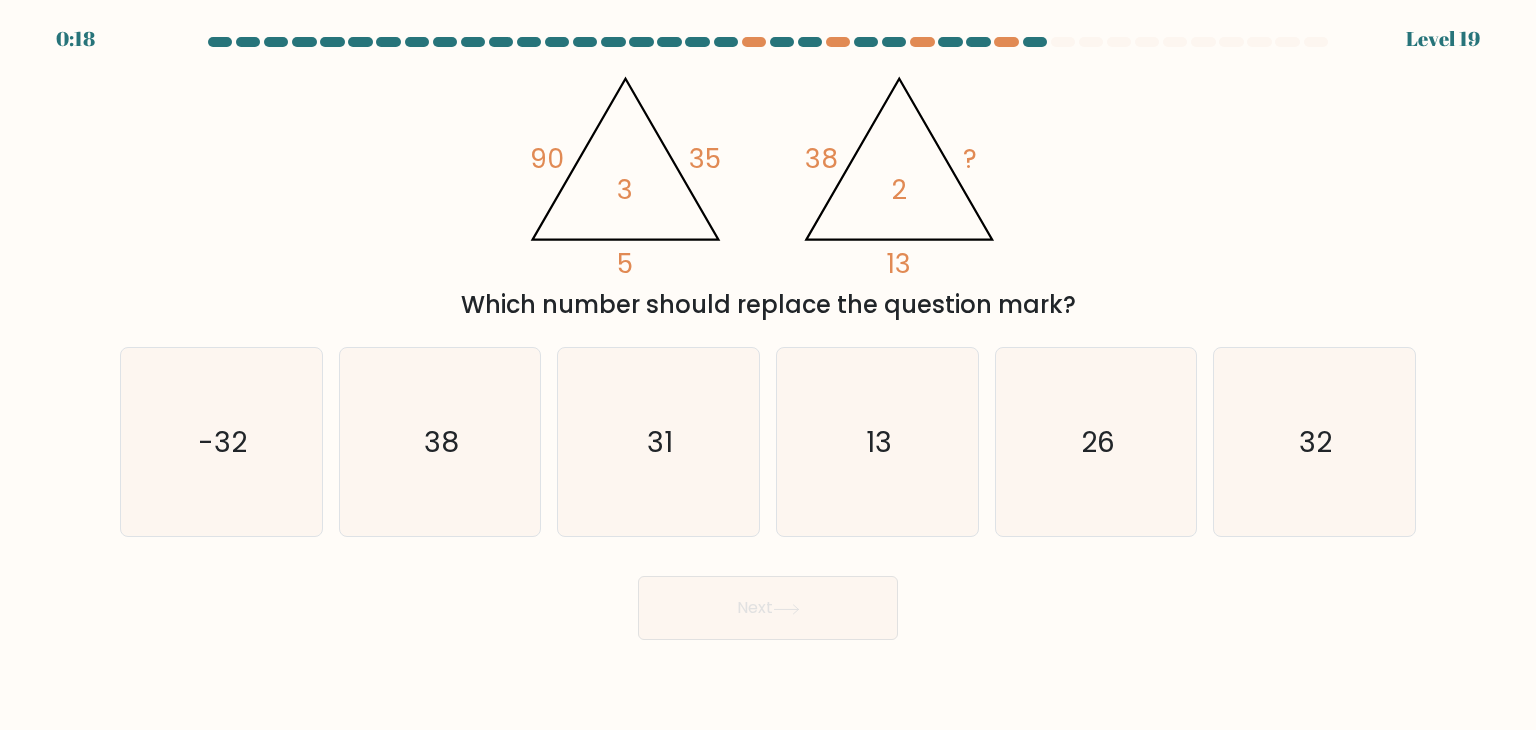 click on "Which number should replace the question mark?" at bounding box center (768, 305) 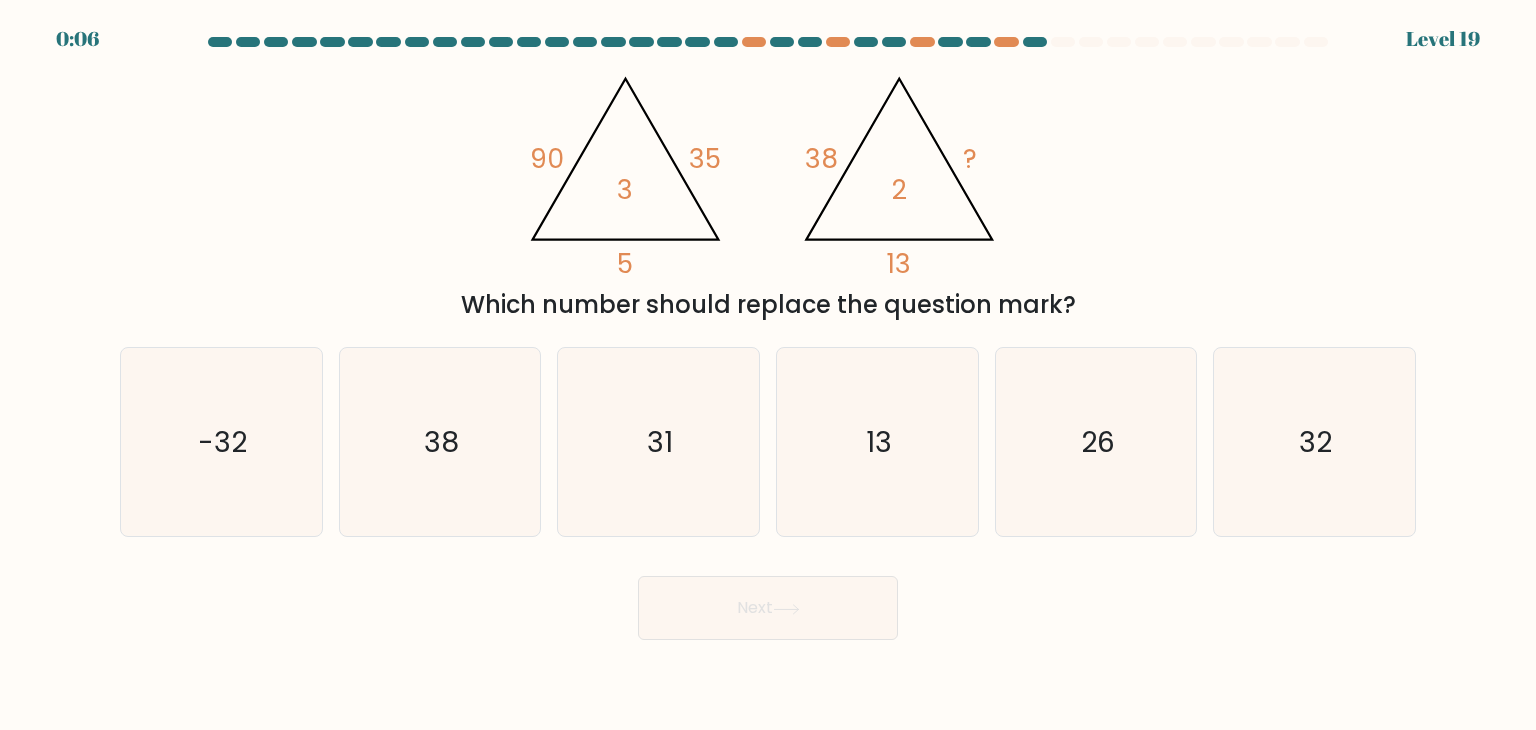 click on "@import url('https://fonts.googleapis.com/css?family=Abril+Fatface:400,100,100italic,300,300italic,400italic,500,500italic,700,700italic,900,900italic');                        90       35       5       3                                       @import url('https://fonts.googleapis.com/css?family=Abril+Fatface:400,100,100italic,300,300italic,400italic,500,500italic,700,700italic,900,900italic');                        38       ?       13       2
Which number should replace the question mark?" at bounding box center (768, 191) 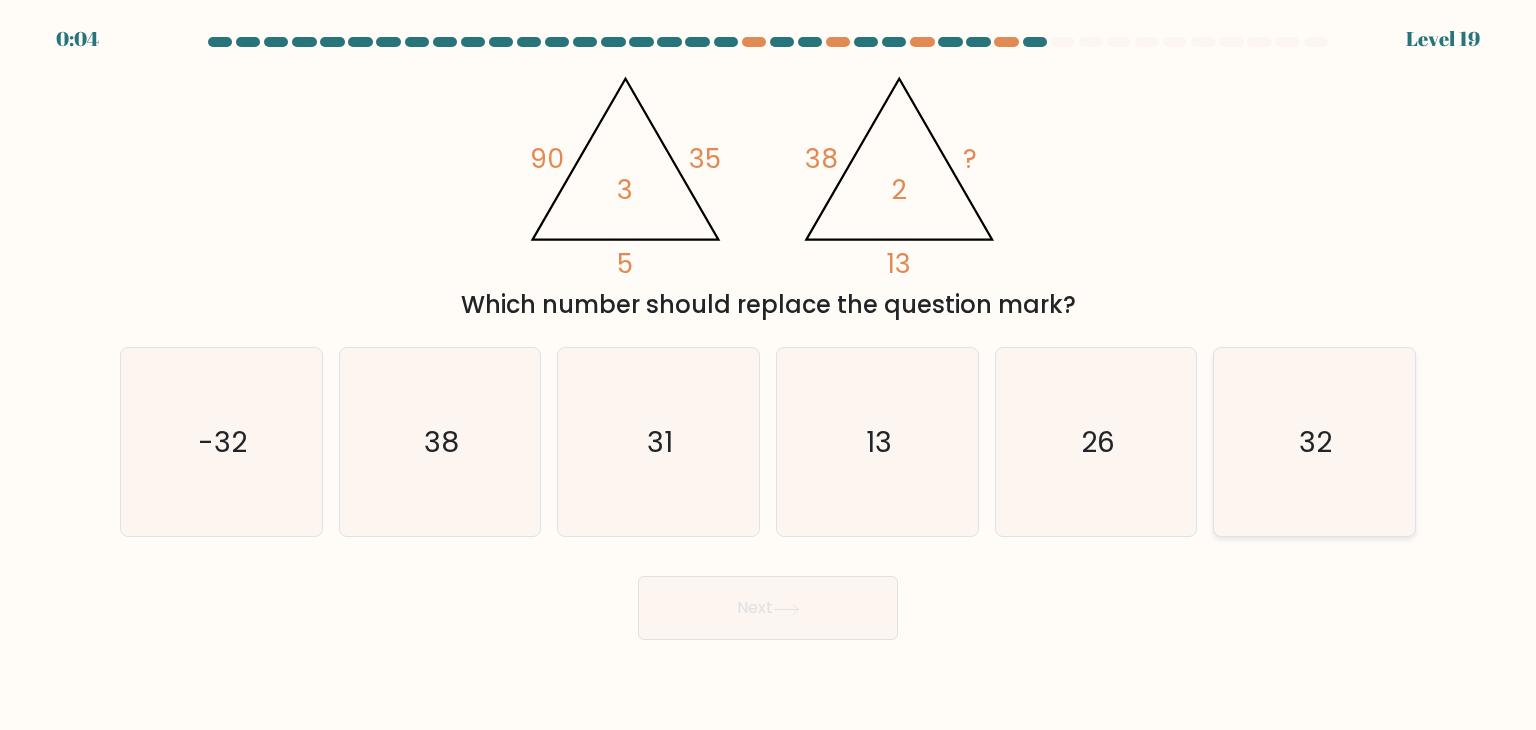 click on "32" 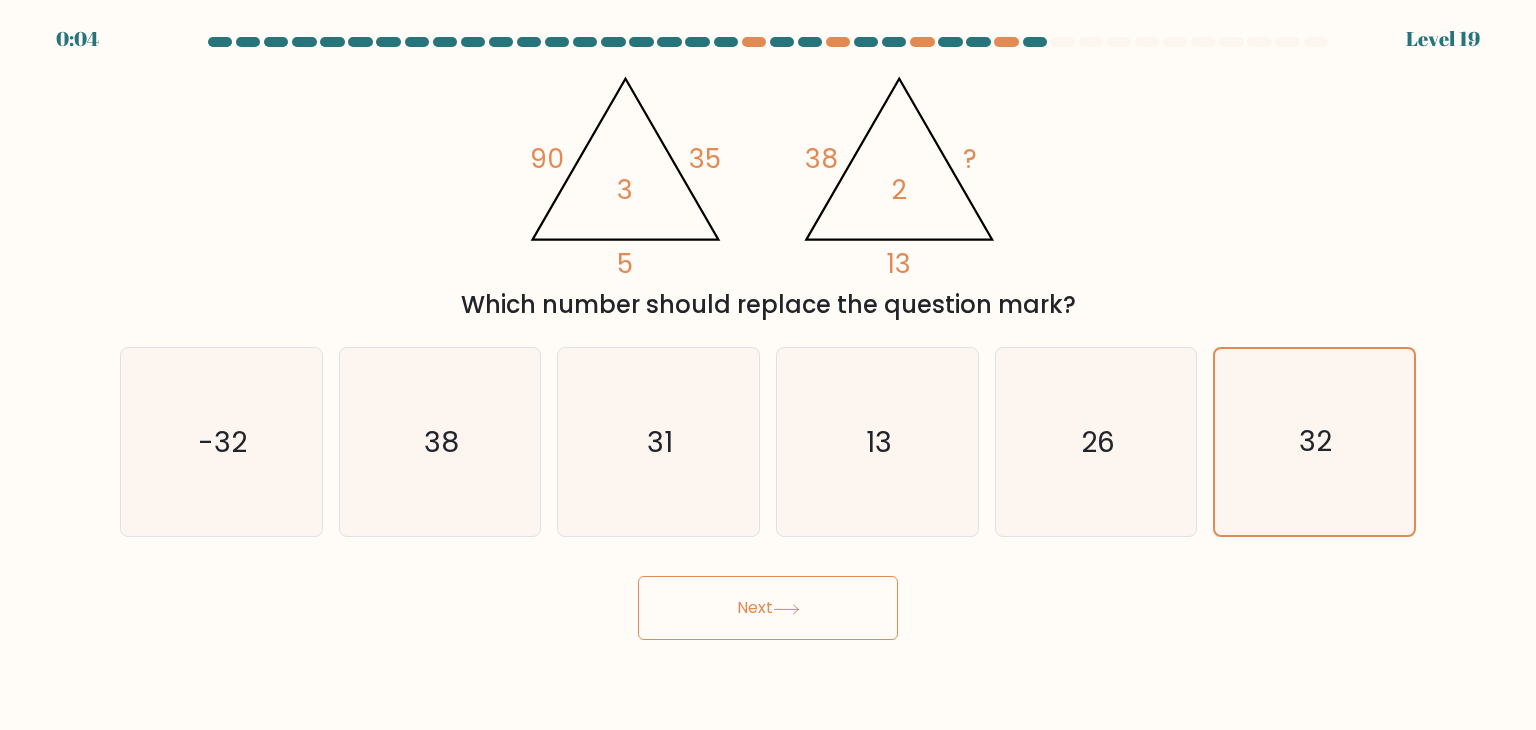 click on "Next" at bounding box center (768, 608) 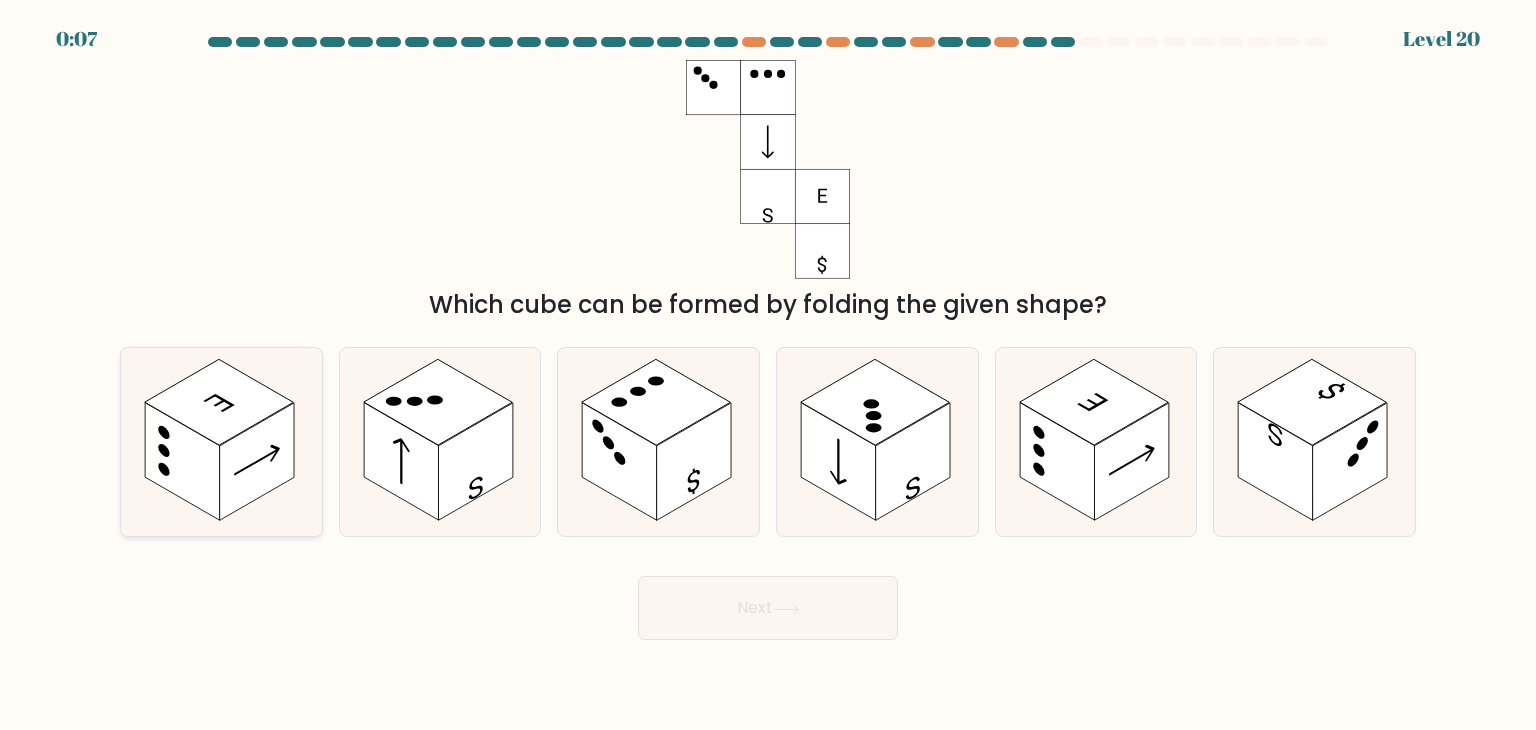 click 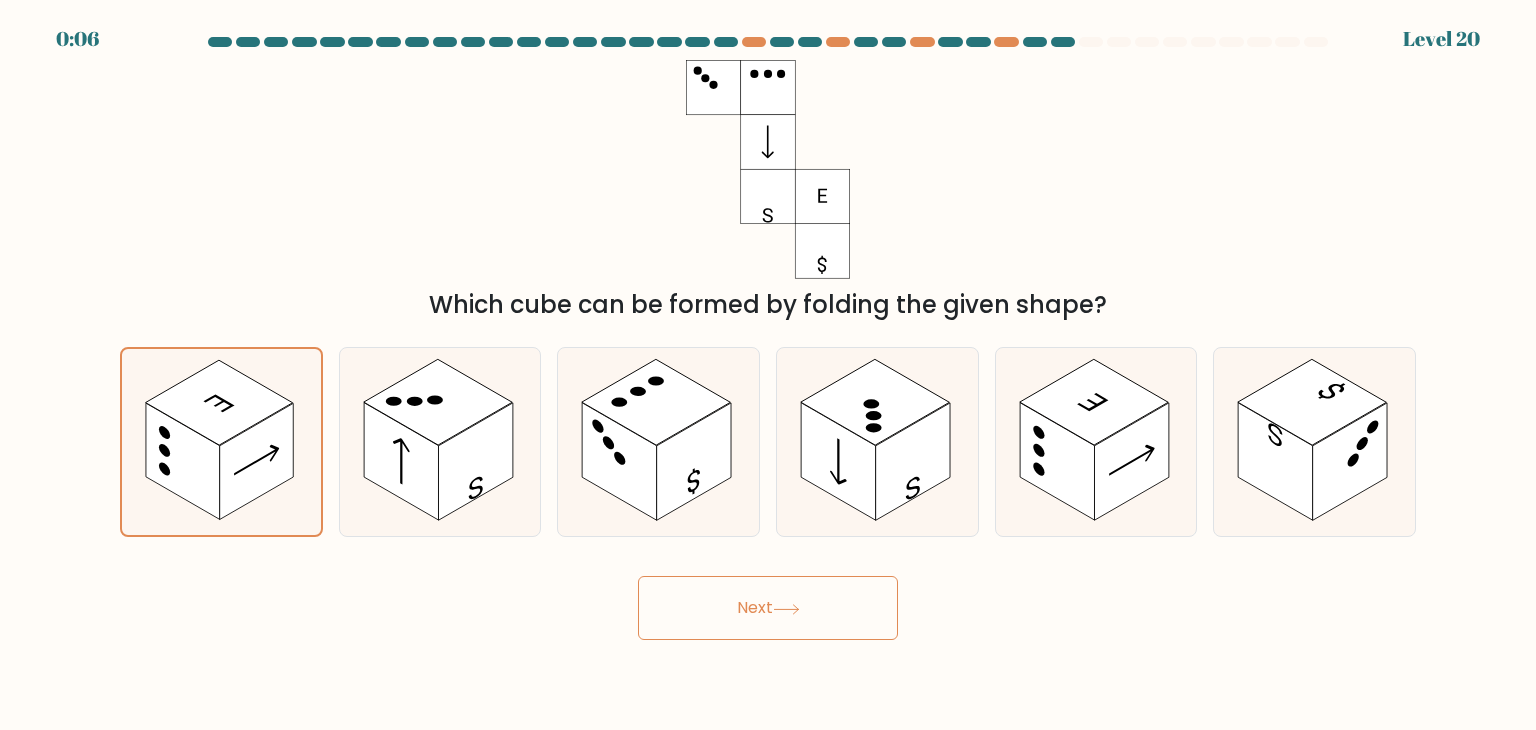 click on "Next" at bounding box center (768, 608) 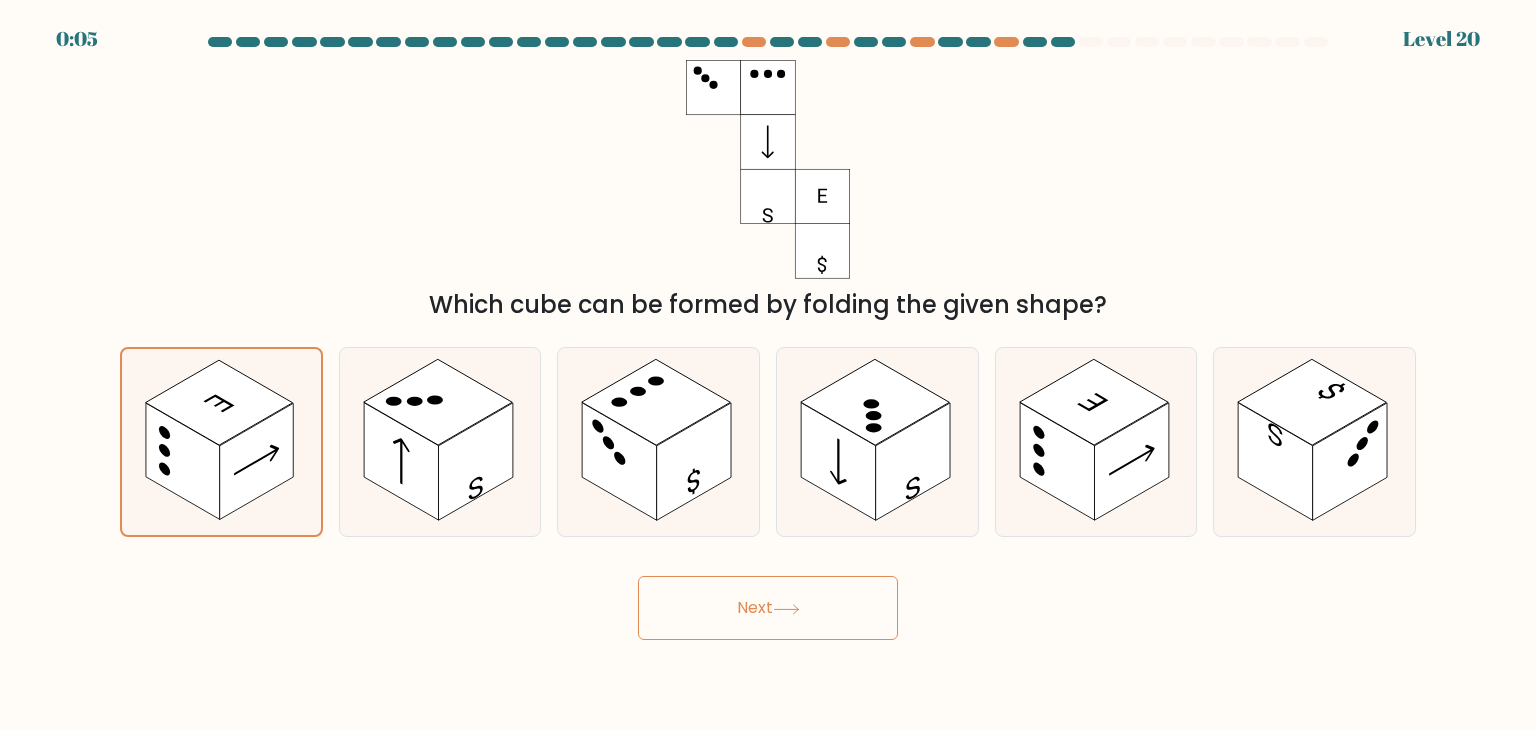 click on "Next" at bounding box center [768, 608] 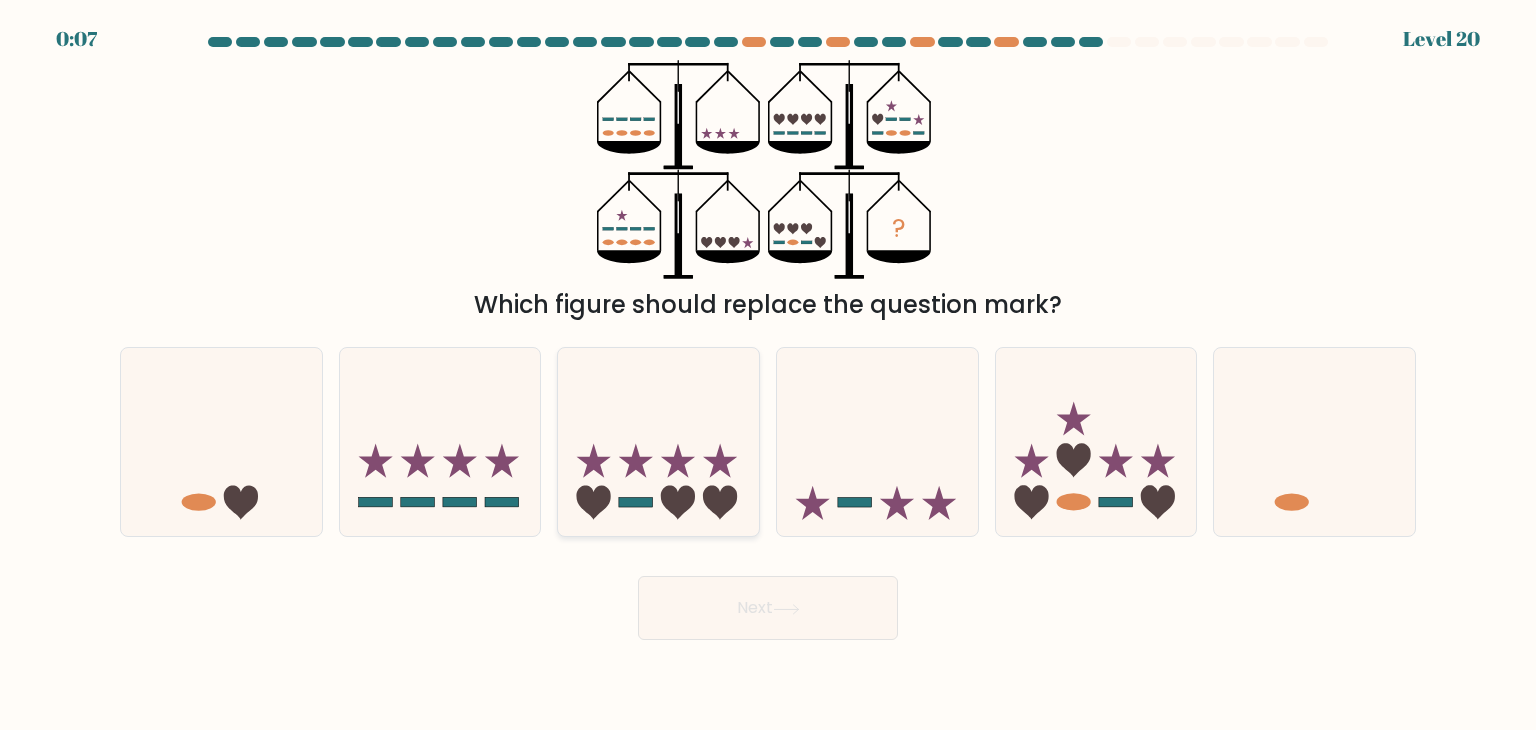 click 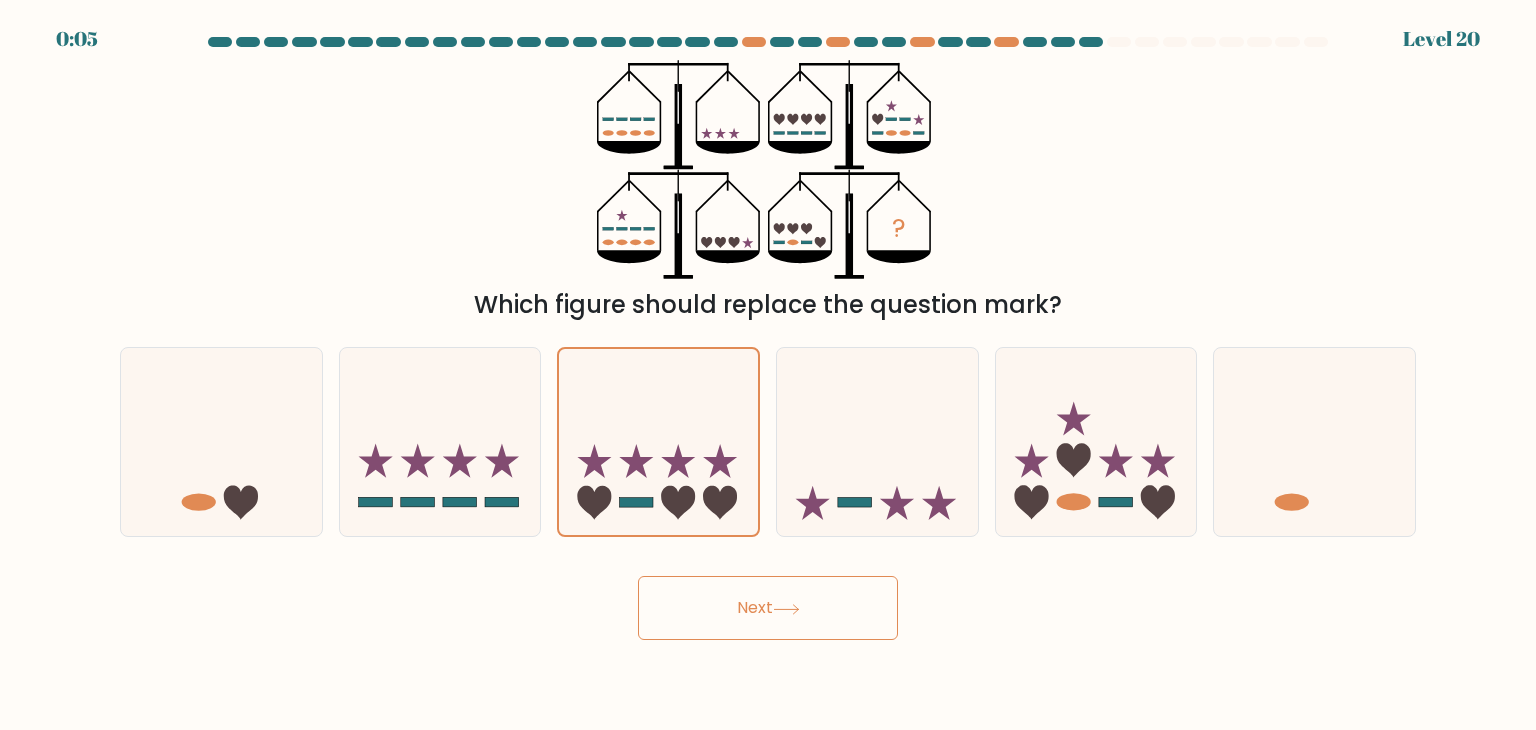 click on "Next" at bounding box center (768, 608) 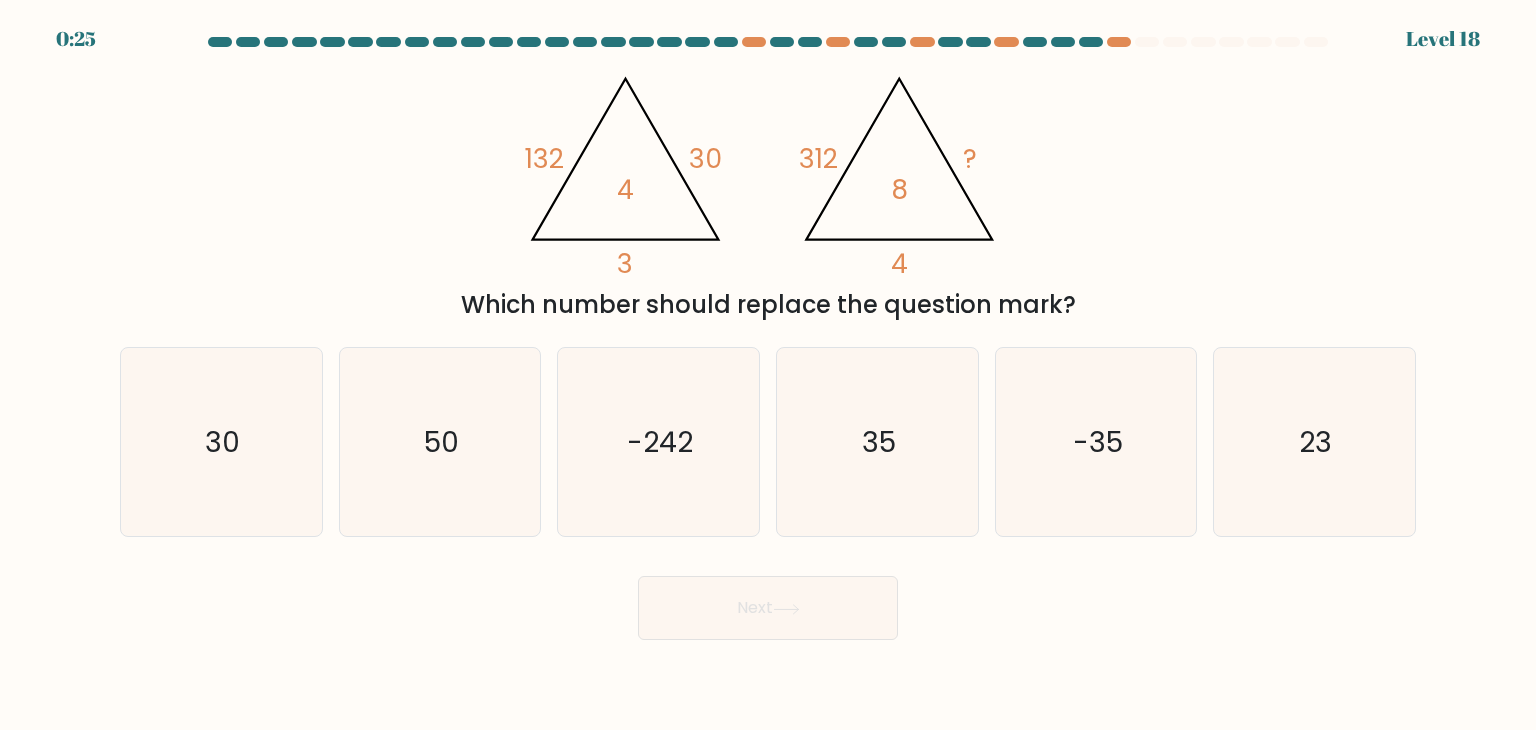 click on "@import url('https://fonts.googleapis.com/css?family=Abril+Fatface:400,100,100italic,300,300italic,400italic,500,500italic,700,700italic,900,900italic');                        132       30       3       4                                       @import url('https://fonts.googleapis.com/css?family=Abril+Fatface:400,100,100italic,300,300italic,400italic,500,500italic,700,700italic,900,900italic');                        312       ?       4       8
Which number should replace the question mark?" at bounding box center (768, 191) 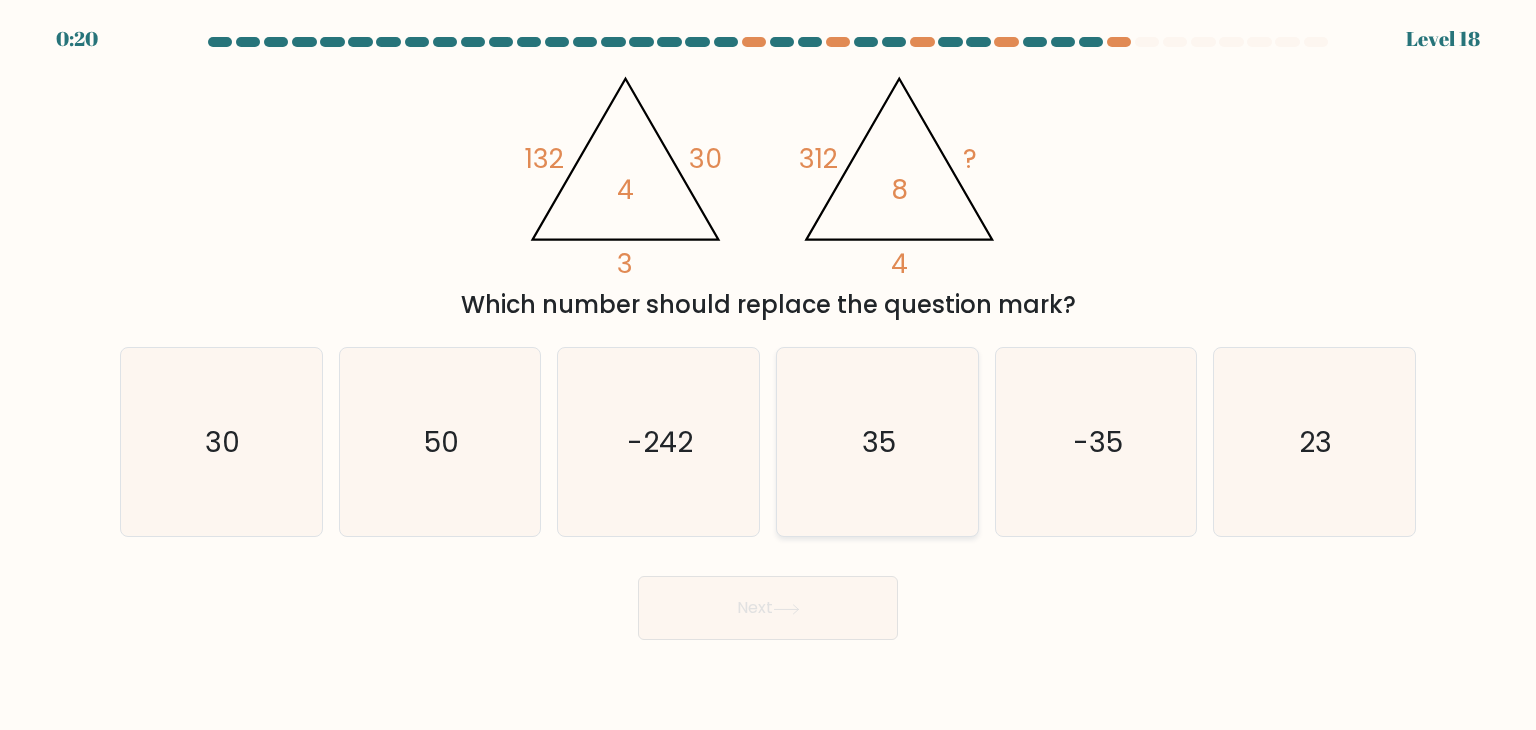 click on "35" 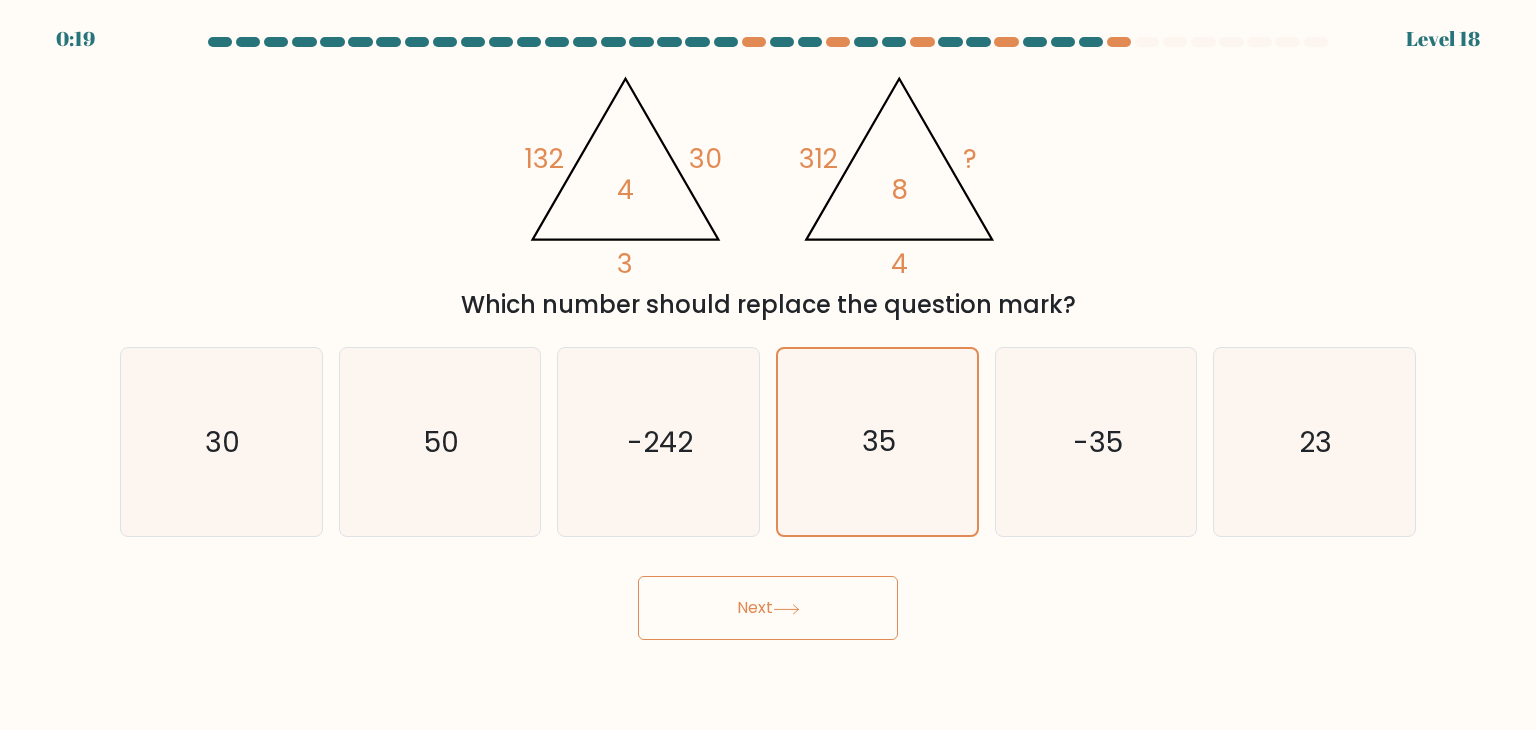 click on "Next" at bounding box center (768, 608) 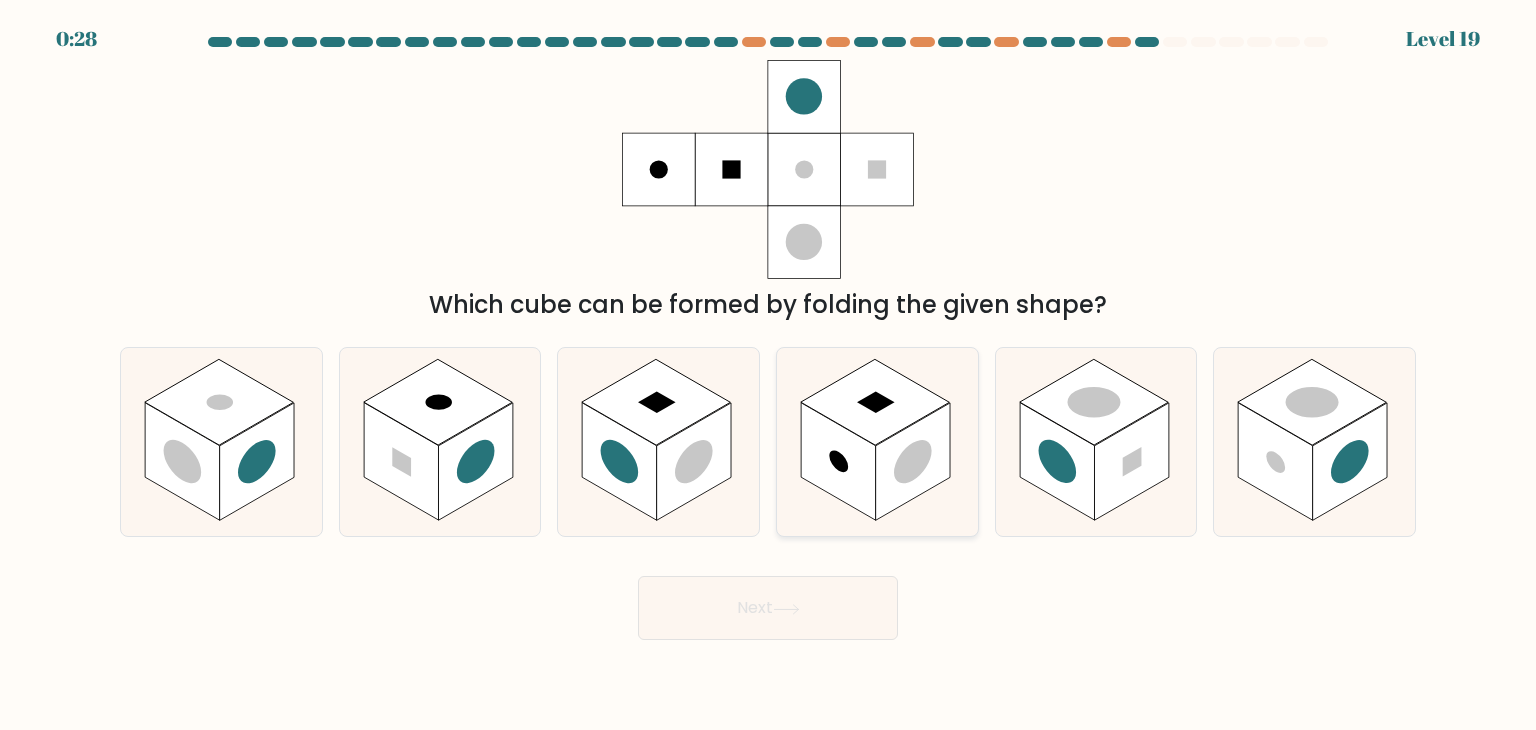 click 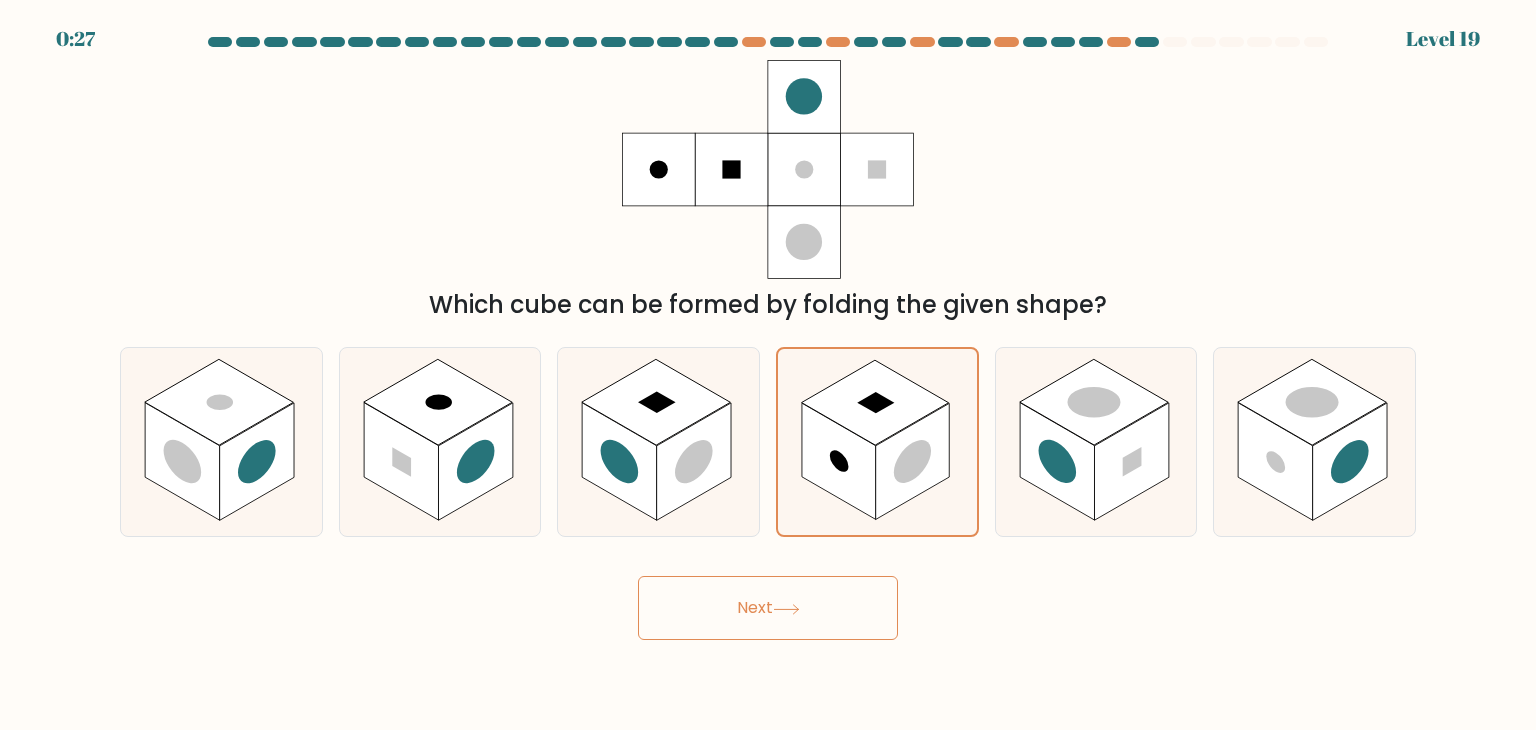 click on "Next" at bounding box center [768, 608] 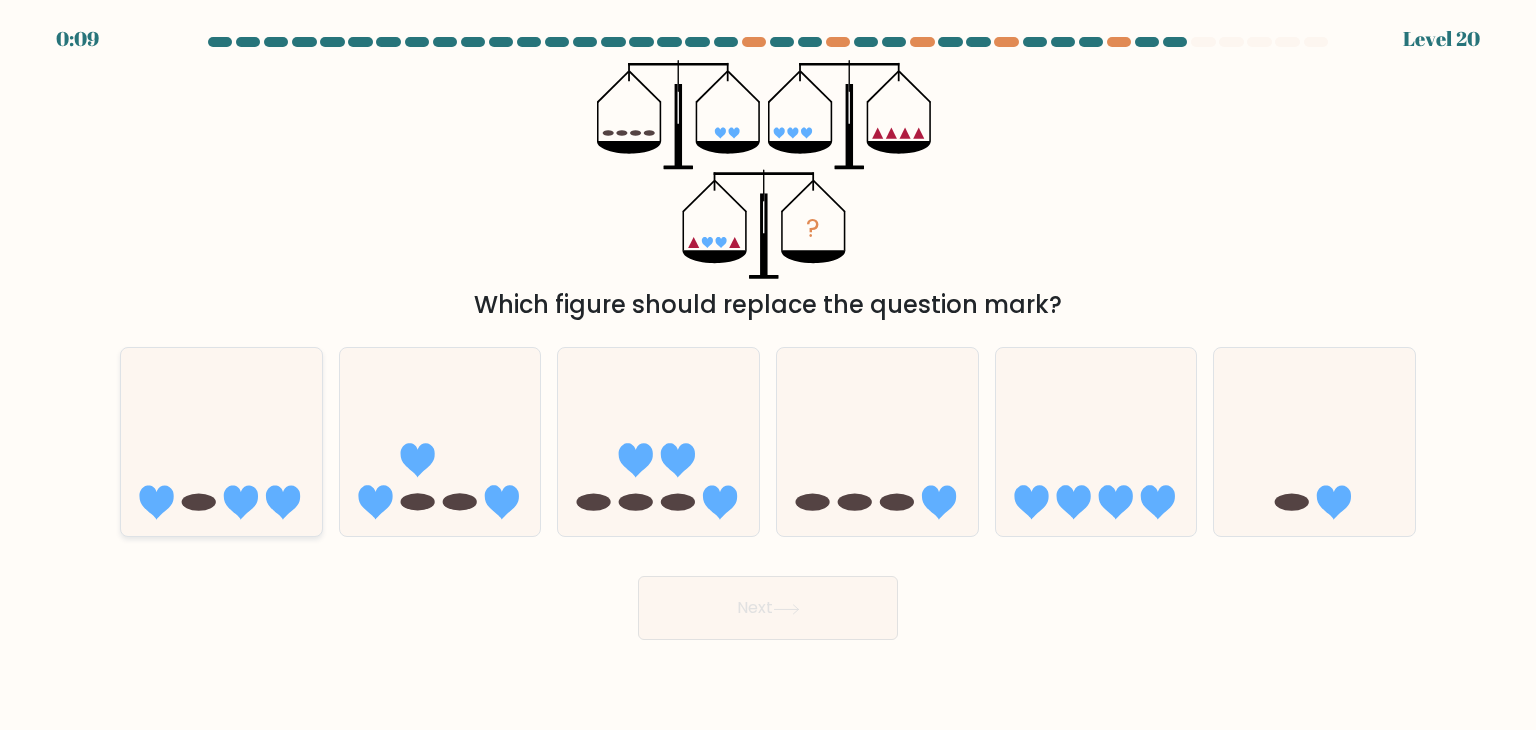 click 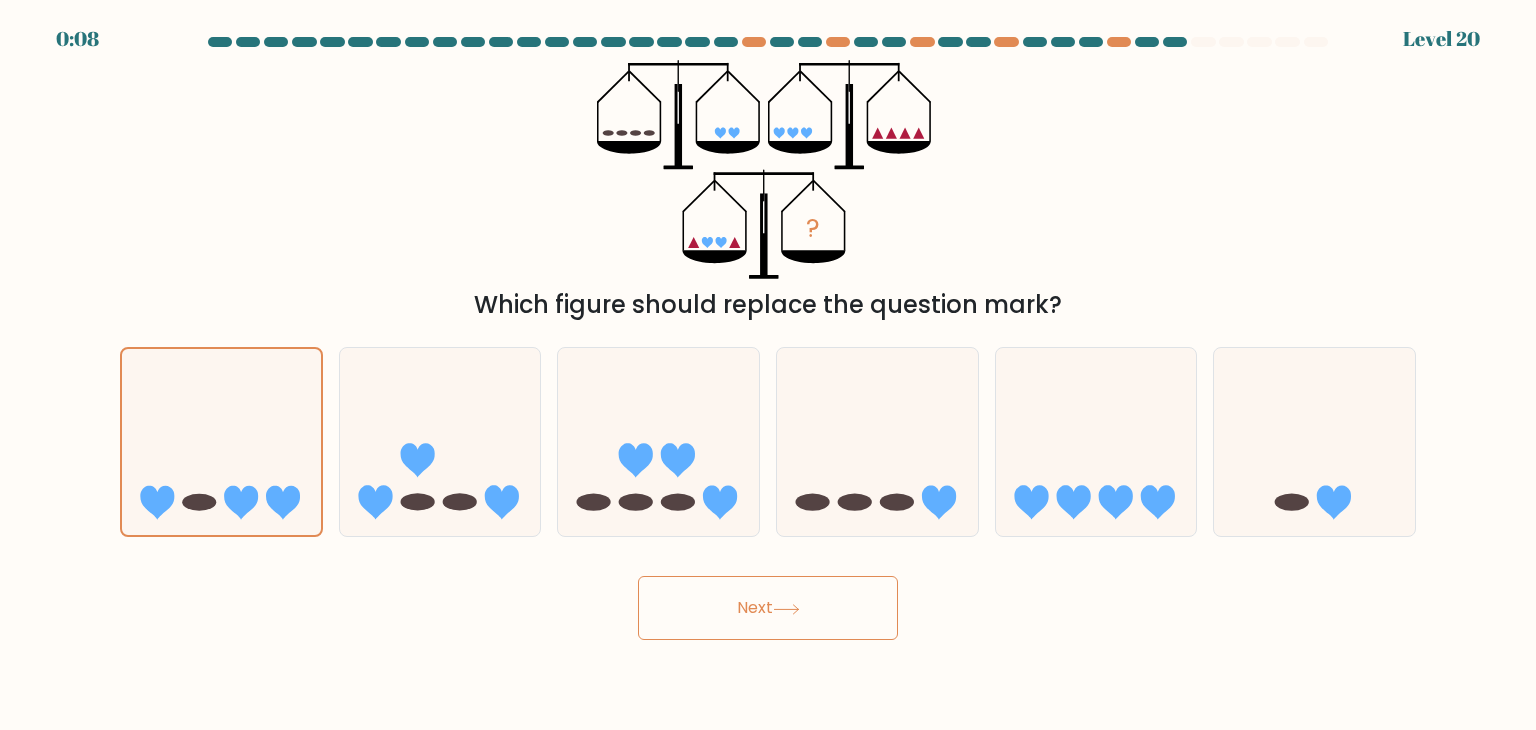 click on "Next" at bounding box center [768, 608] 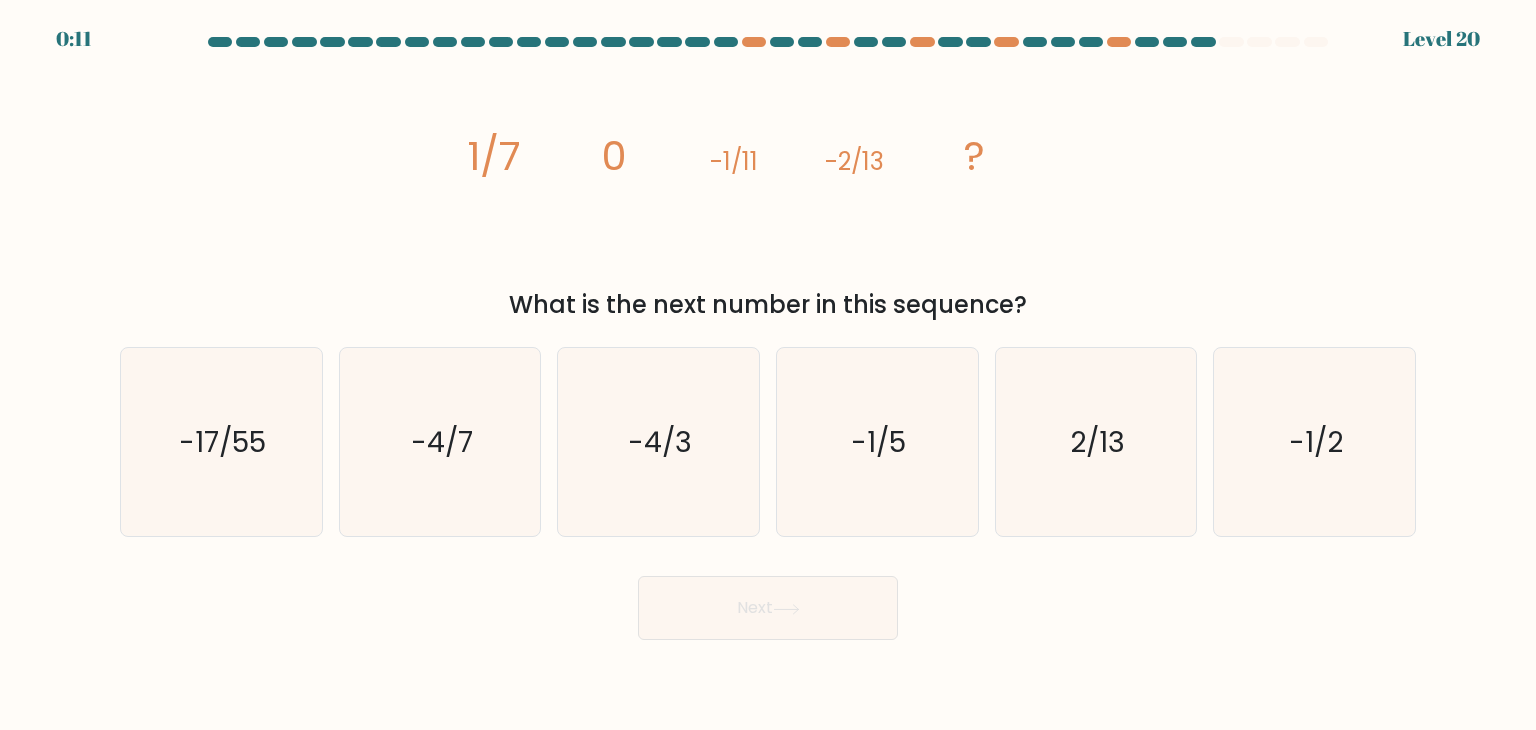 click on "image/svg+xml
1/7
0
-1/11
-2/13
?
What is the next number in this sequence?" at bounding box center (768, 191) 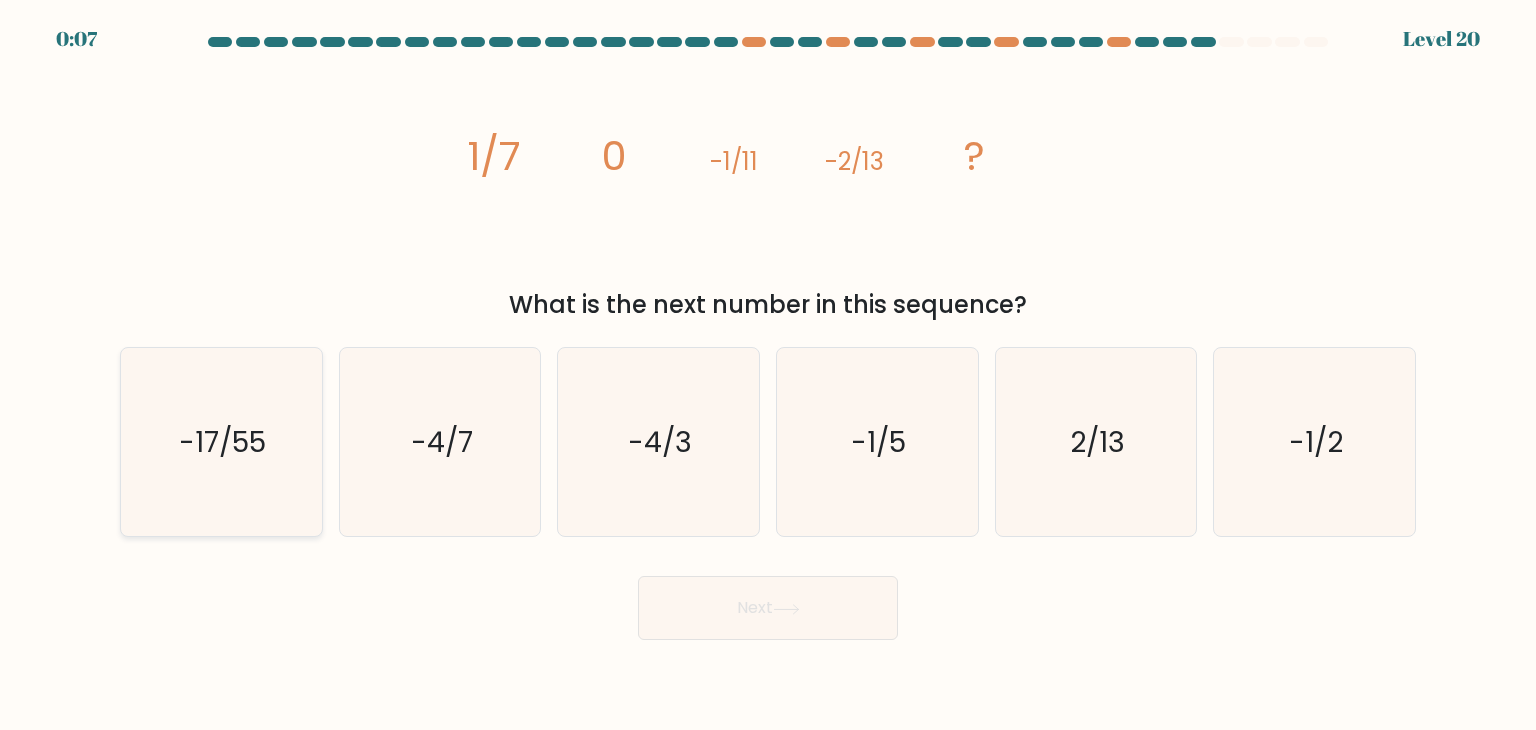click on "-17/55" 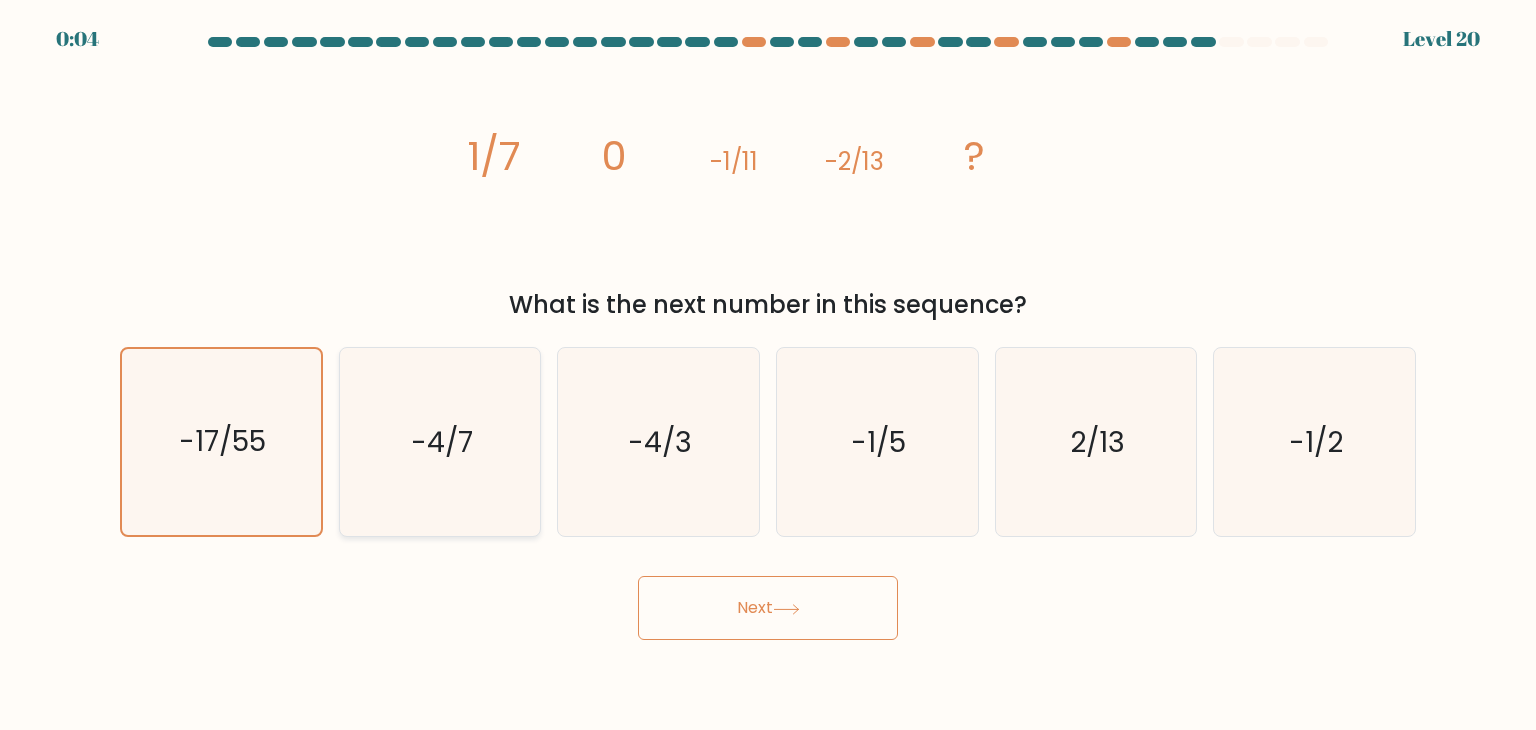 click on "-4/7" 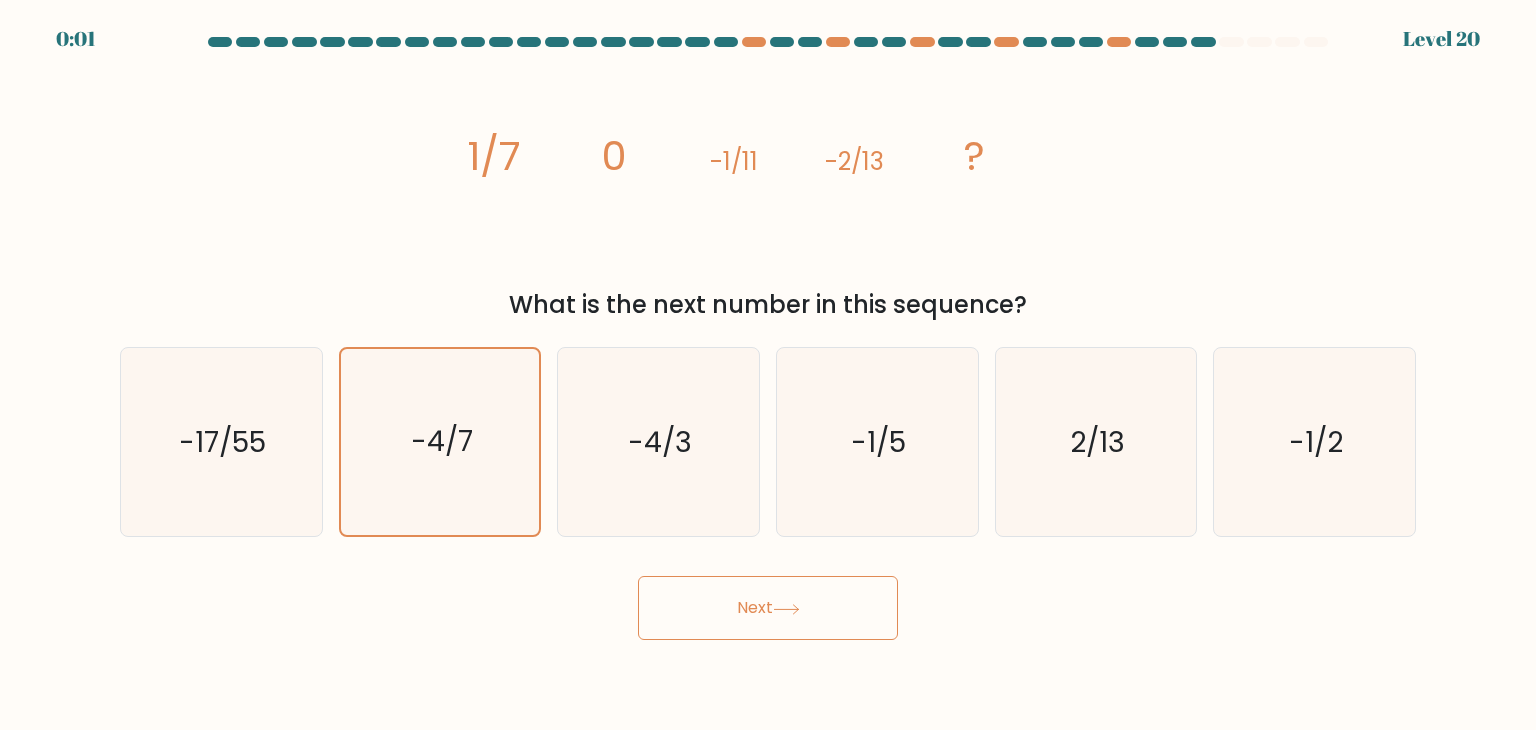 click on "Next" at bounding box center [768, 608] 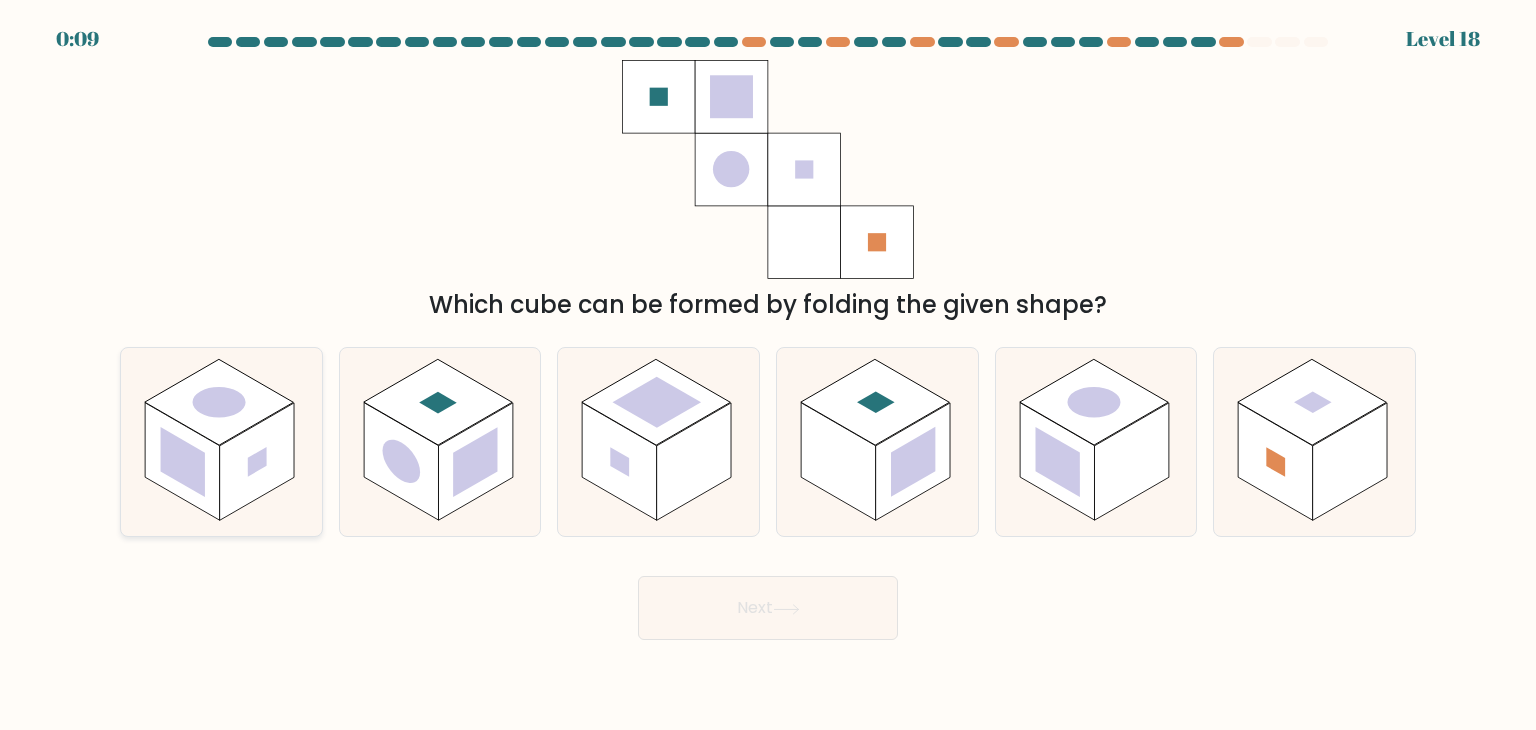 click 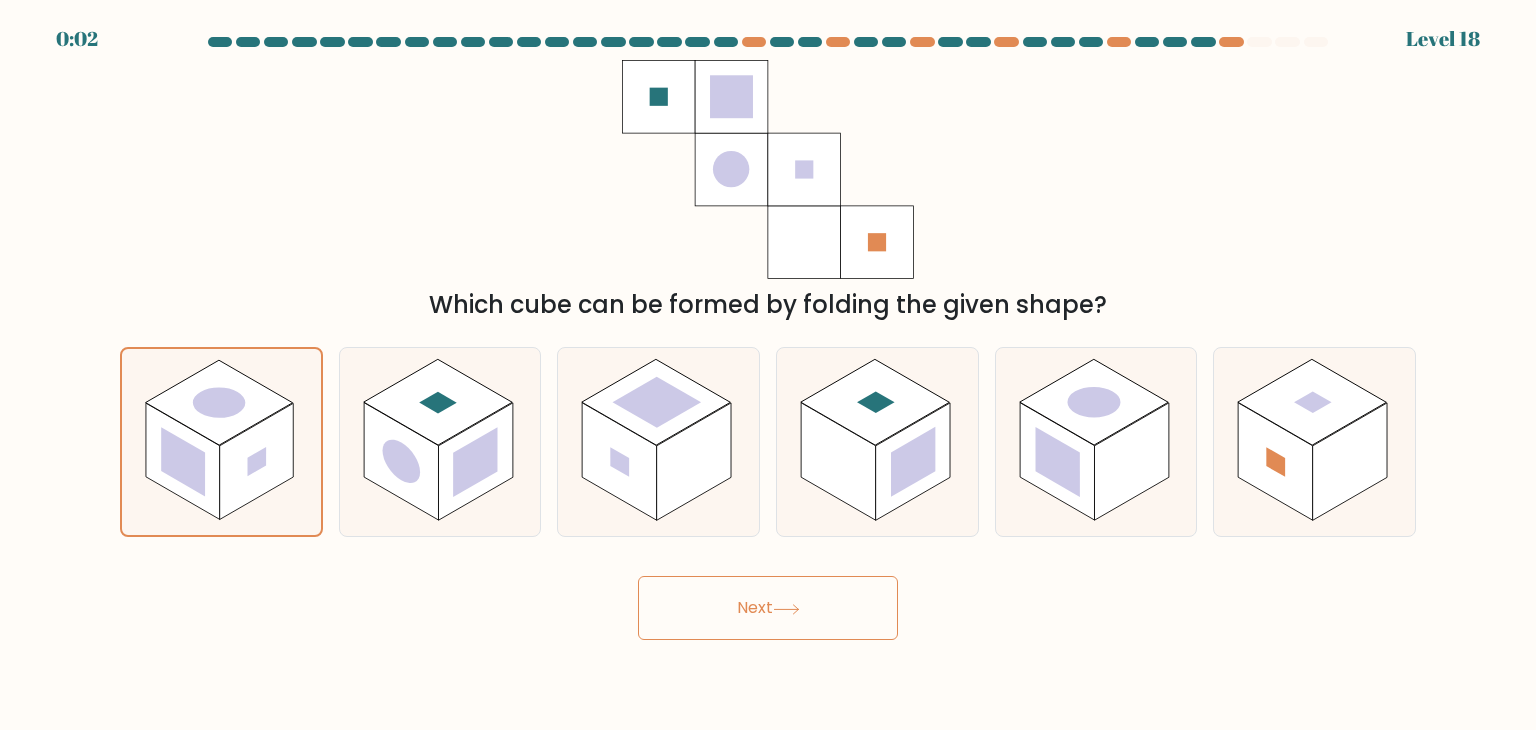 click on "Next" at bounding box center [768, 608] 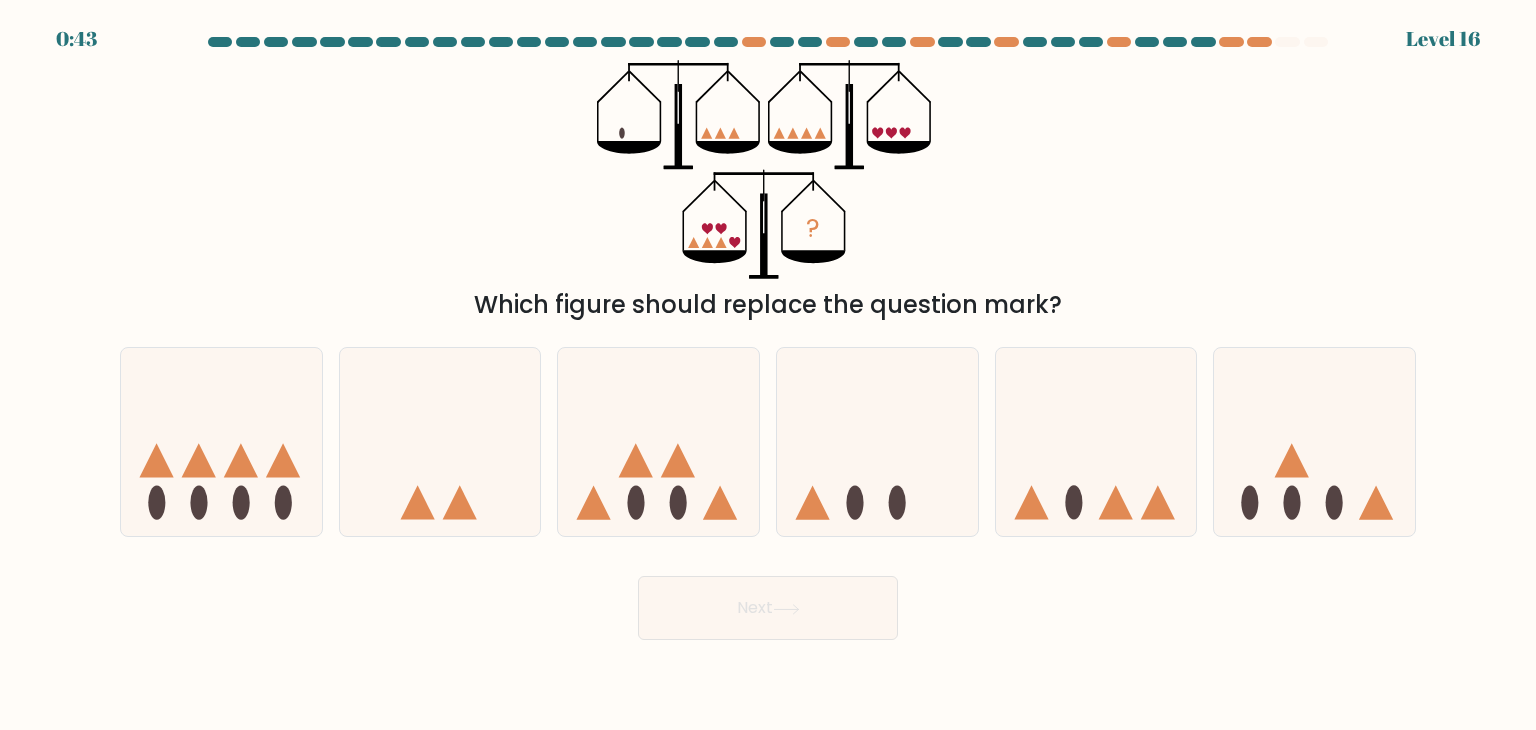 scroll, scrollTop: 0, scrollLeft: 0, axis: both 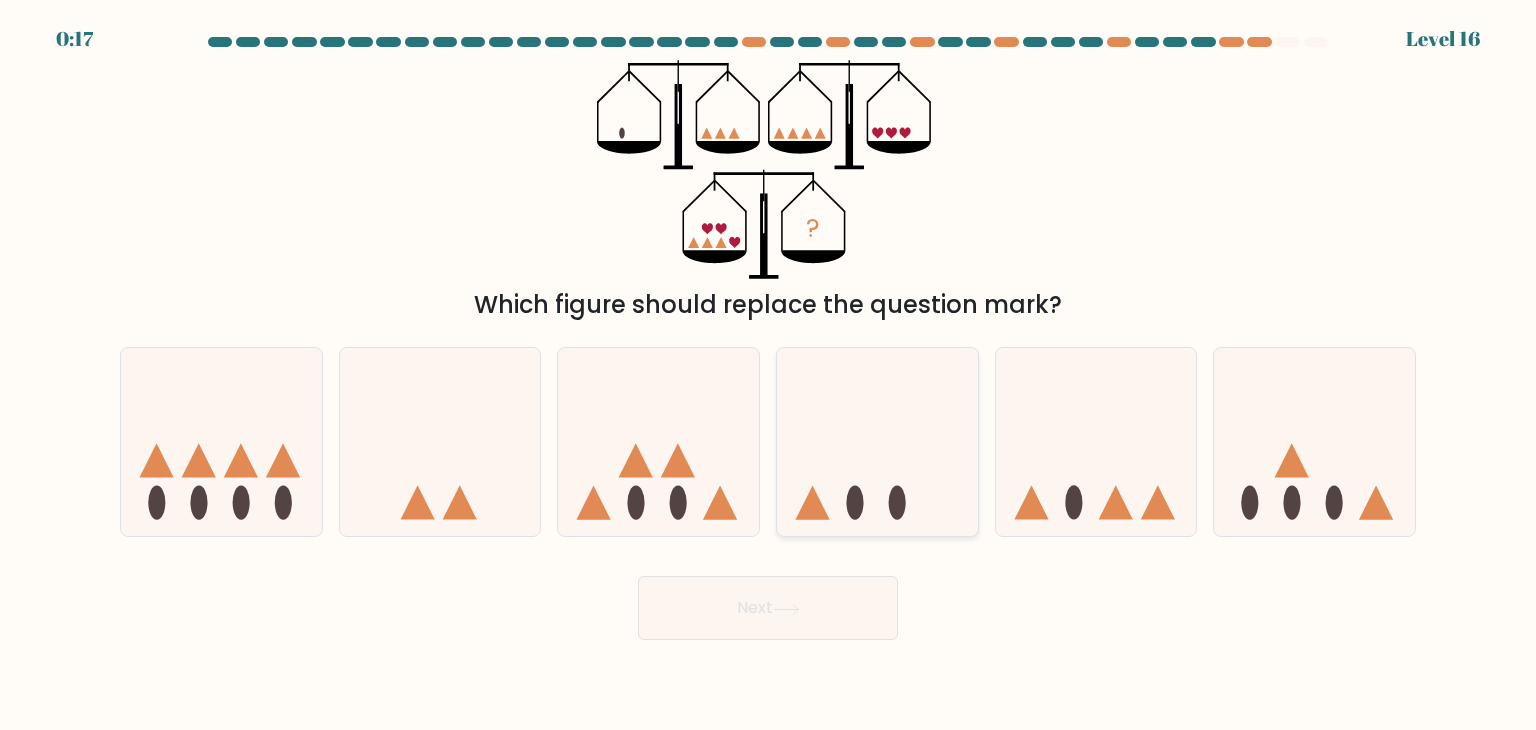 drag, startPoint x: 877, startPoint y: 396, endPoint x: 886, endPoint y: 431, distance: 36.138622 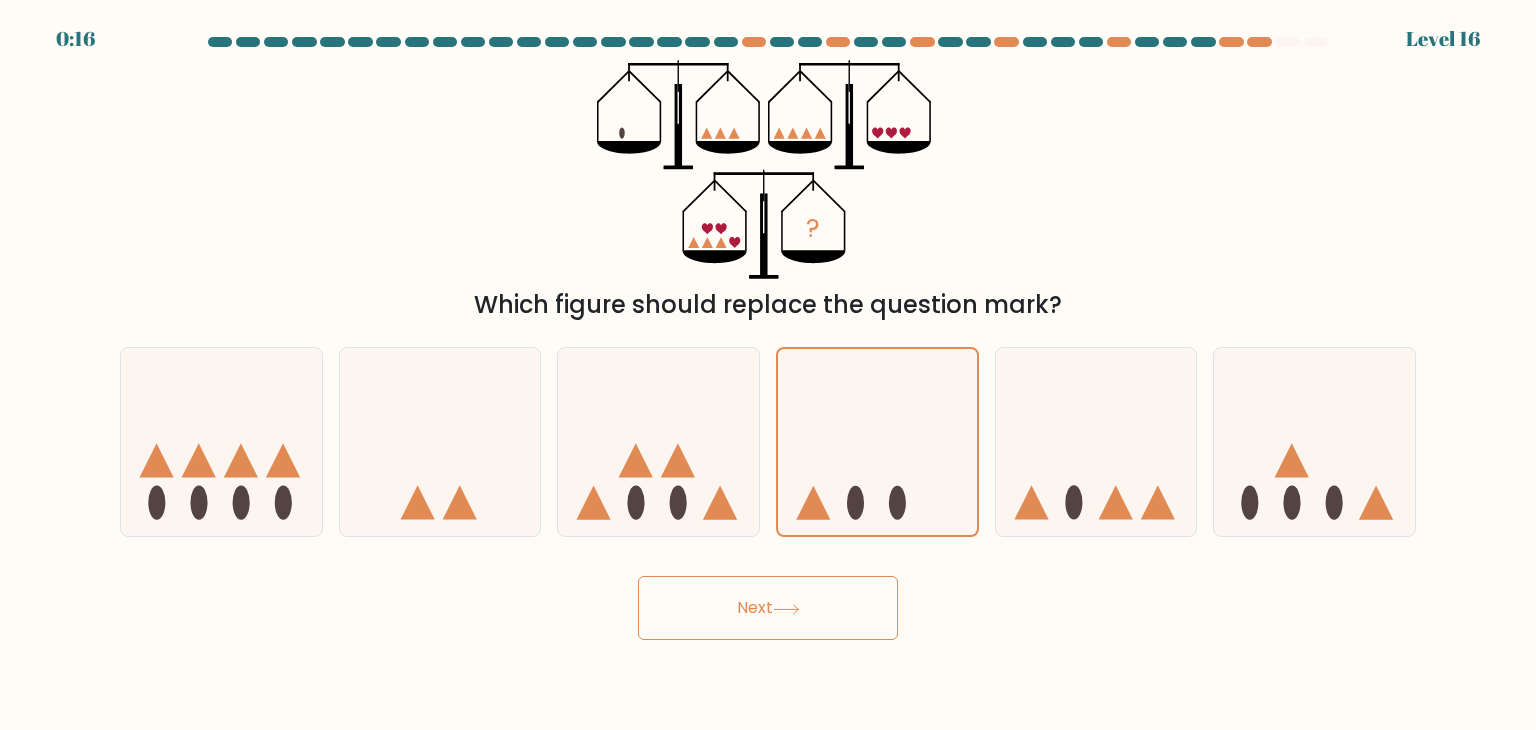 click on "Next" at bounding box center [768, 608] 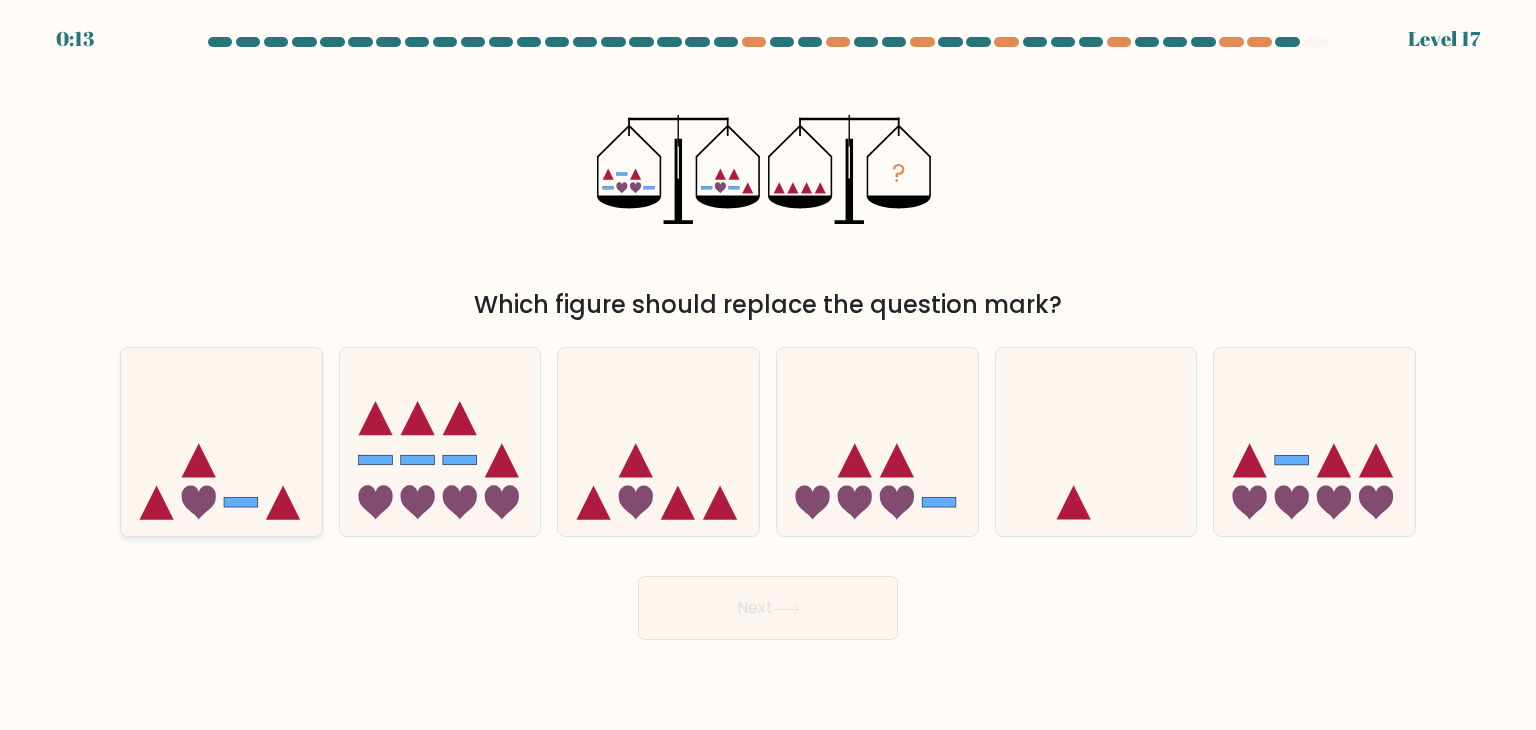 click at bounding box center [221, 442] 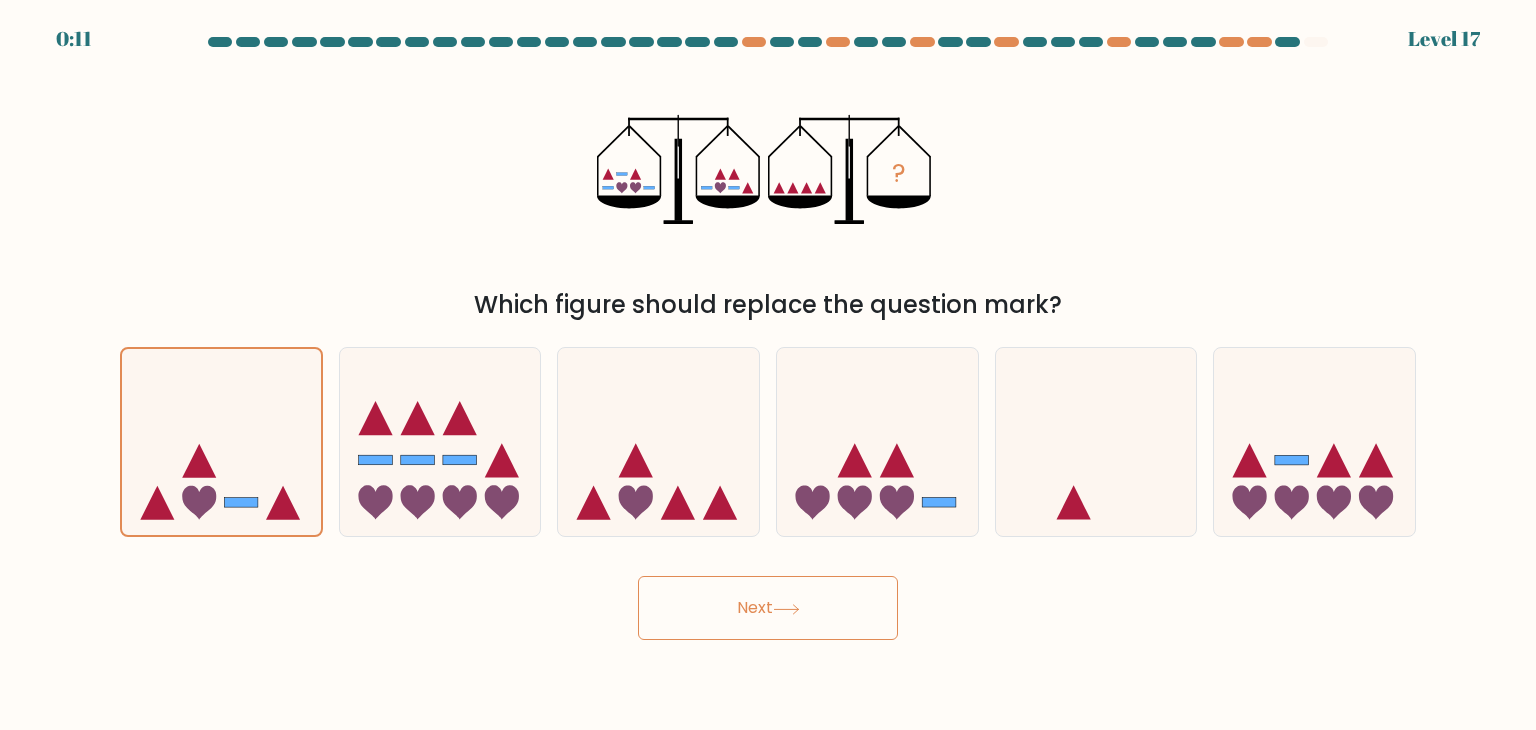 click on "Next" at bounding box center [768, 608] 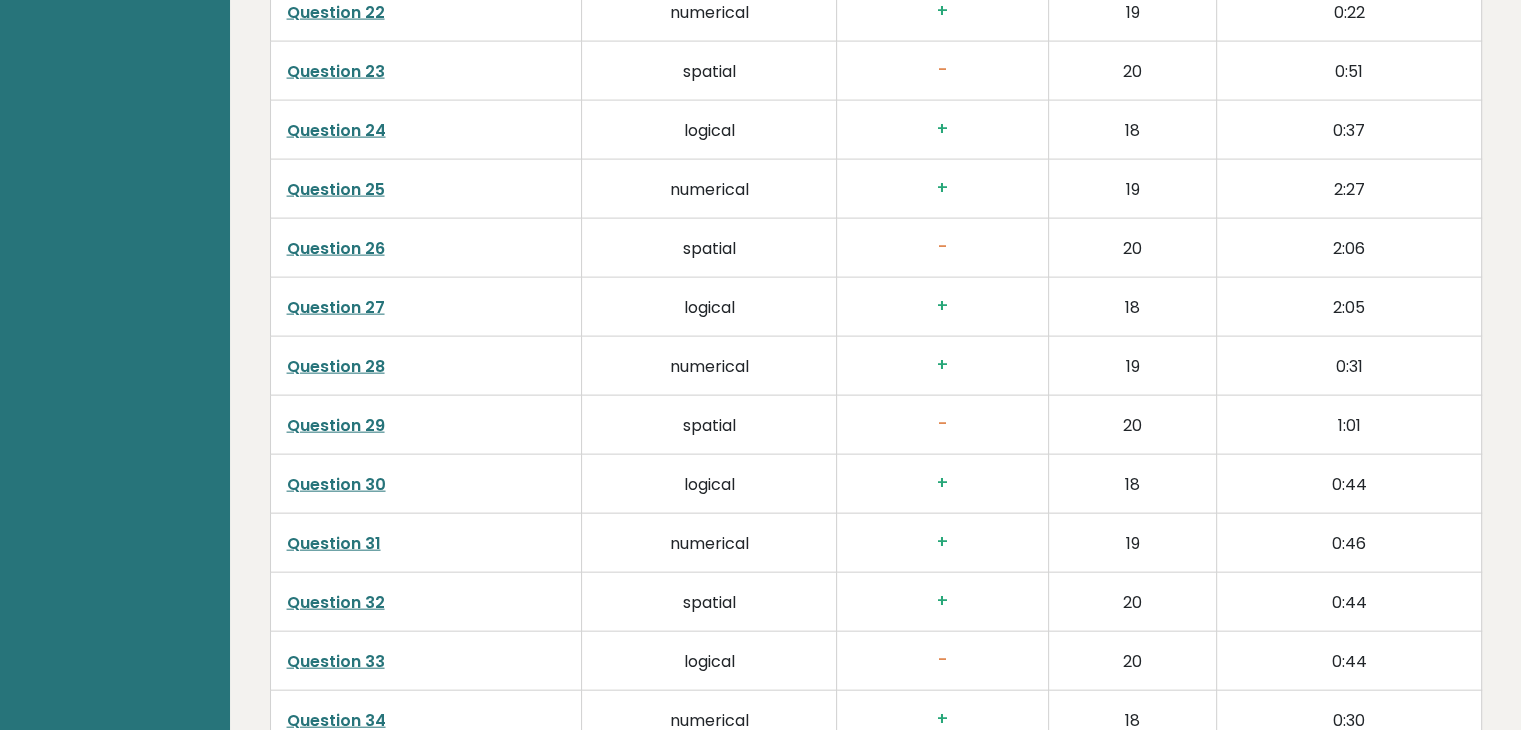 scroll, scrollTop: 4508, scrollLeft: 0, axis: vertical 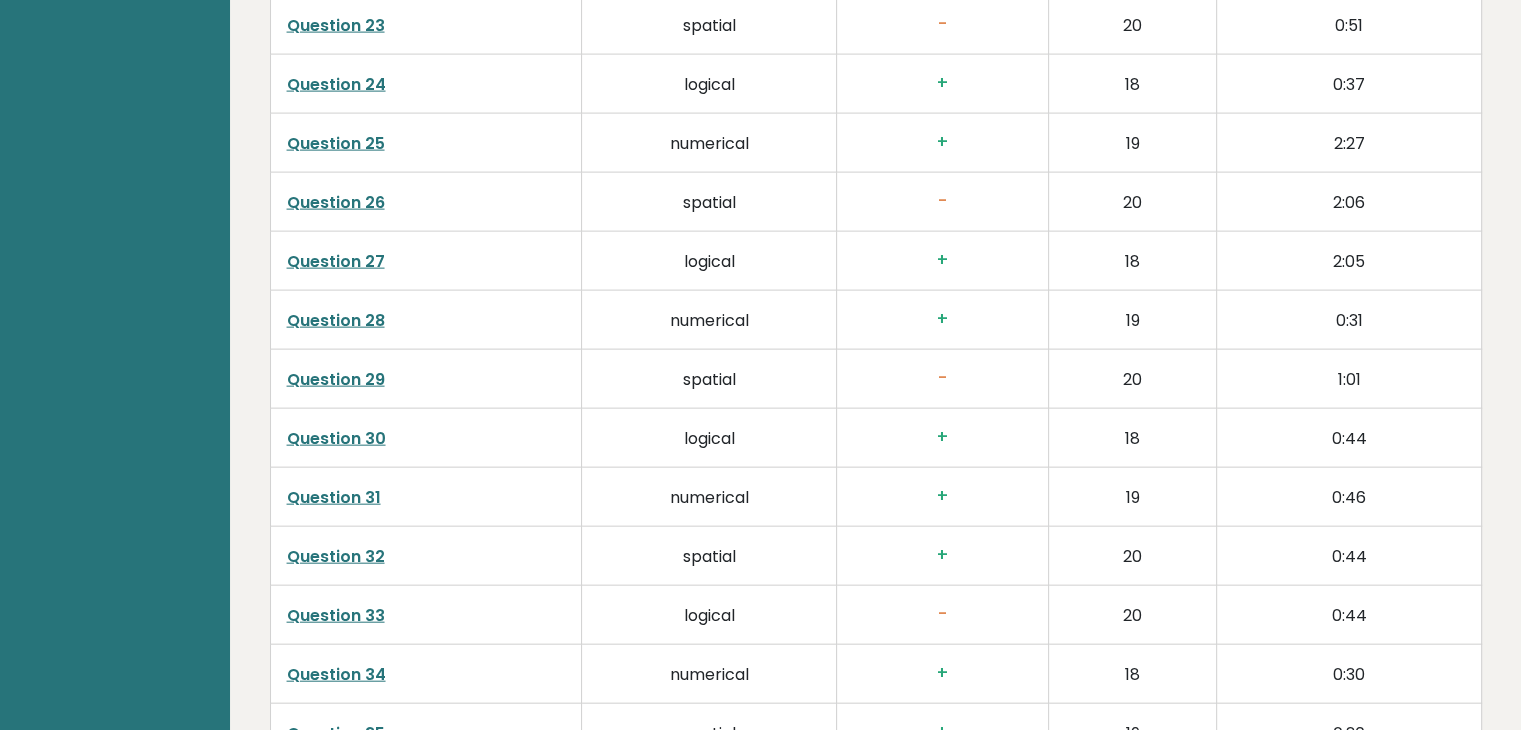 click on "Question
32" at bounding box center (336, 556) 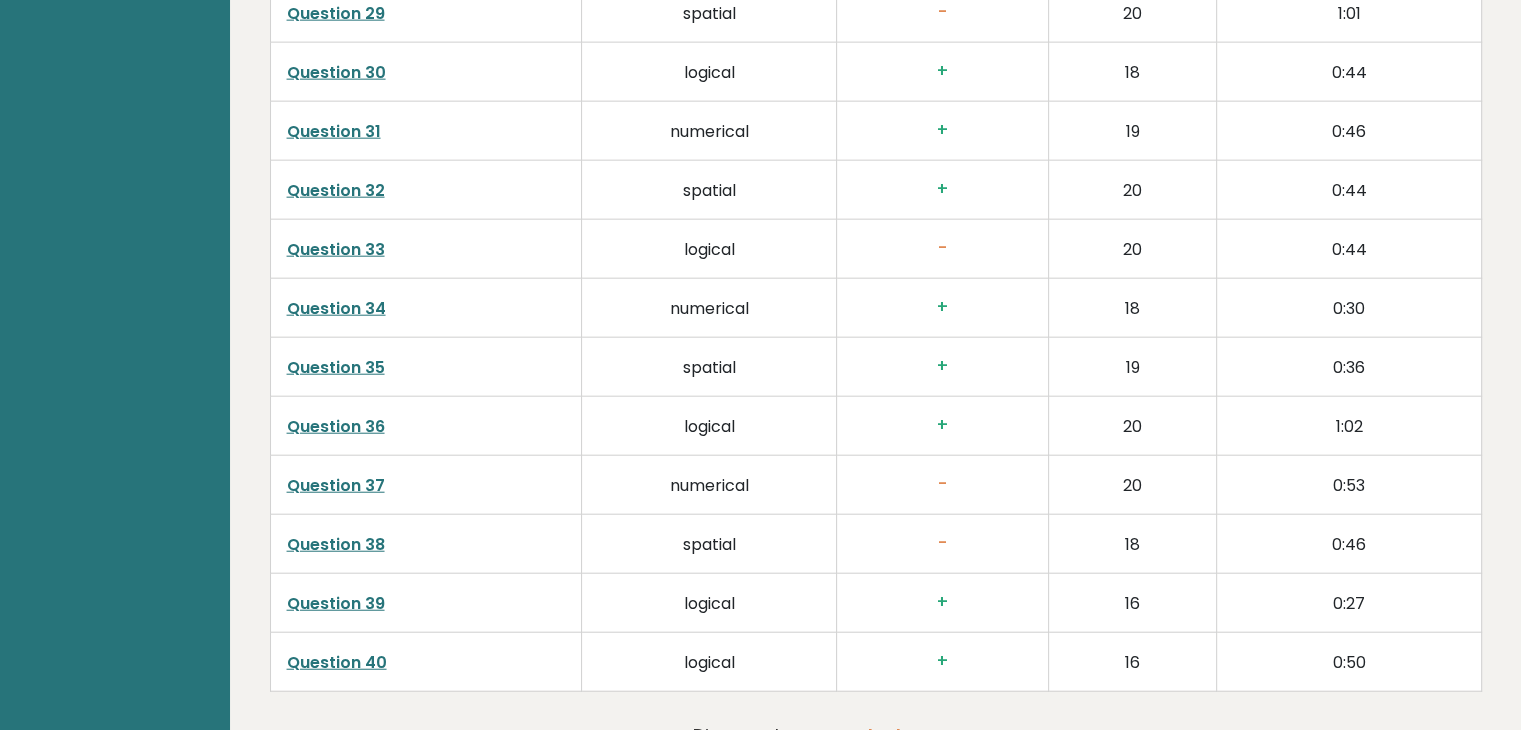 scroll, scrollTop: 4908, scrollLeft: 0, axis: vertical 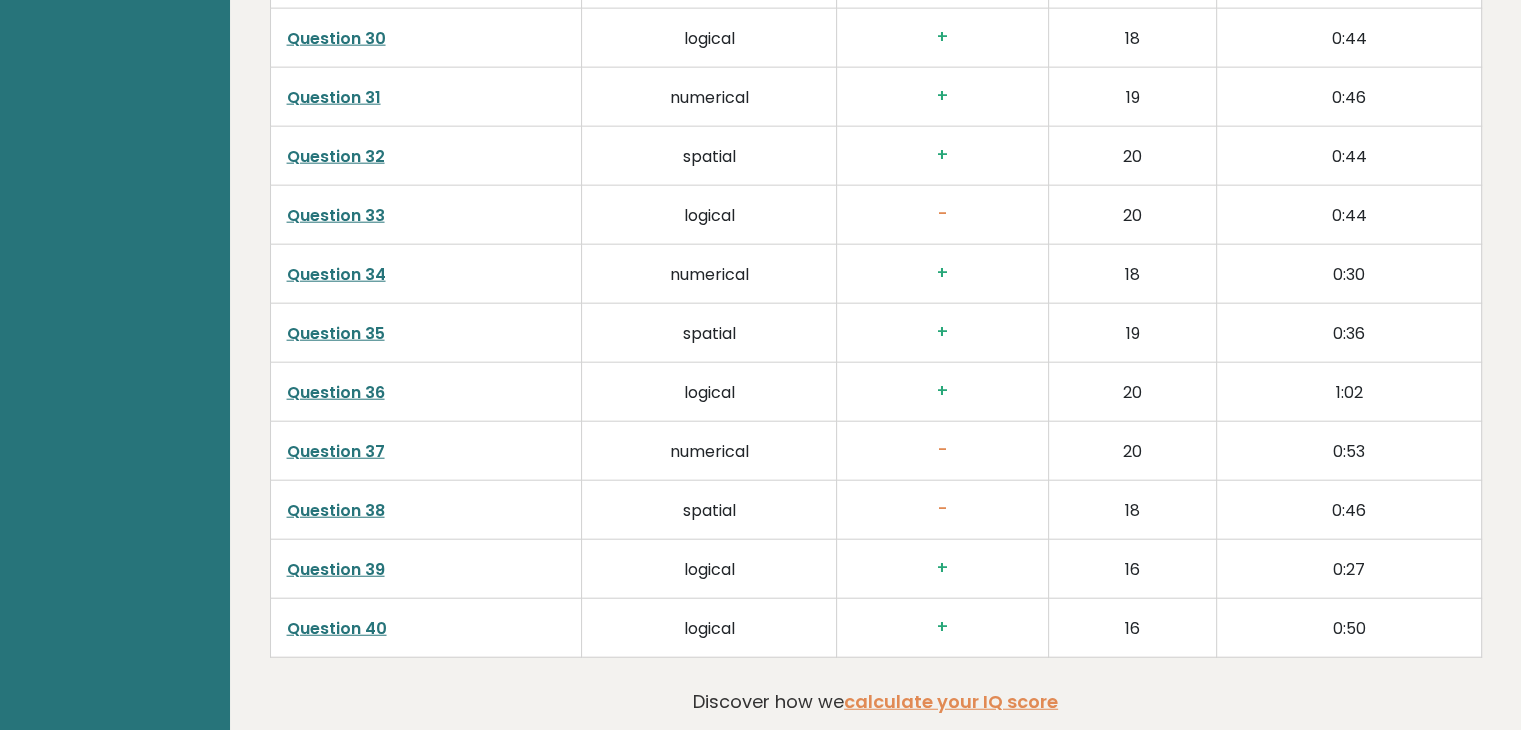 click on "Question
38" at bounding box center [336, 510] 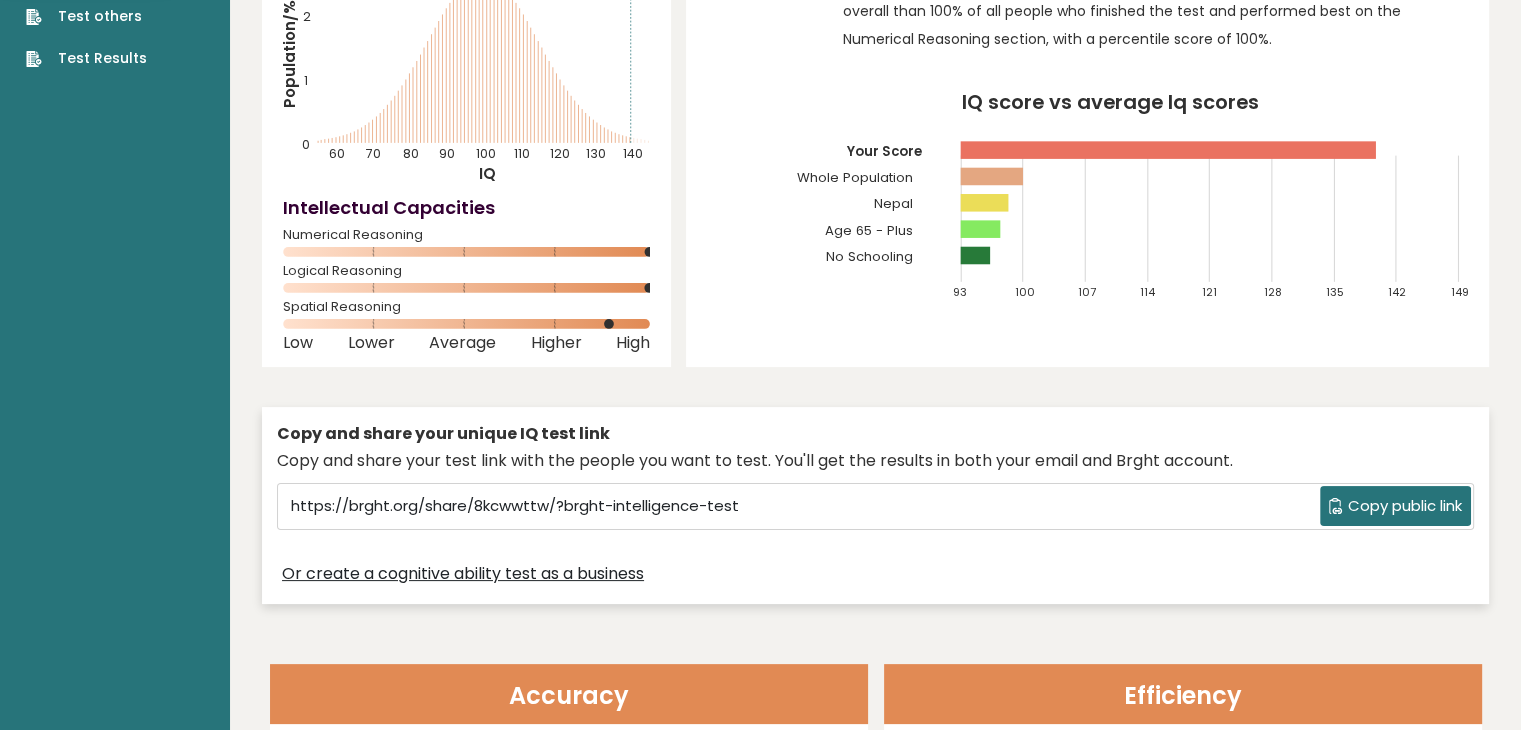 scroll, scrollTop: 0, scrollLeft: 0, axis: both 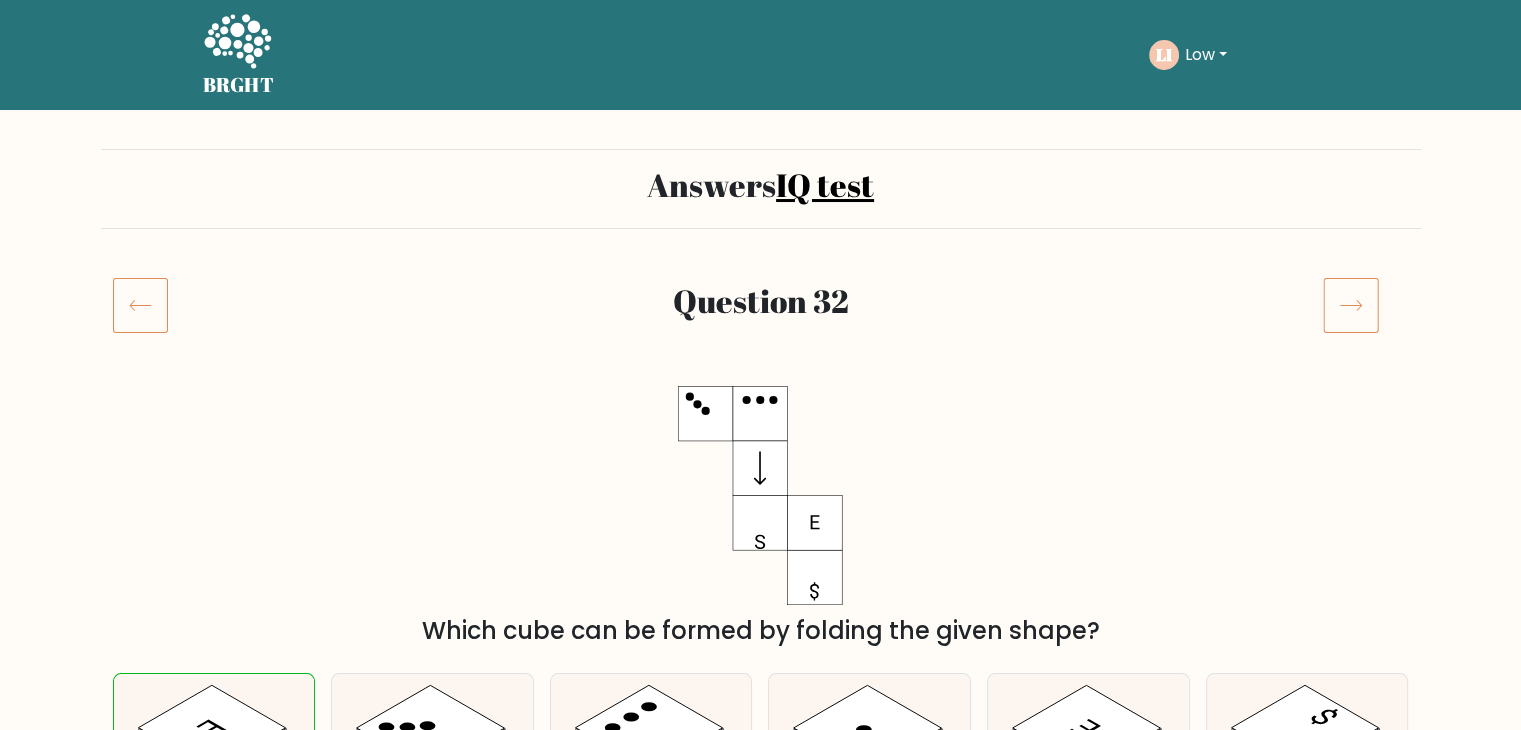 click 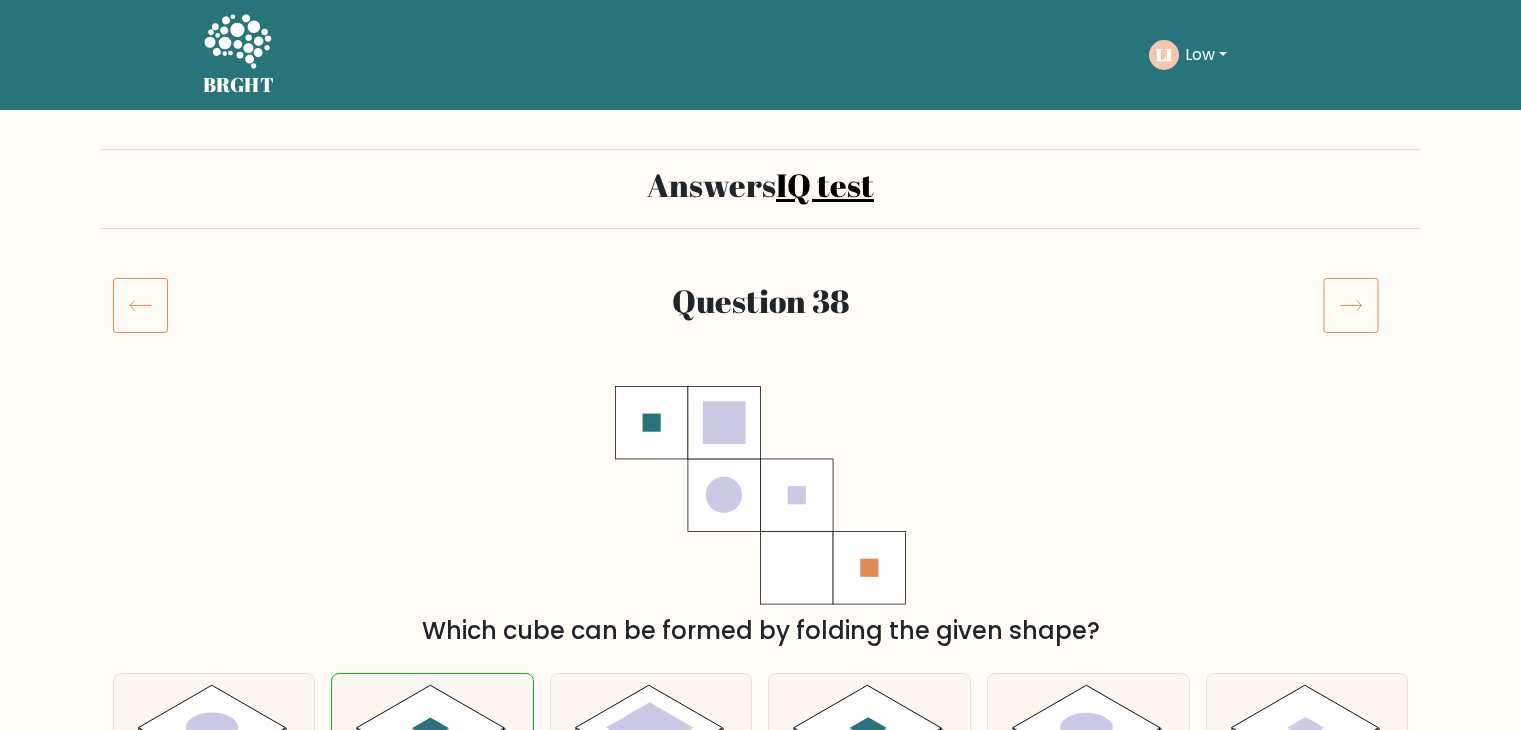 scroll, scrollTop: 0, scrollLeft: 0, axis: both 